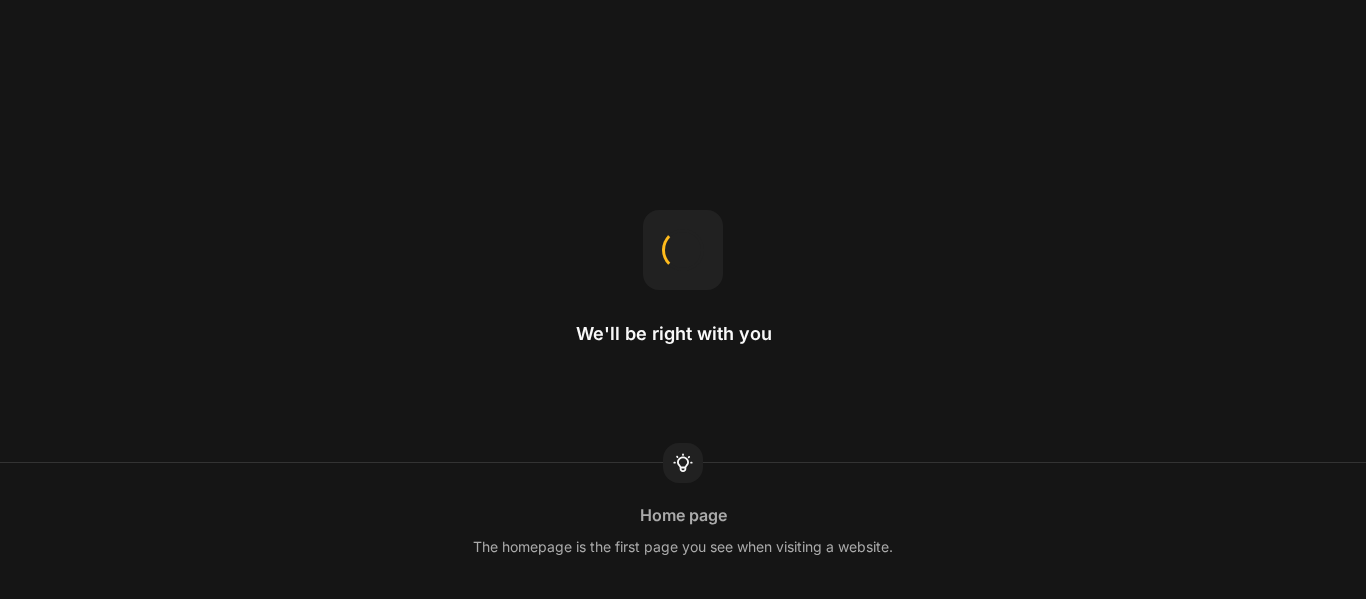 scroll, scrollTop: 0, scrollLeft: 0, axis: both 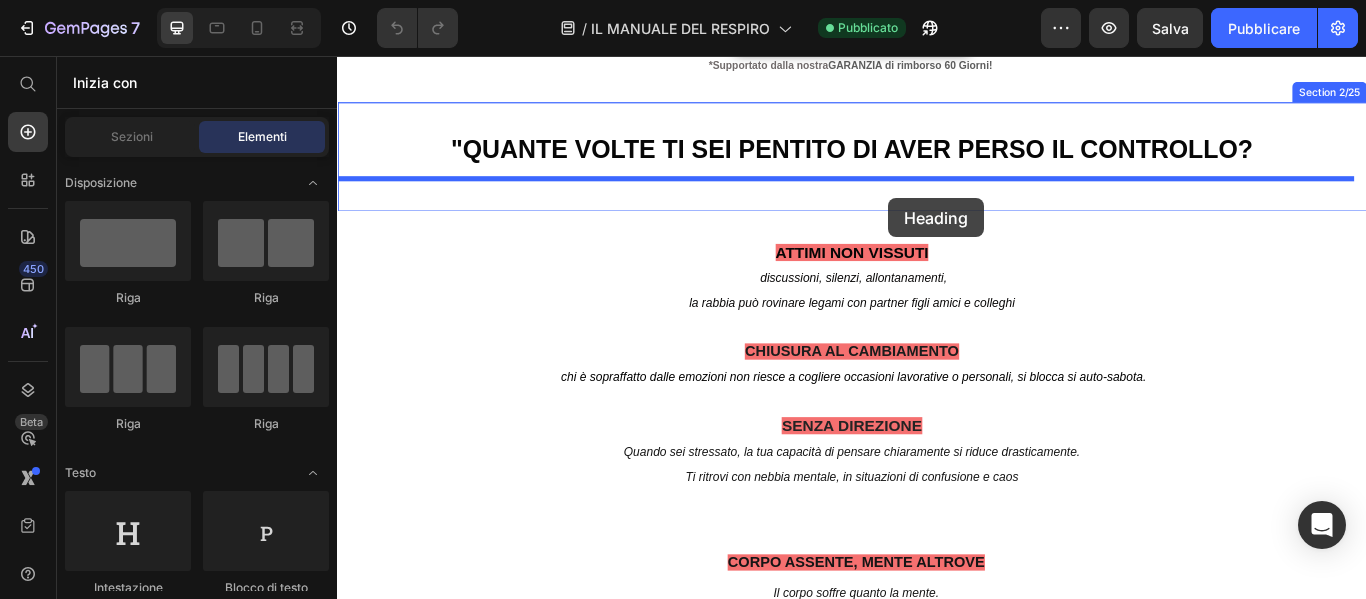 drag, startPoint x: 489, startPoint y: 600, endPoint x: 980, endPoint y: 222, distance: 619.6491 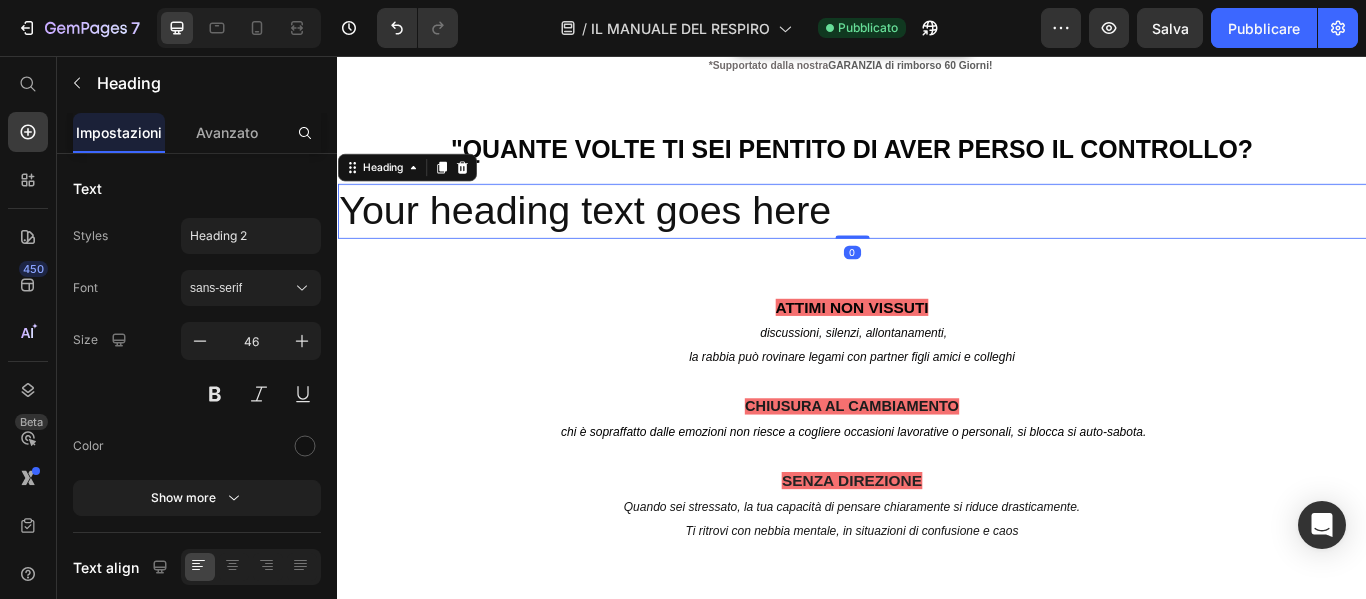 click on "Your heading text goes here" at bounding box center [937, 237] 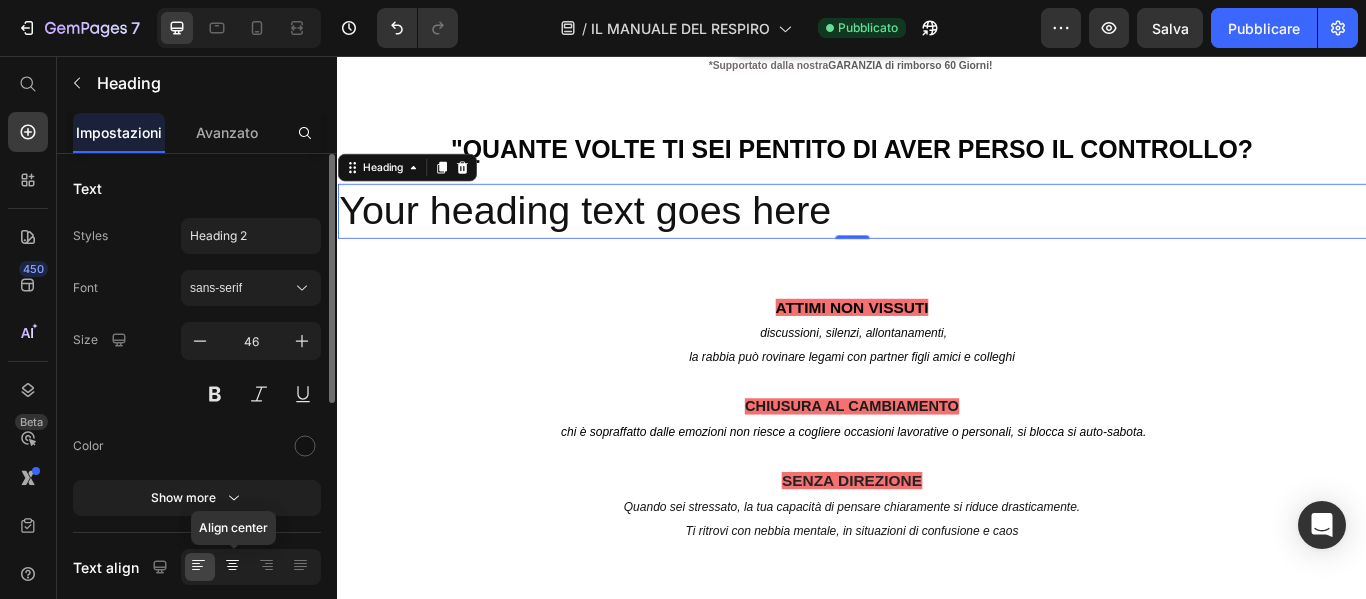 click 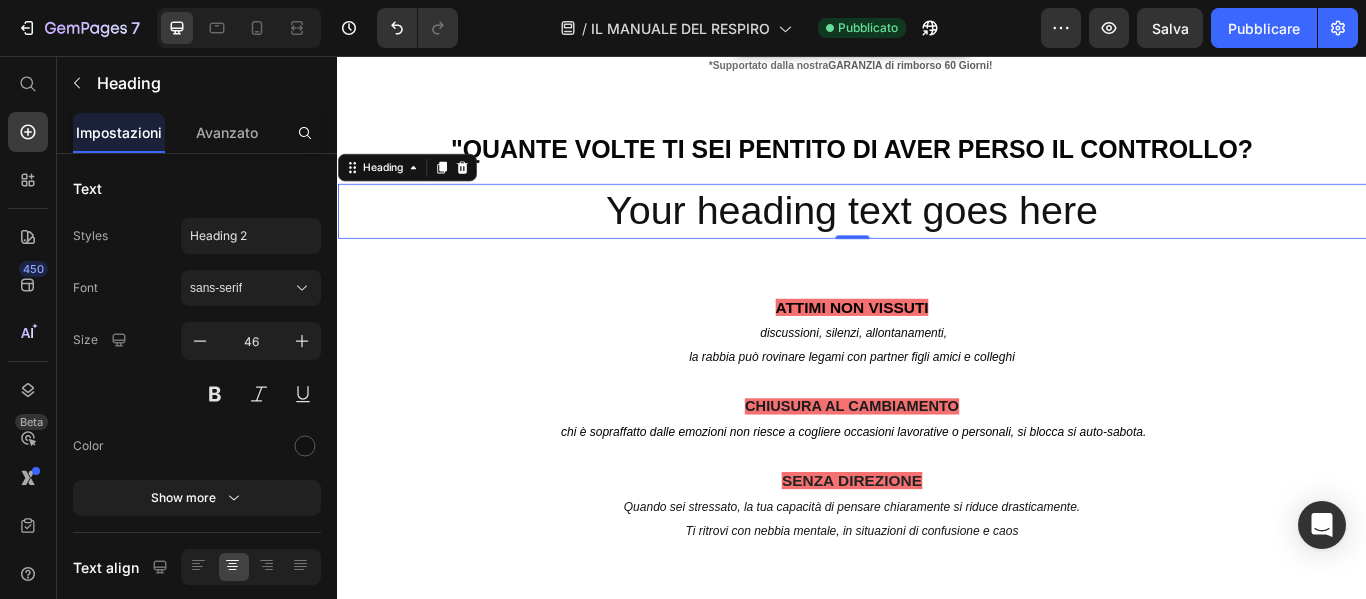 click on "Your heading text goes here" at bounding box center [937, 237] 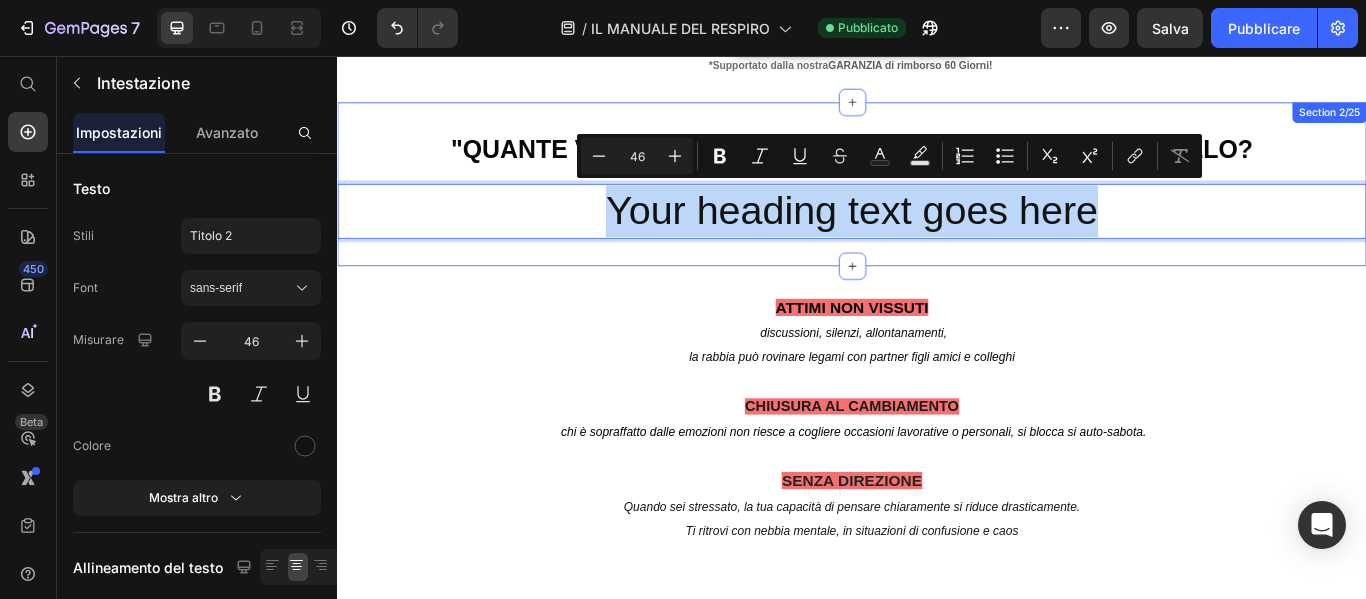 drag, startPoint x: 1113, startPoint y: 256, endPoint x: 647, endPoint y: 275, distance: 466.38718 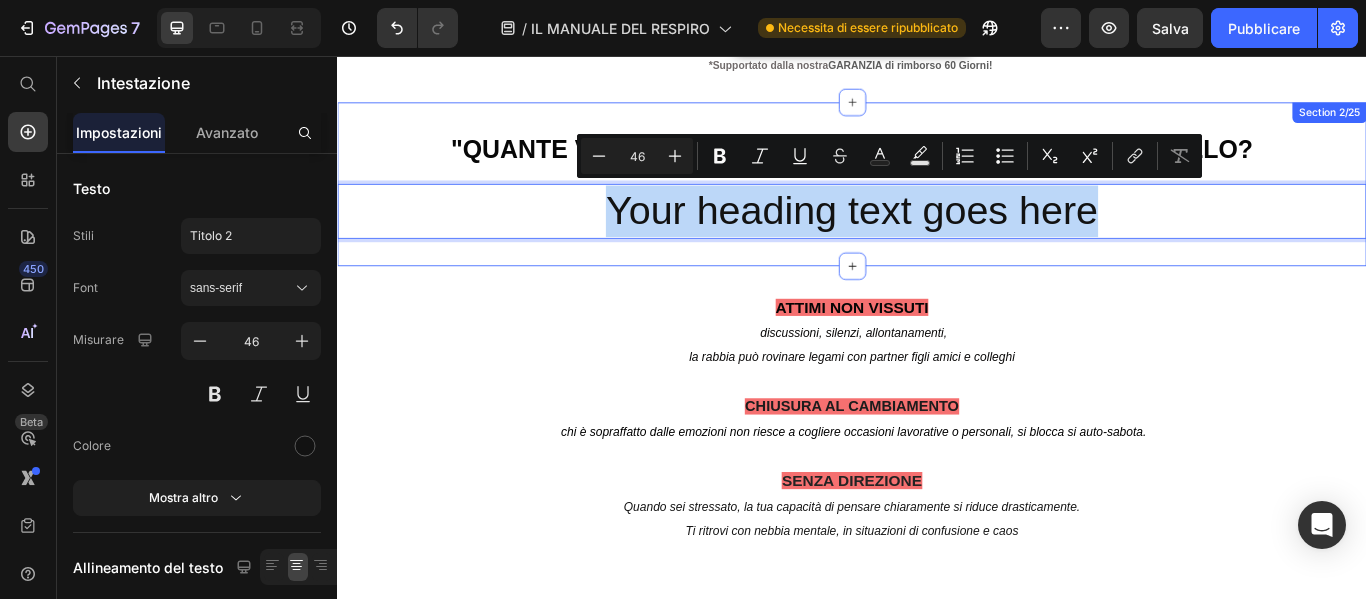 click on ""QUANTE VOLTE TI SEI PENTITO DI AVER PERSO IL CONTROLLO? Text Block Your heading text goes here Heading   0 Section 2/25" at bounding box center [937, 205] 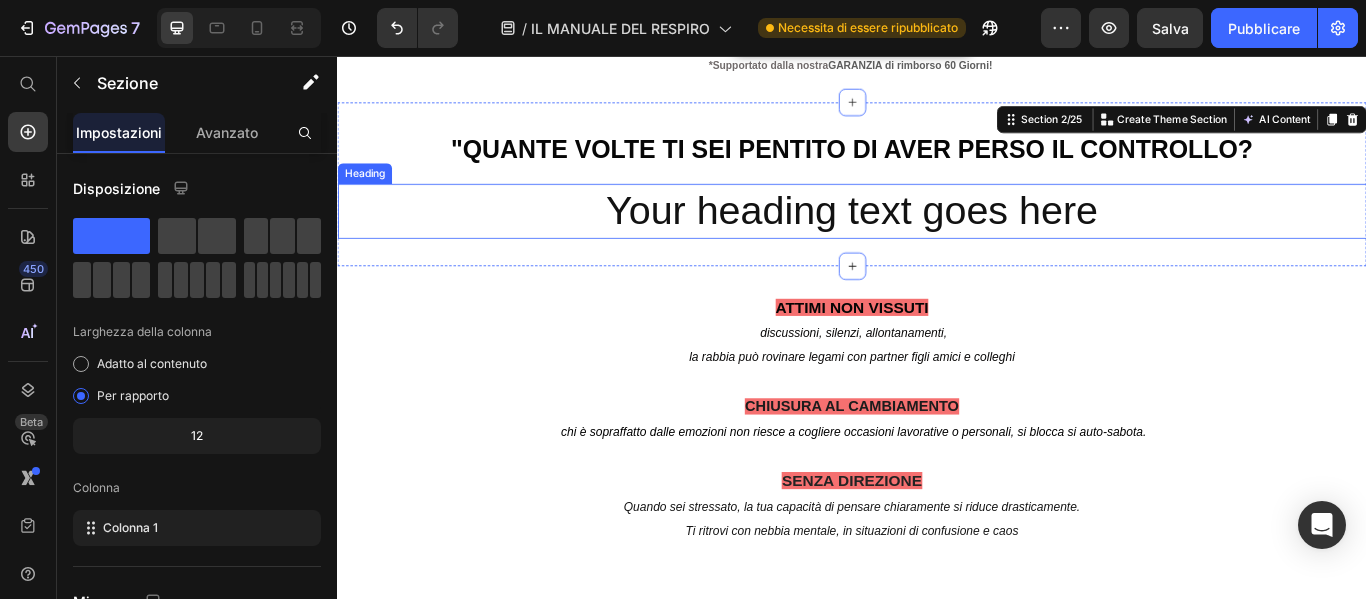 click on "Your heading text goes here" at bounding box center (937, 237) 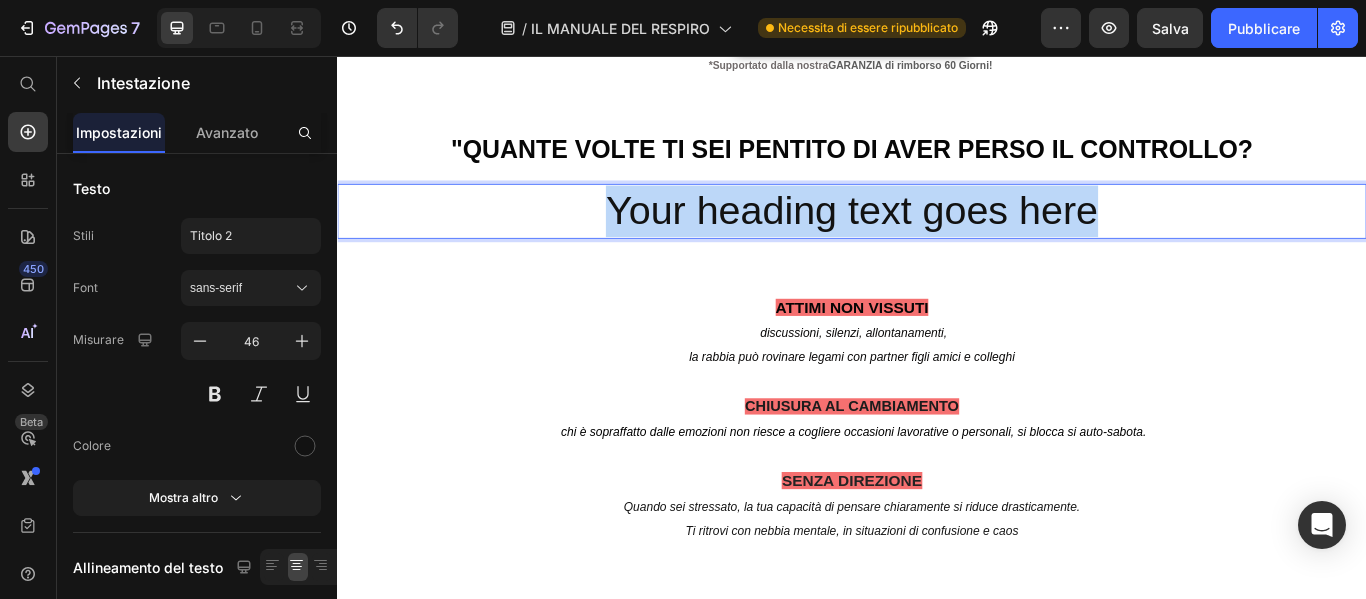 drag, startPoint x: 647, startPoint y: 236, endPoint x: 1251, endPoint y: 244, distance: 604.053 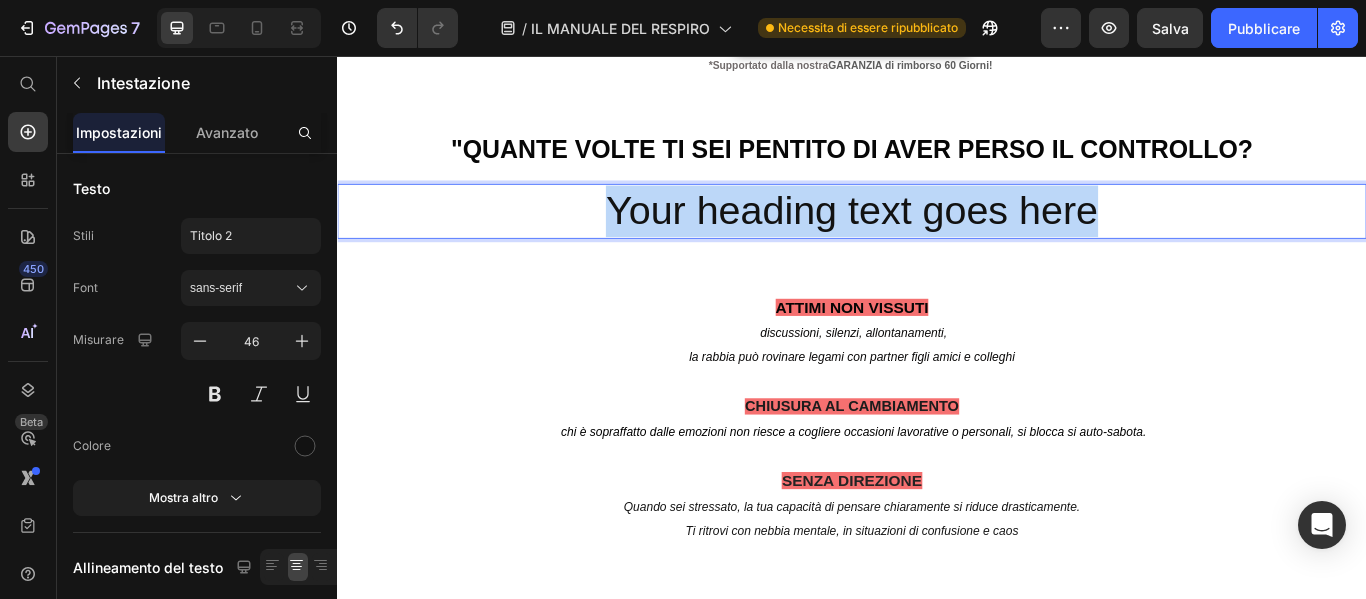 click on "Your heading text goes here" at bounding box center (937, 237) 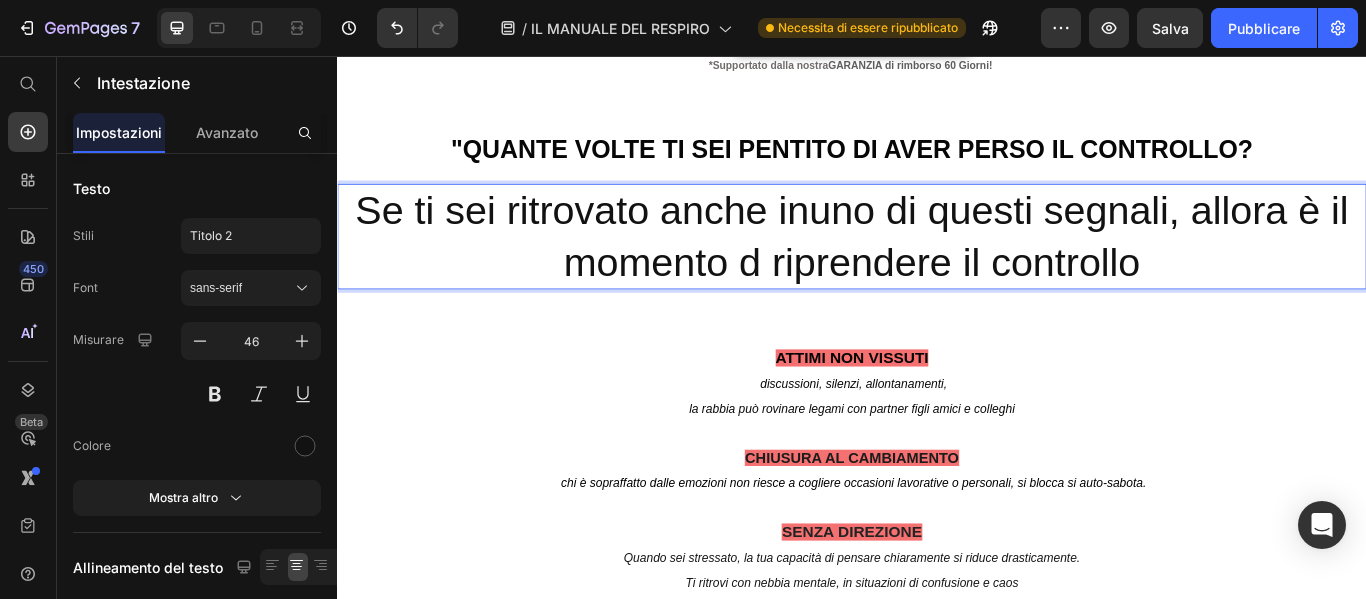 click on "Se ti sei ritrovato anche inuno di questi segnali, allora è il momento d riprendere il controllo" at bounding box center [937, 267] 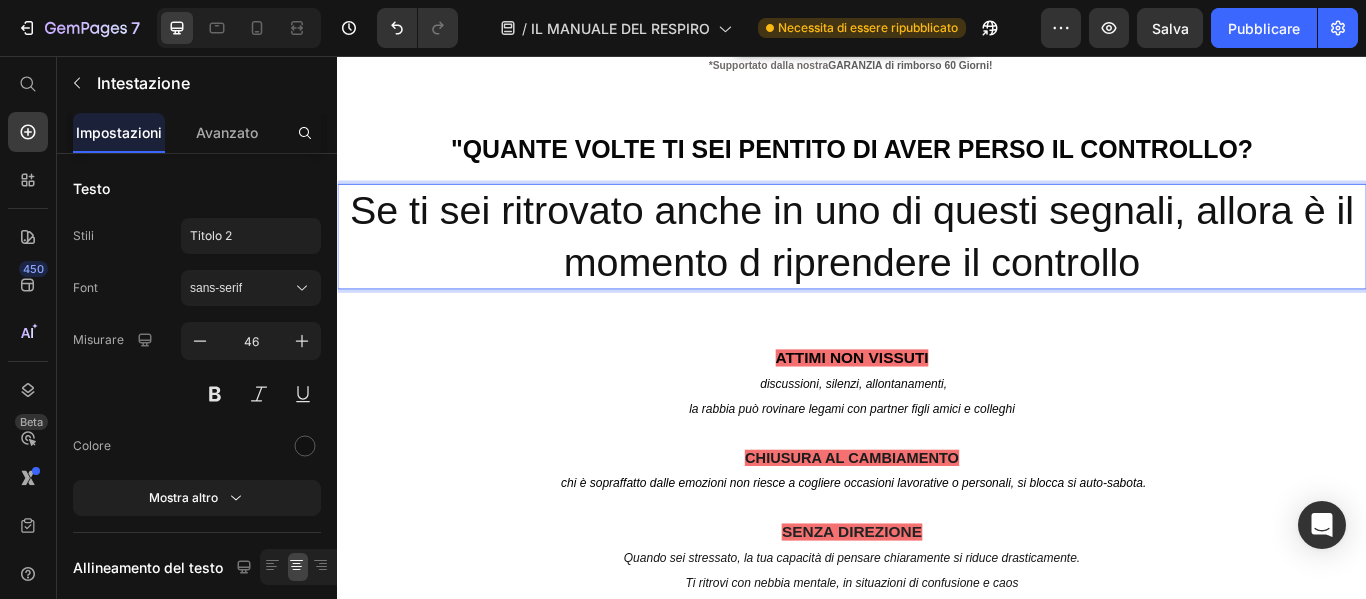 click on "Se ti sei ritrovato anche in uno di questi segnali, allora è il momento d riprendere il controllo" at bounding box center [937, 267] 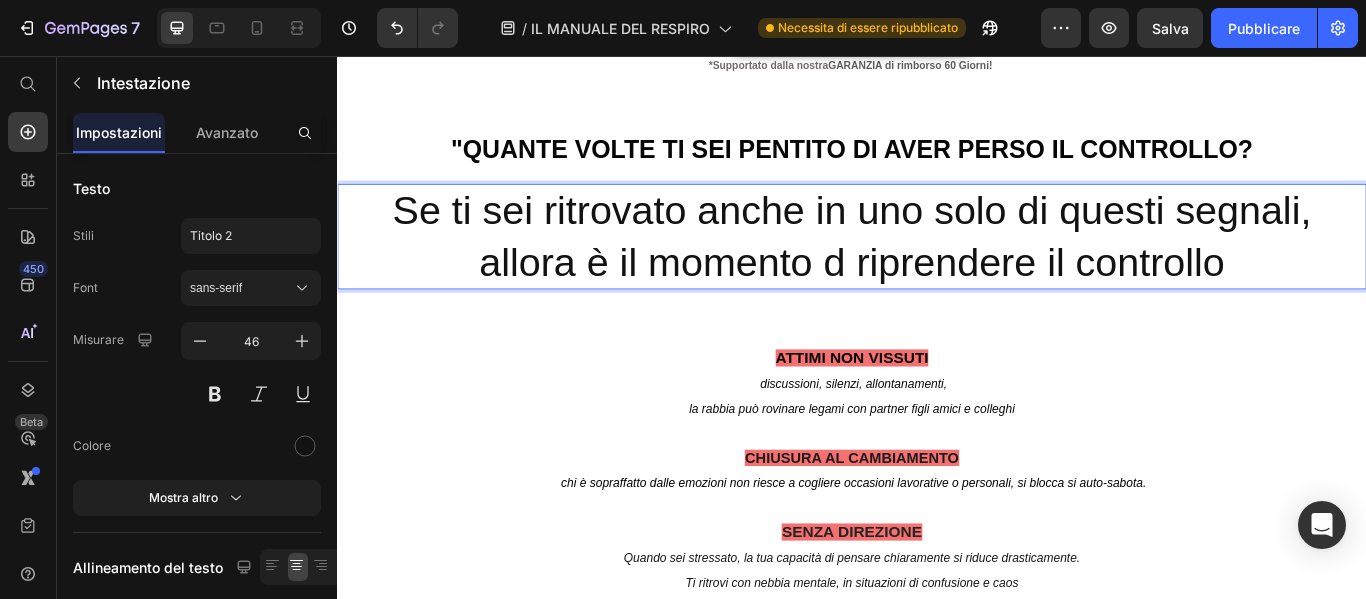 click on "Se ti sei ritrovato anche in uno solo di questi segnali, allora è il momento d riprendere il controllo" at bounding box center [937, 267] 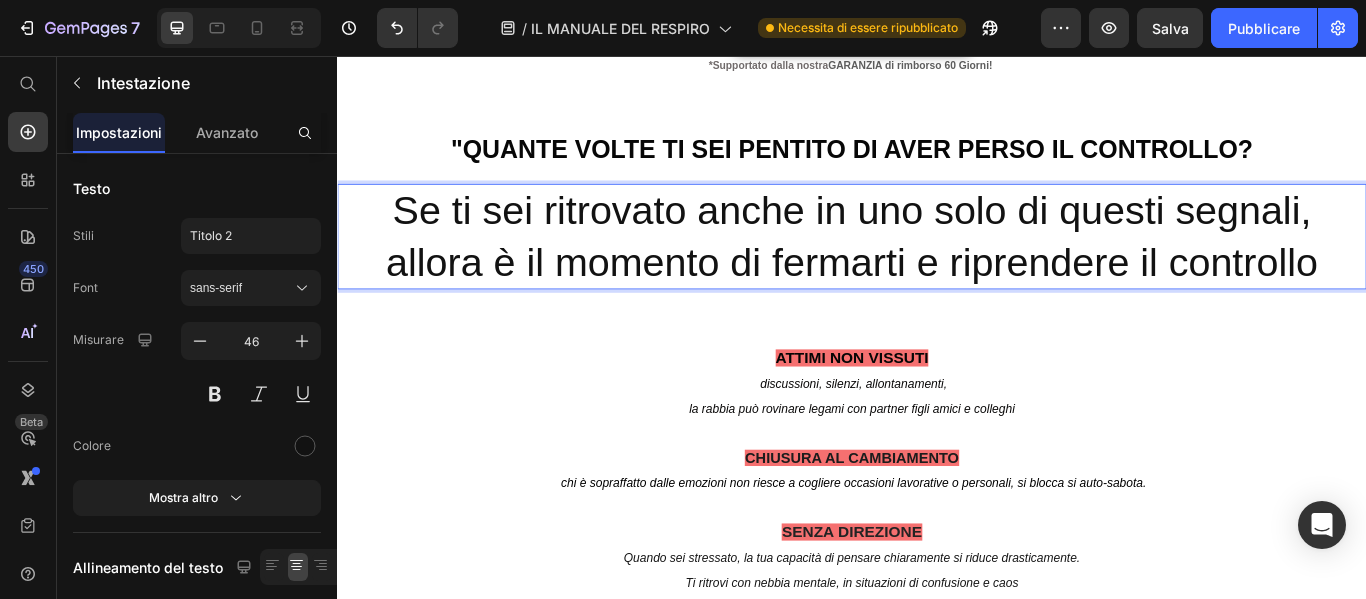 click on "Se ti sei ritrovato anche in uno solo di questi segnali, allora è il momento di fermarti e riprendere il controllo" at bounding box center (937, 267) 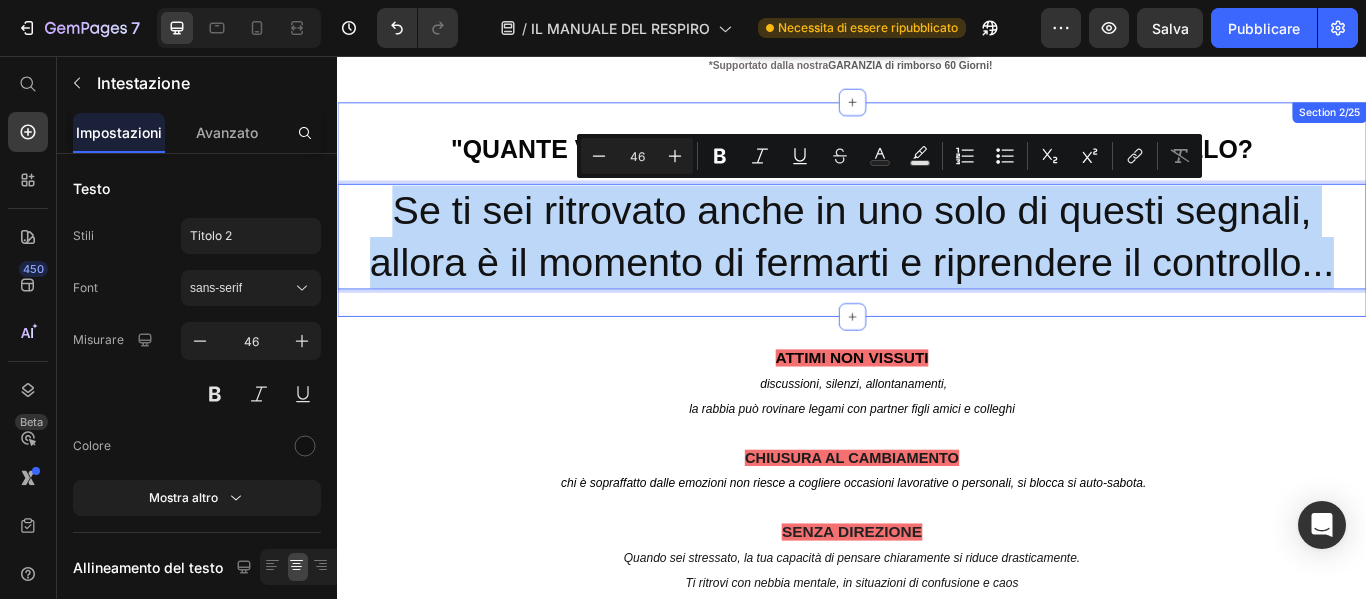 drag, startPoint x: 397, startPoint y: 227, endPoint x: 1520, endPoint y: 347, distance: 1129.3932 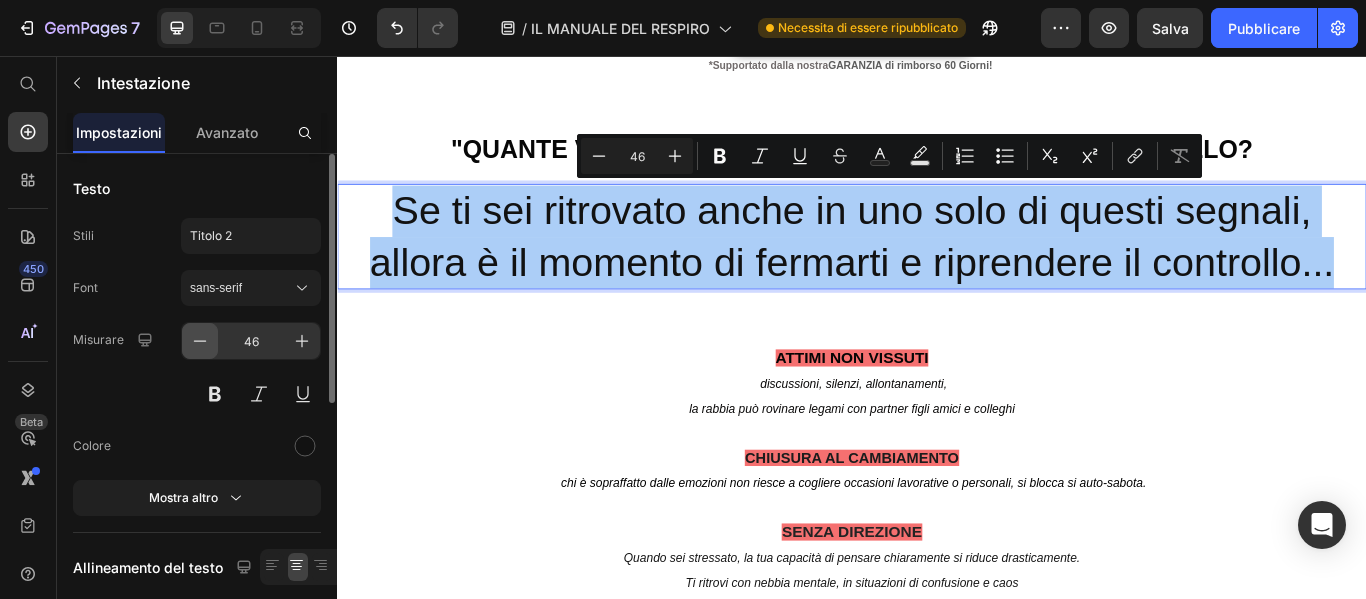 click 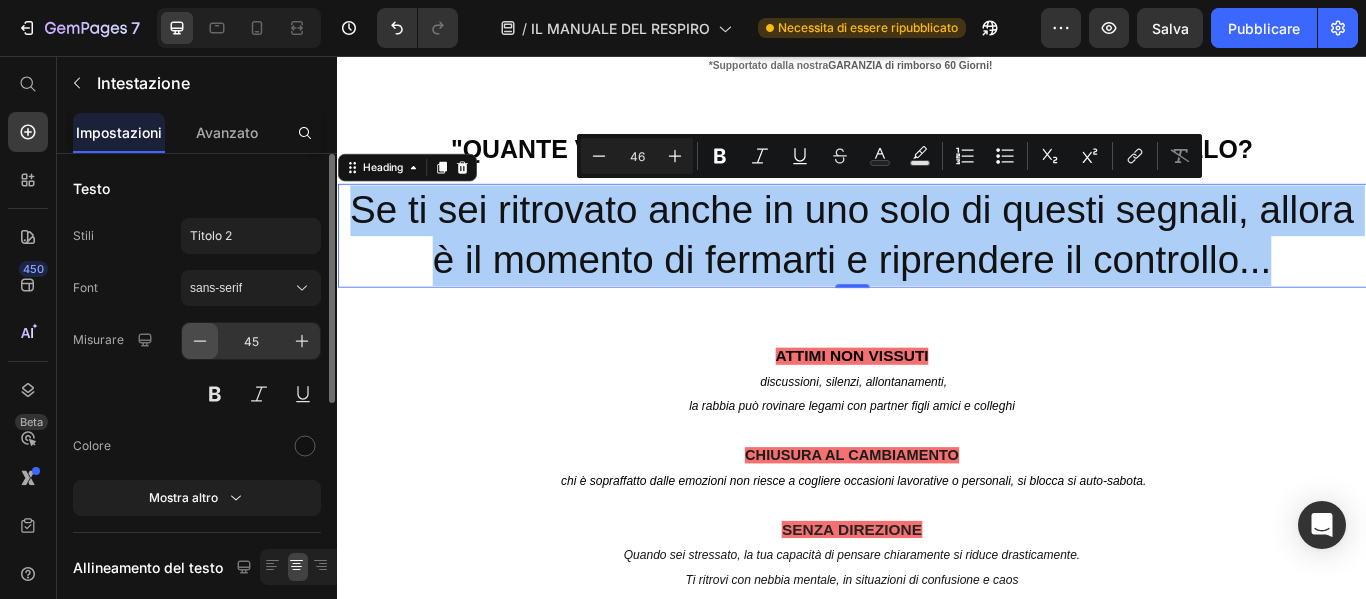 click 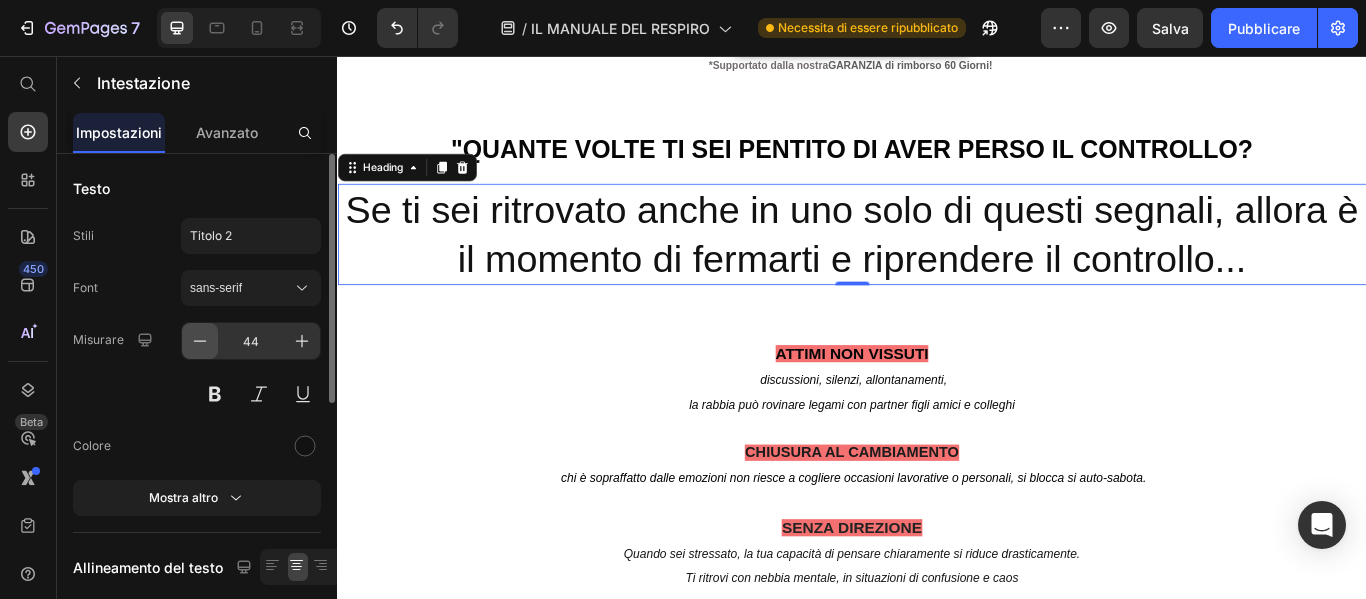 click 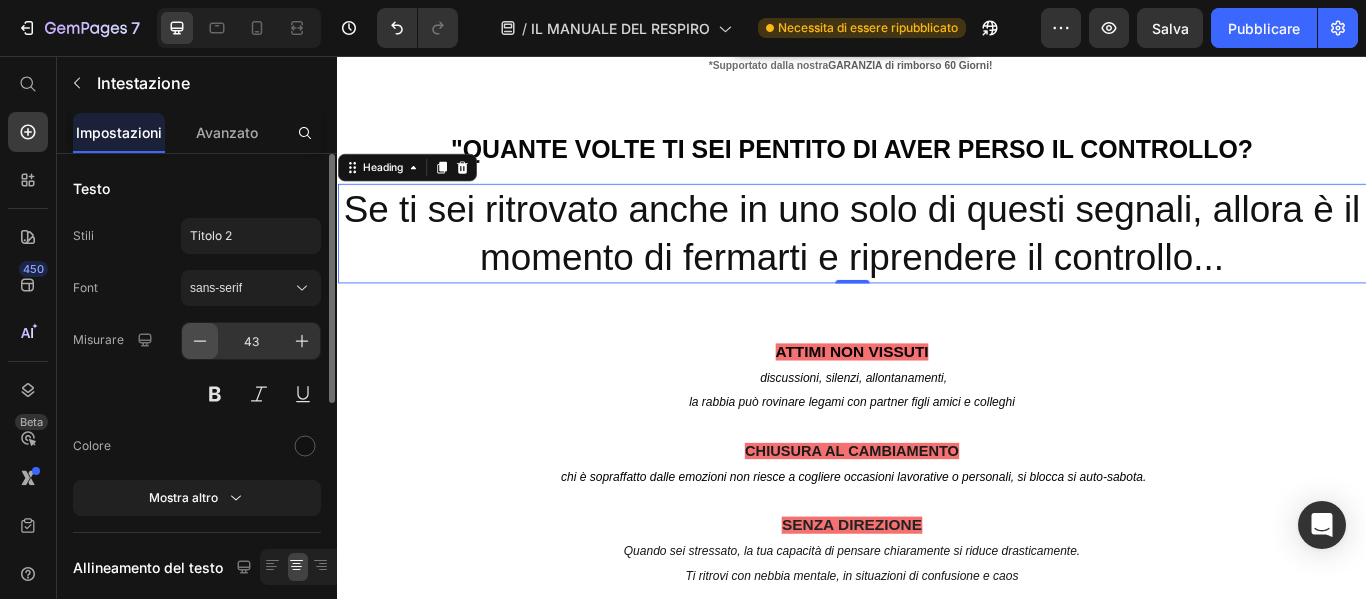click 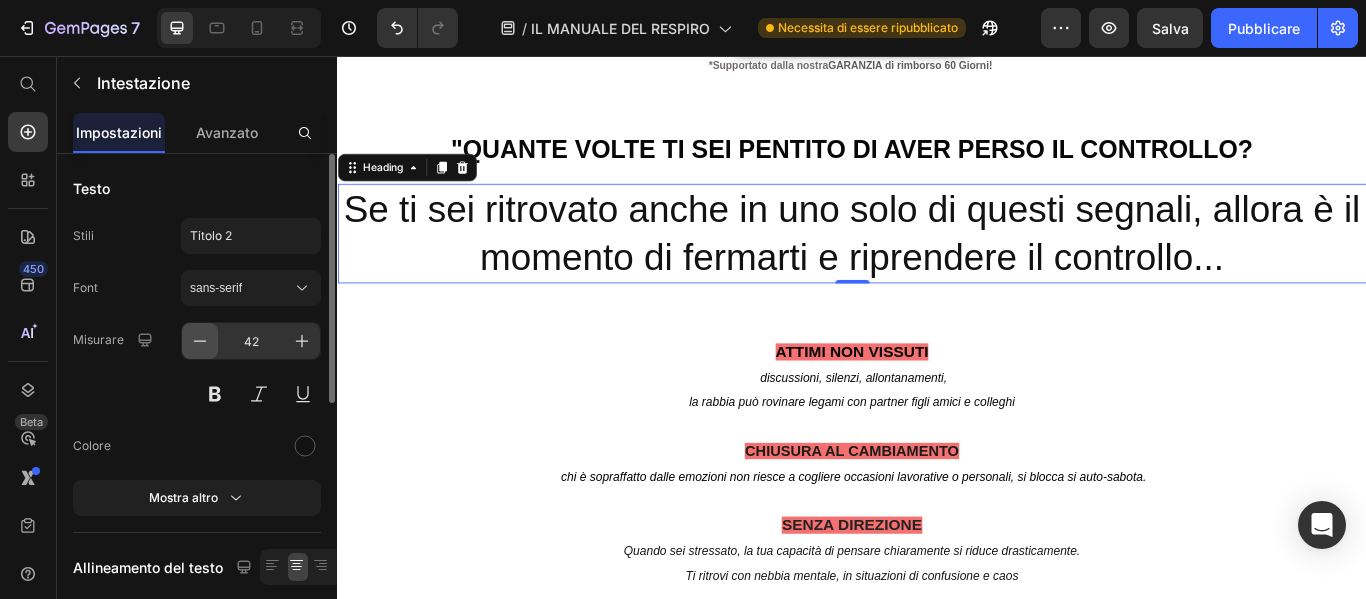 click 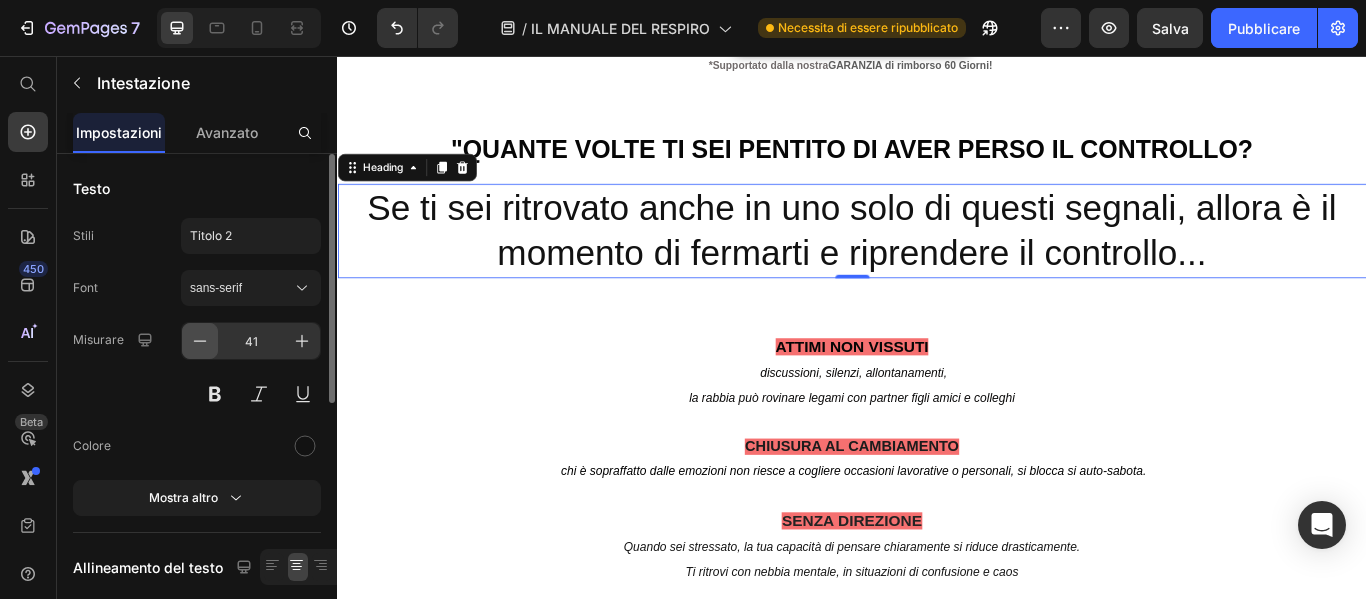 click 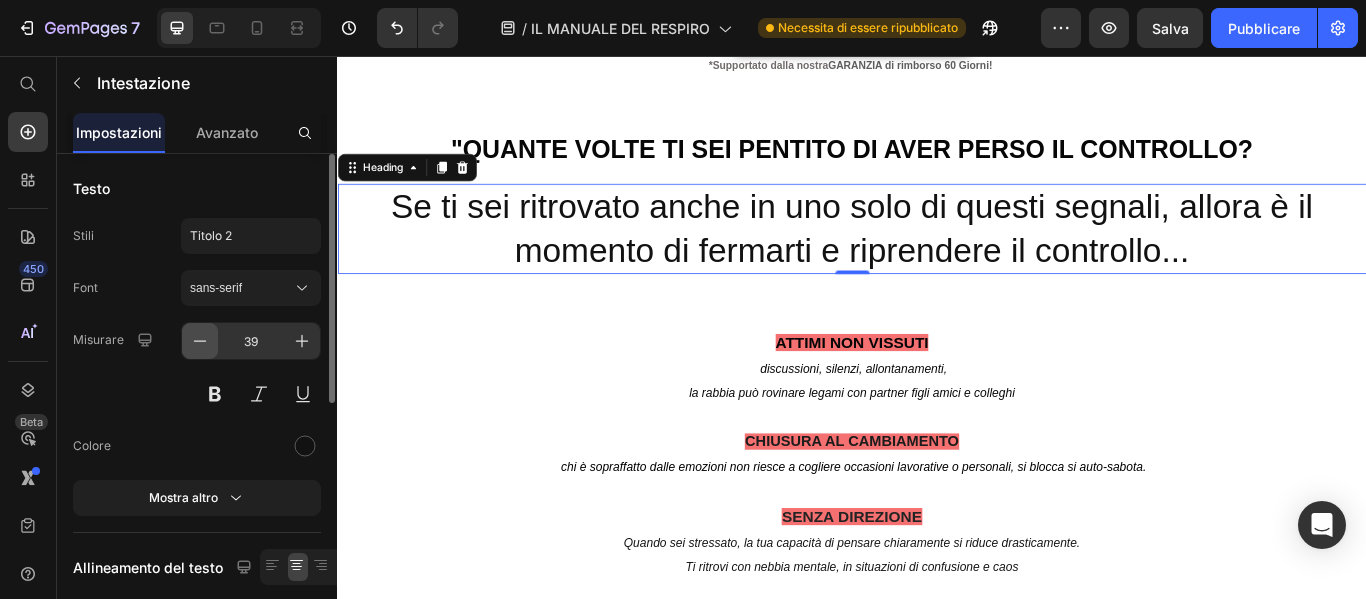 click 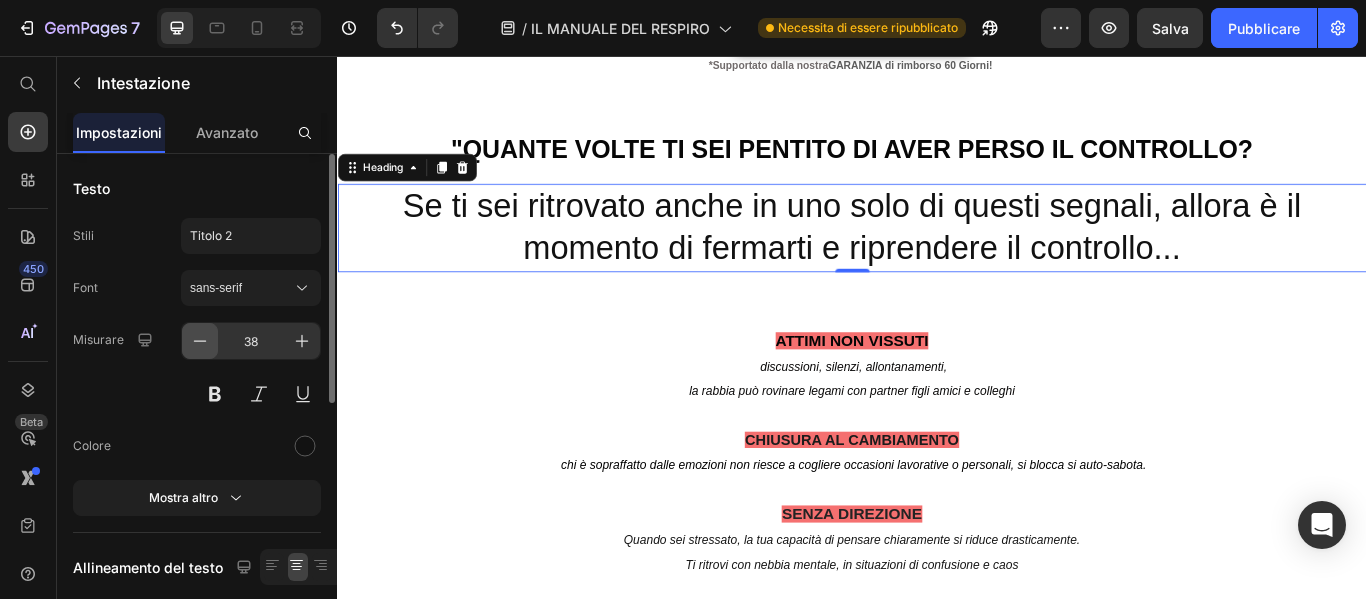 click 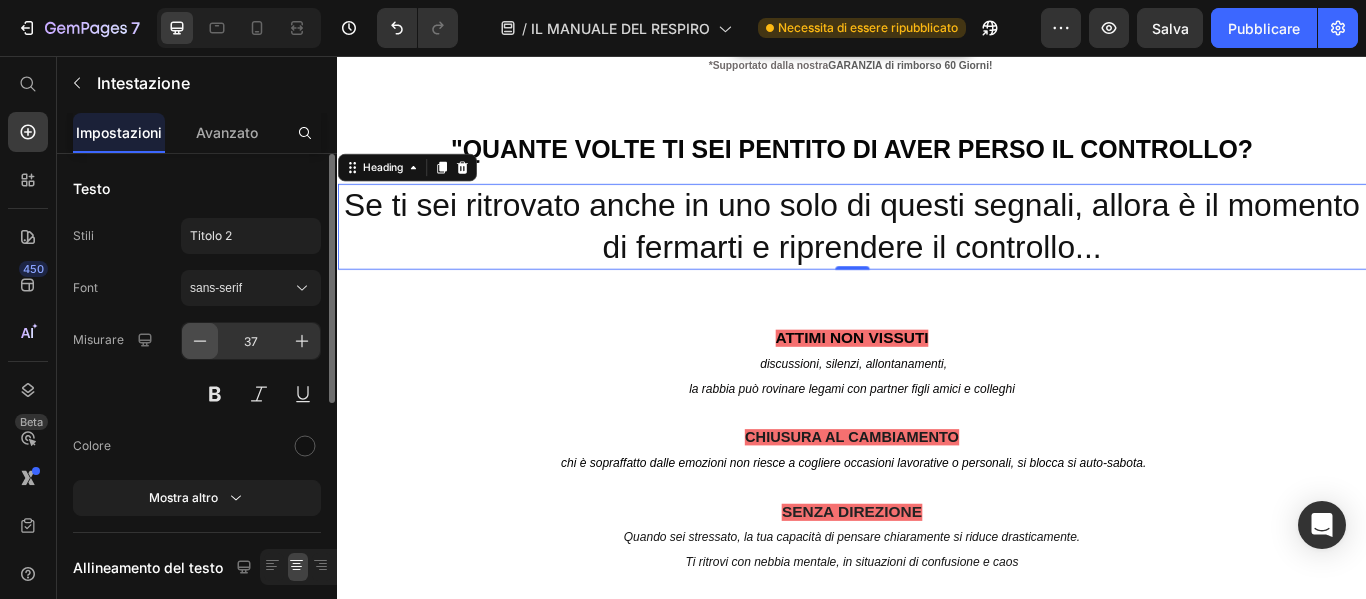 click 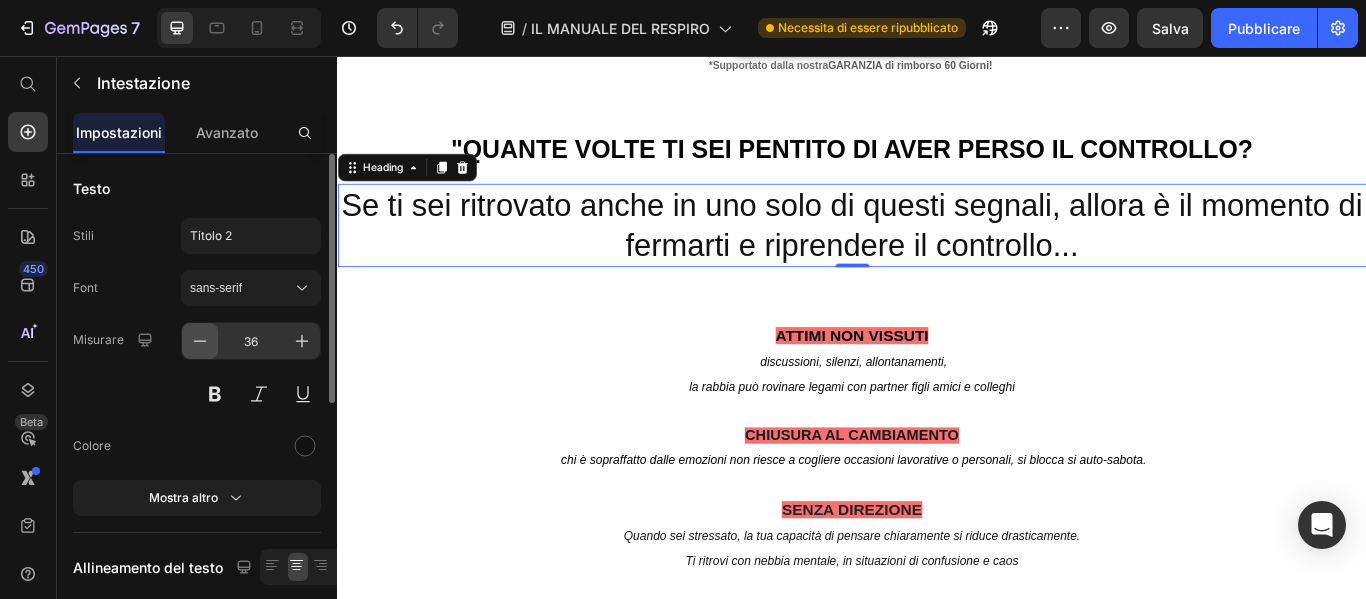 click 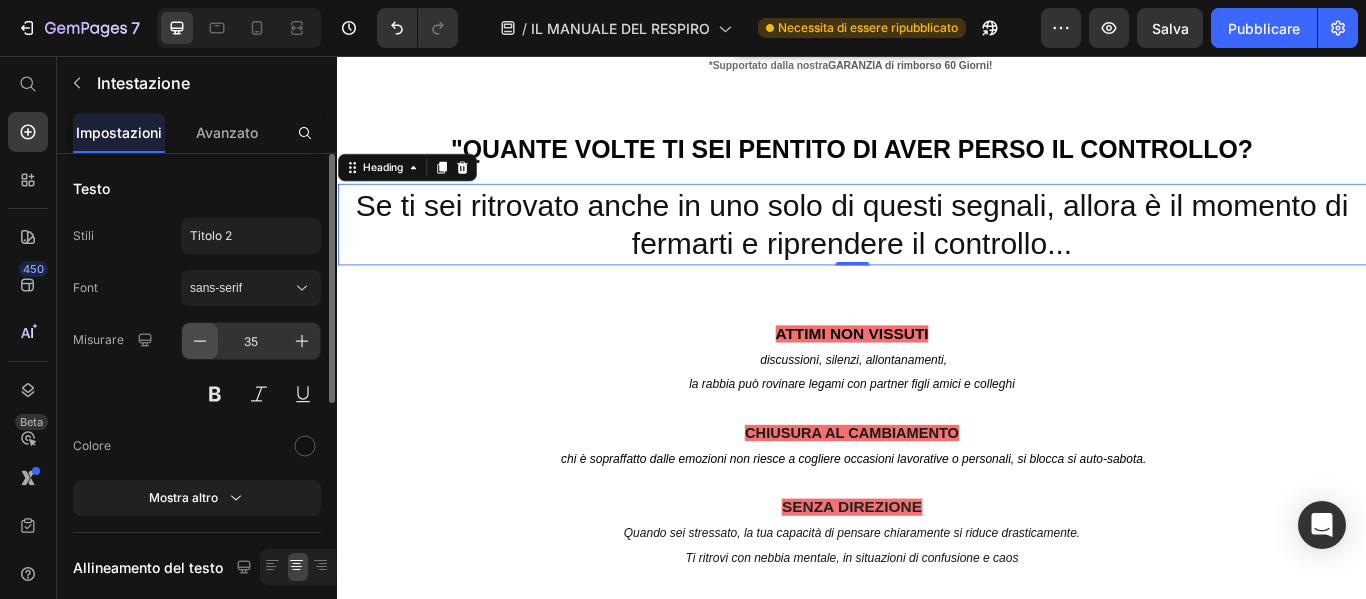 click 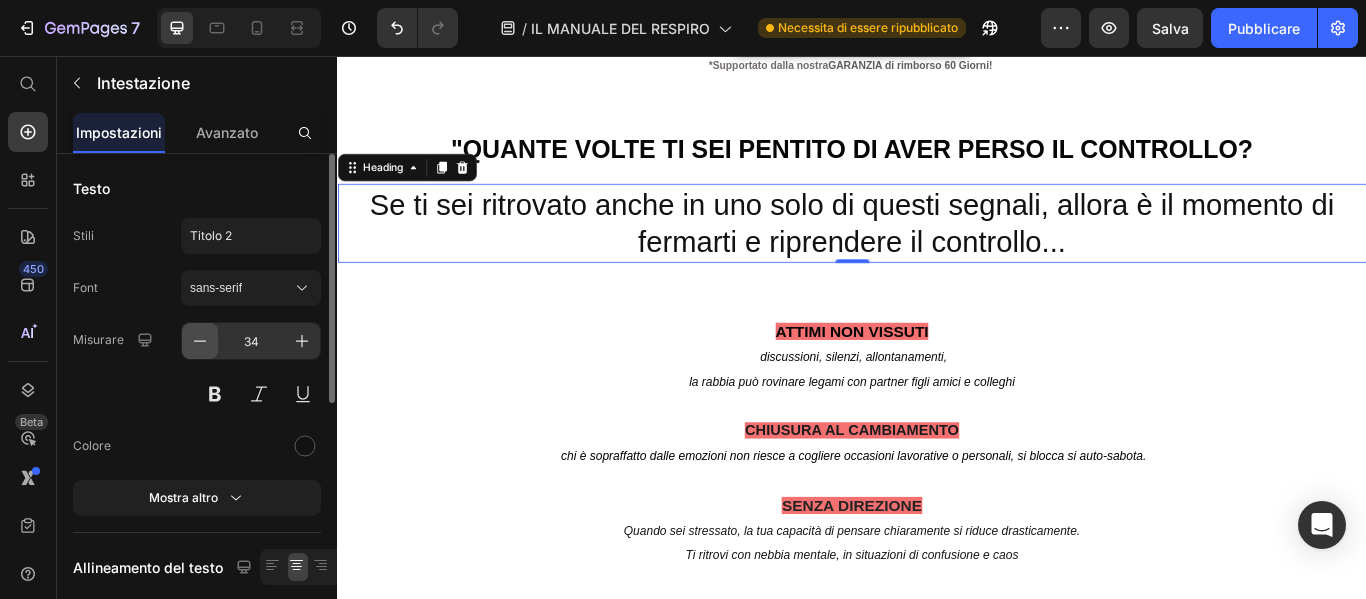 click 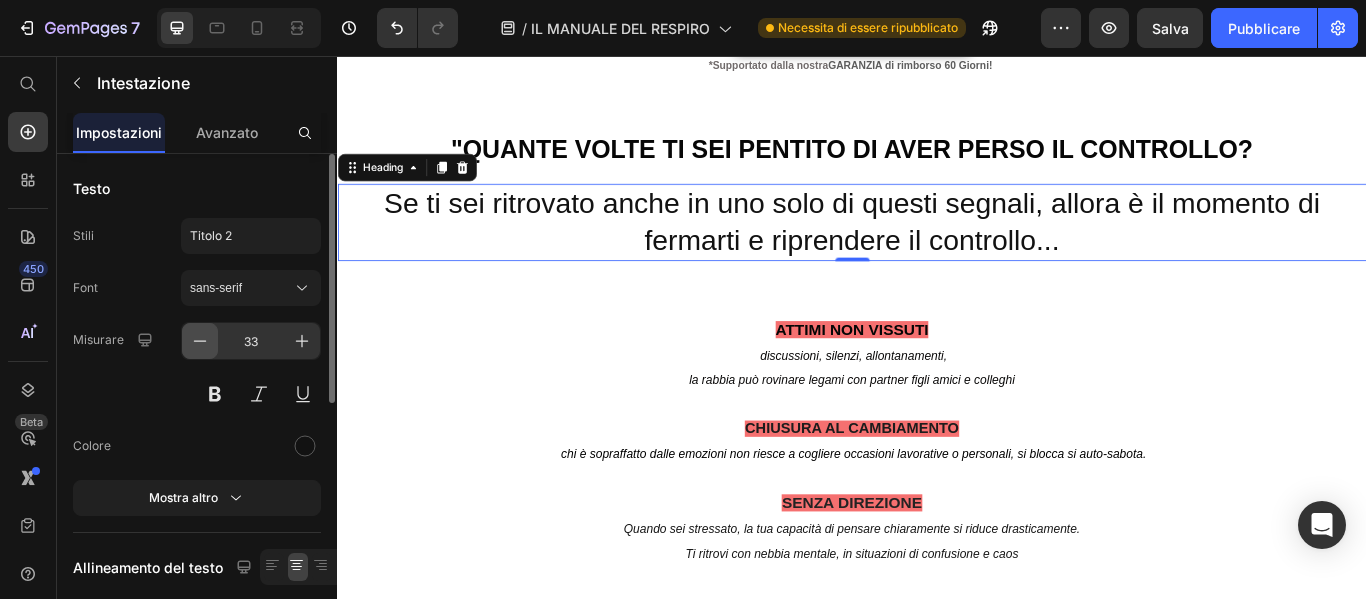 click 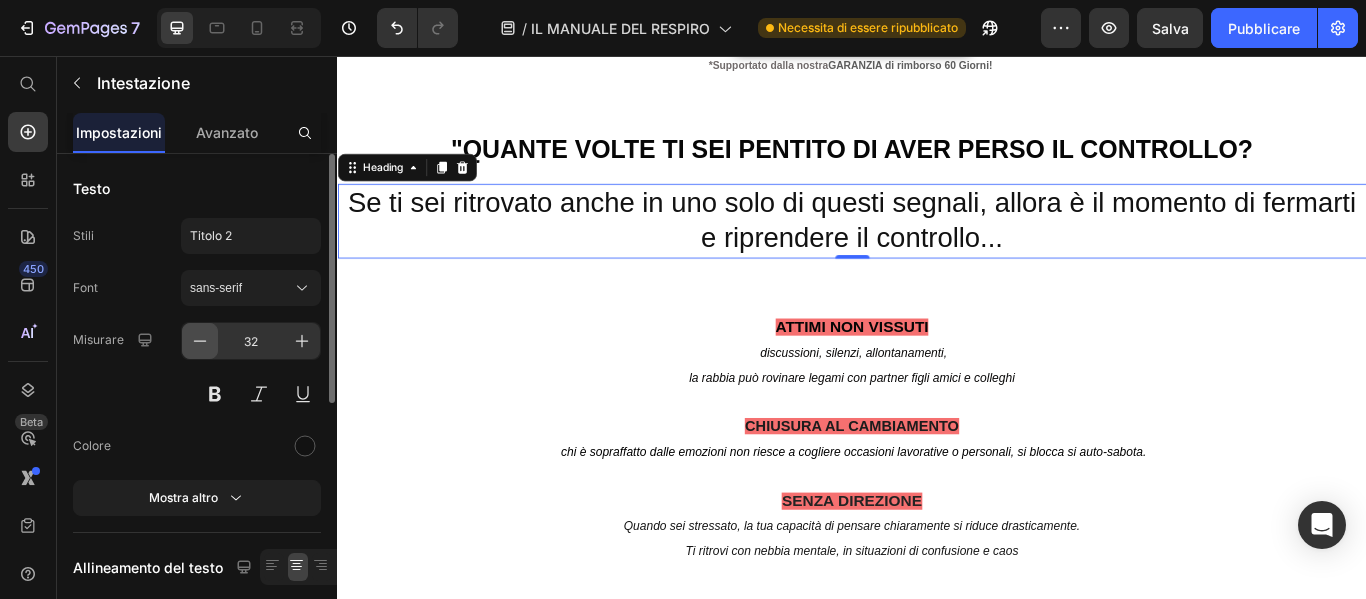 click 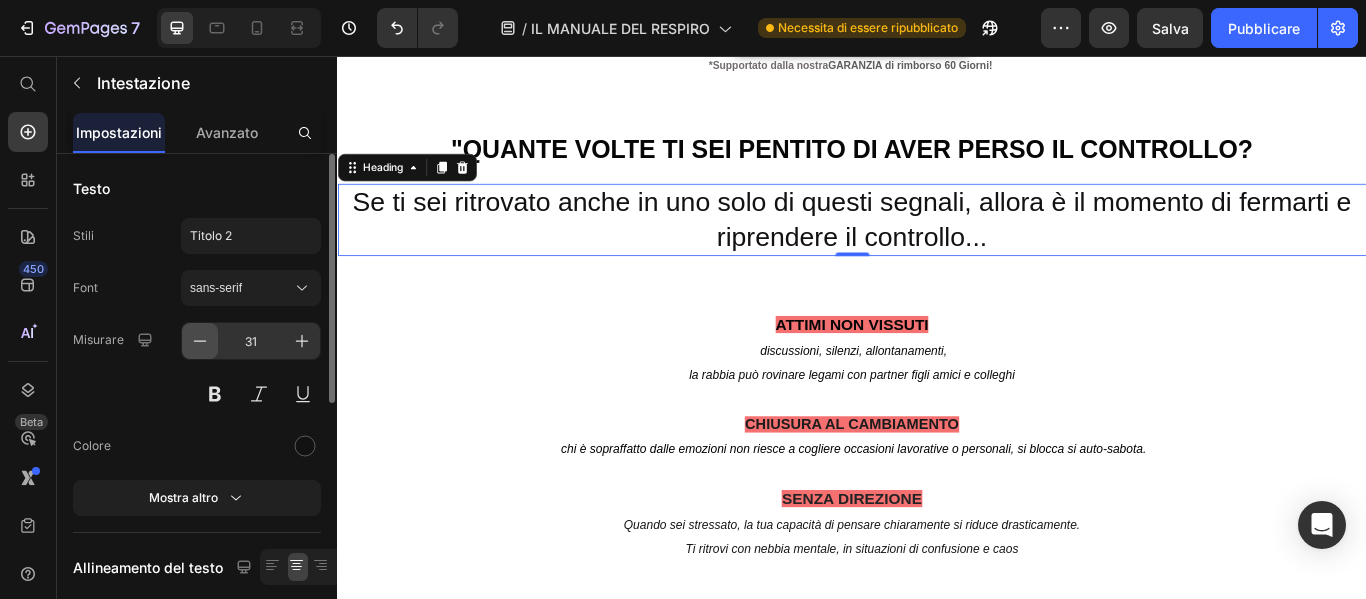 click 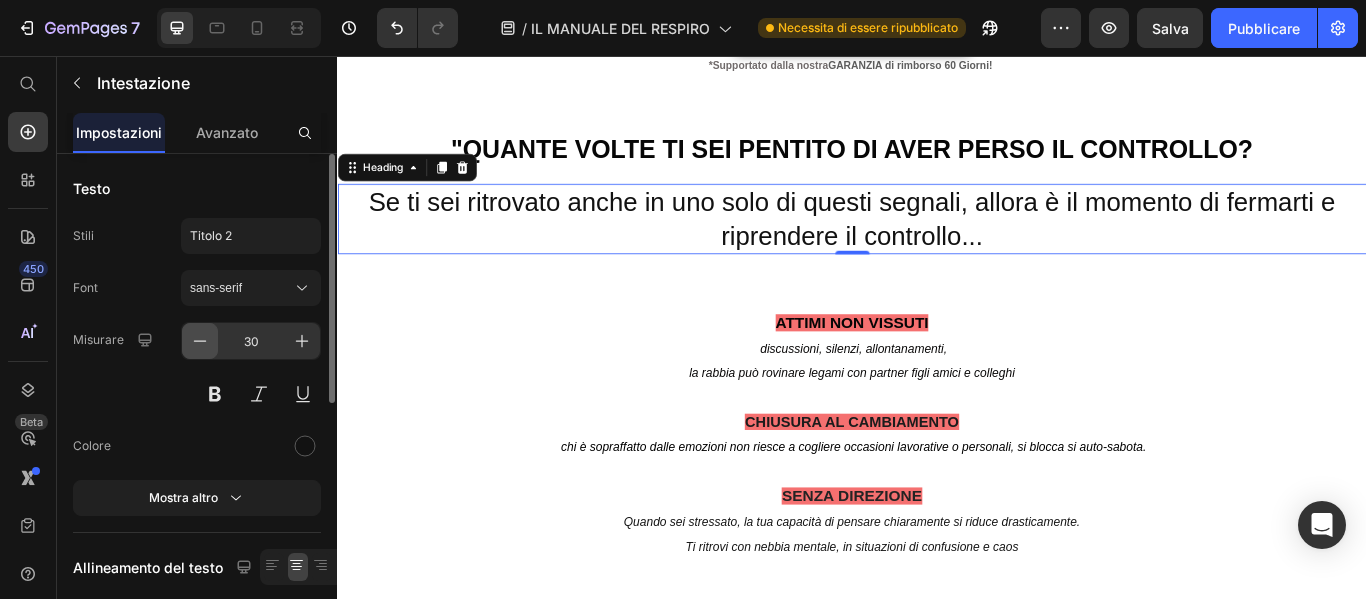 click 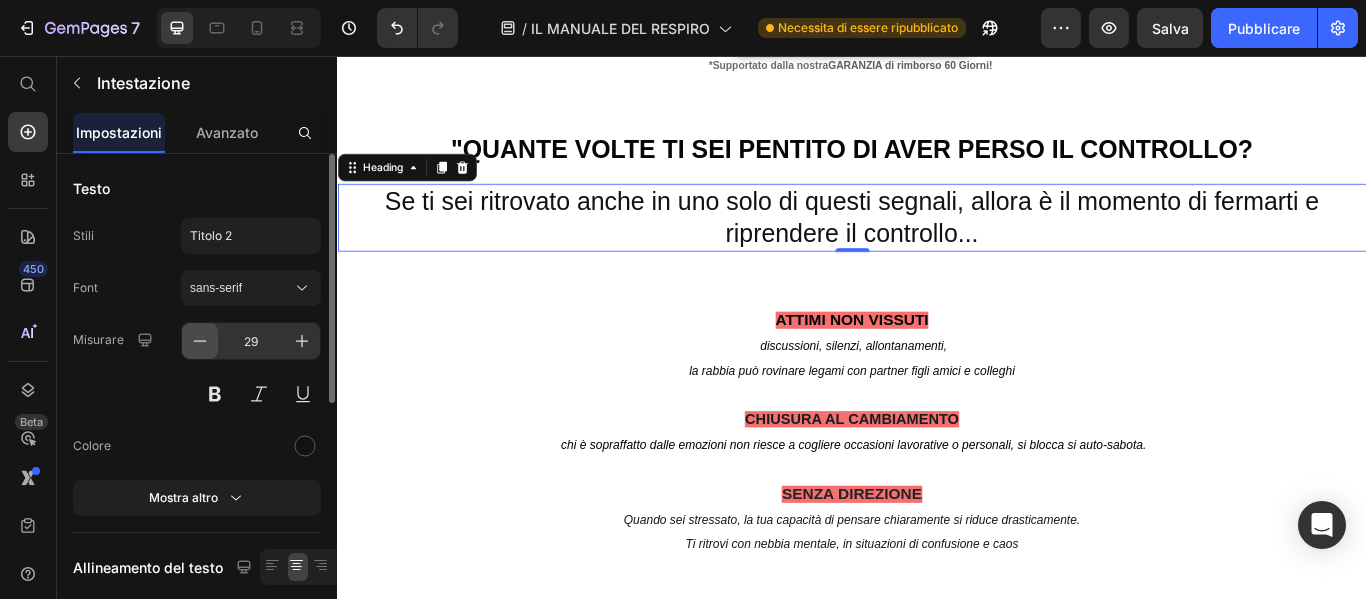 click 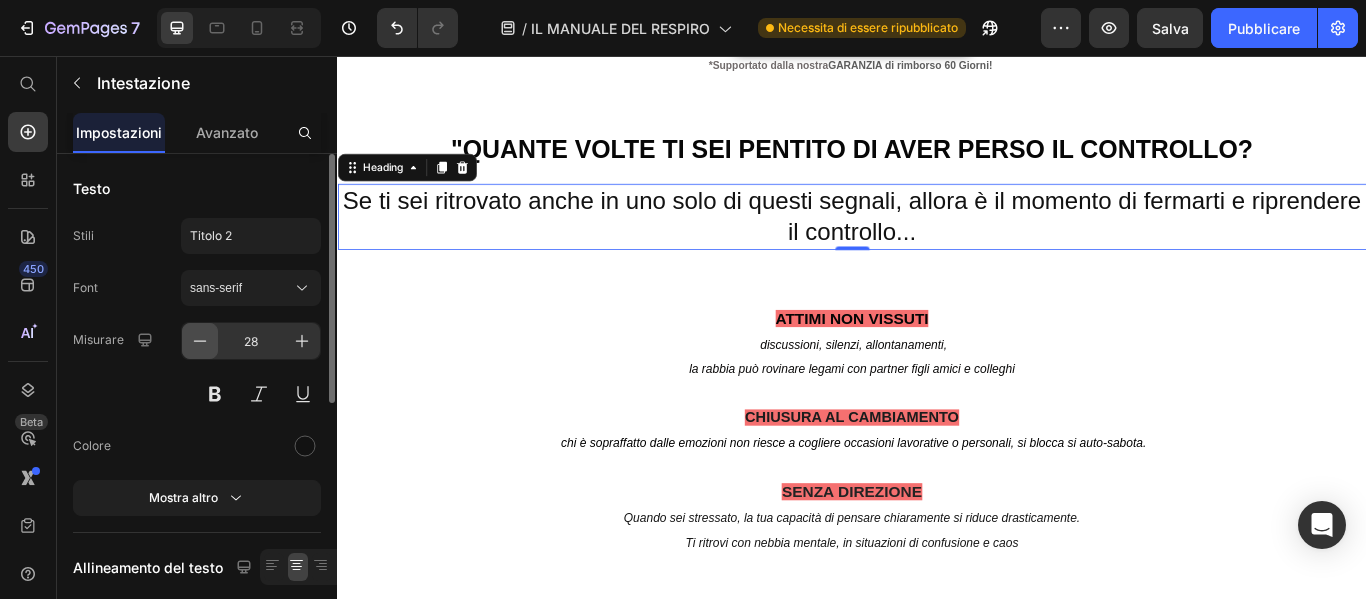 click 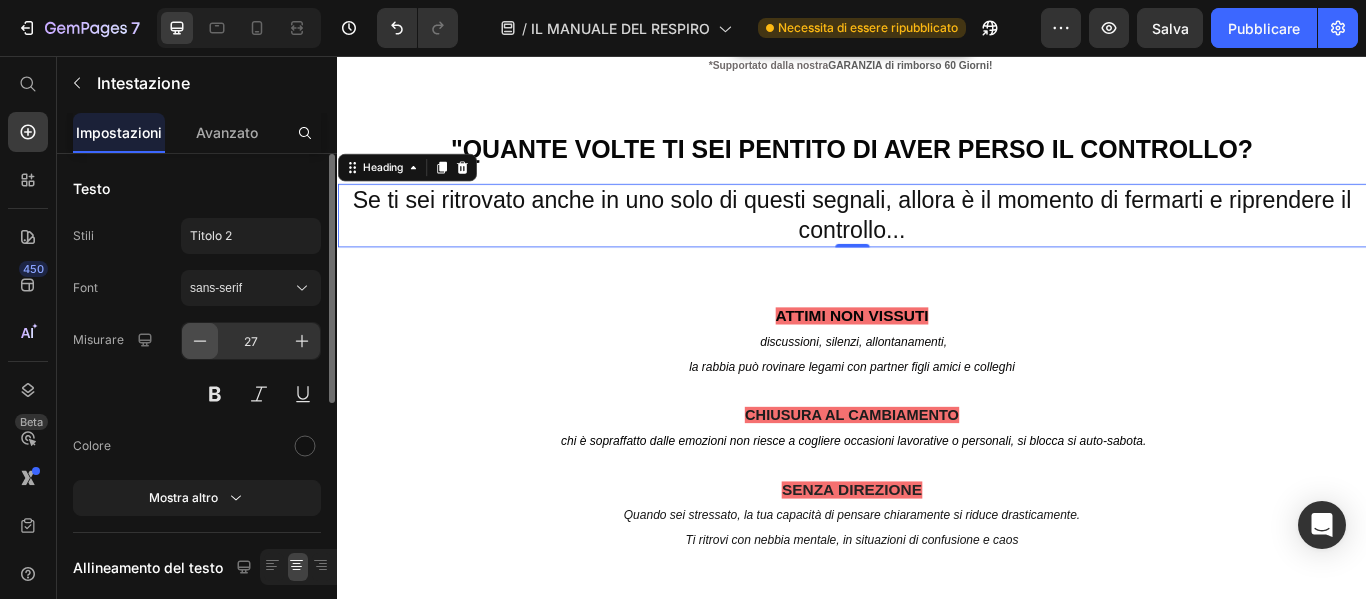 click 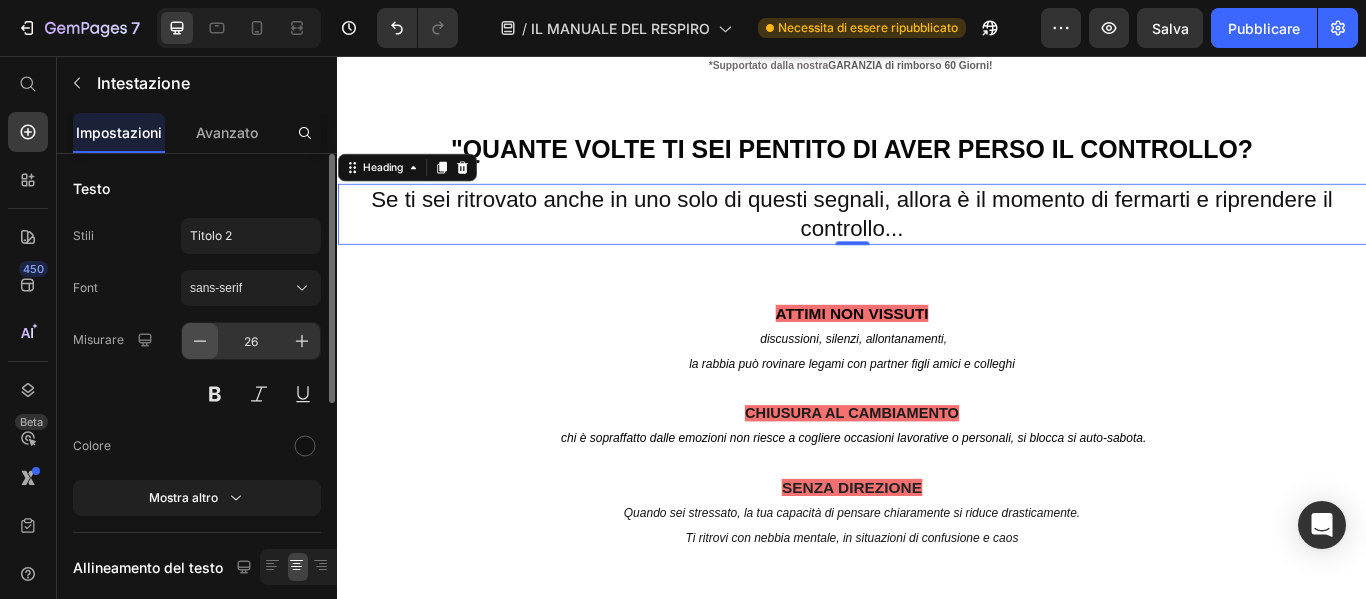 click 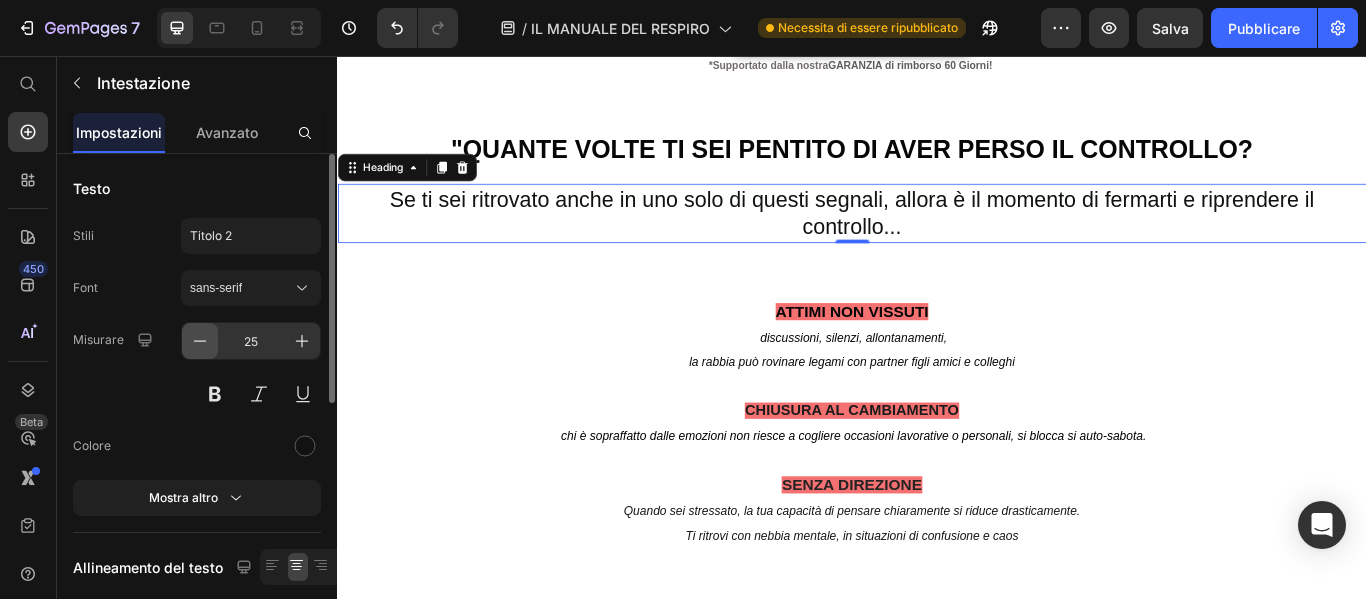 click 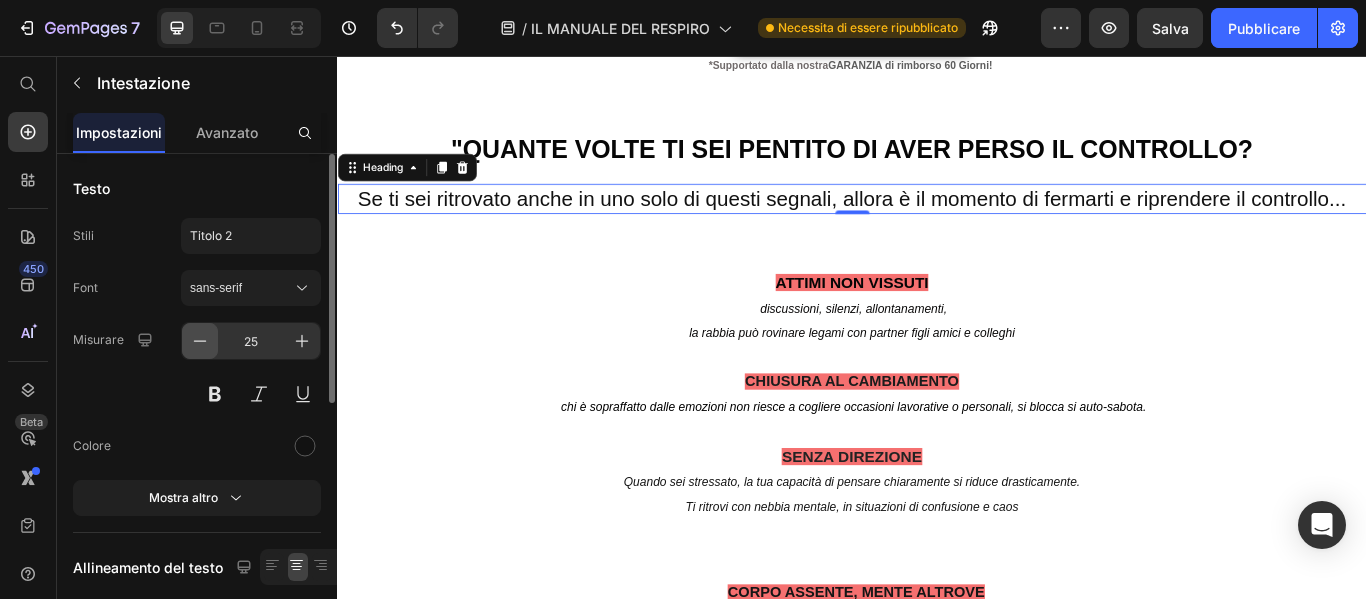 type on "24" 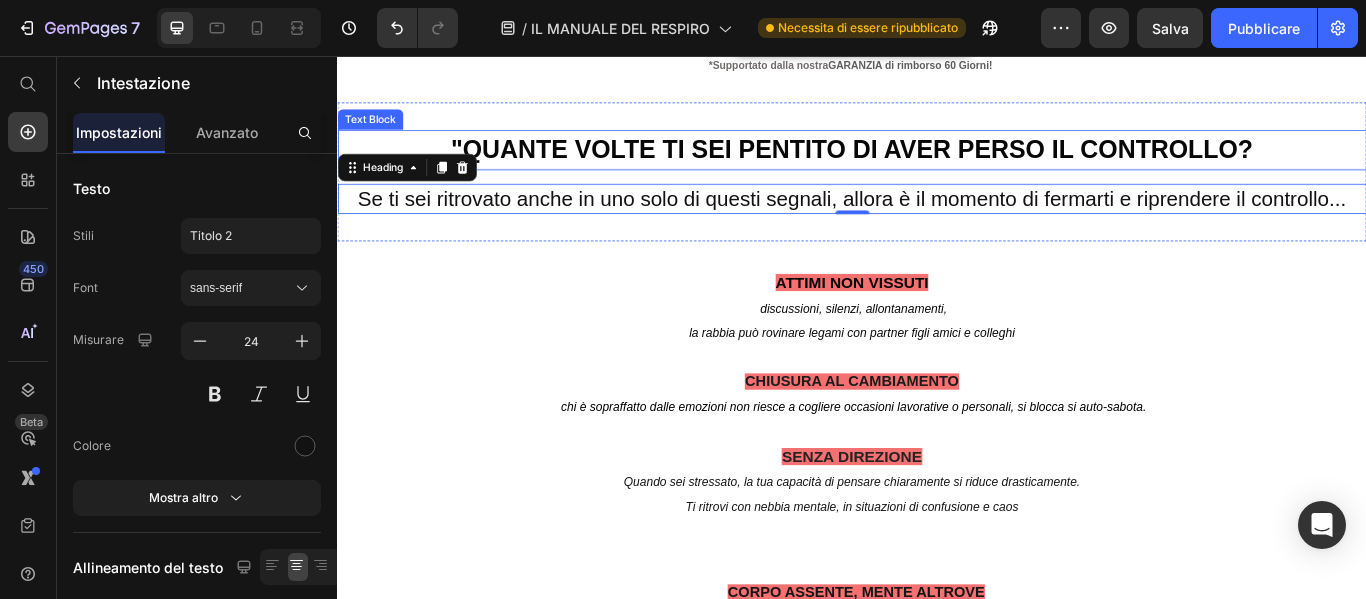 click on ""QUANTE VOLTE TI SEI PENTITO DI AVER PERSO IL CONTROLLO?" at bounding box center [936, 165] 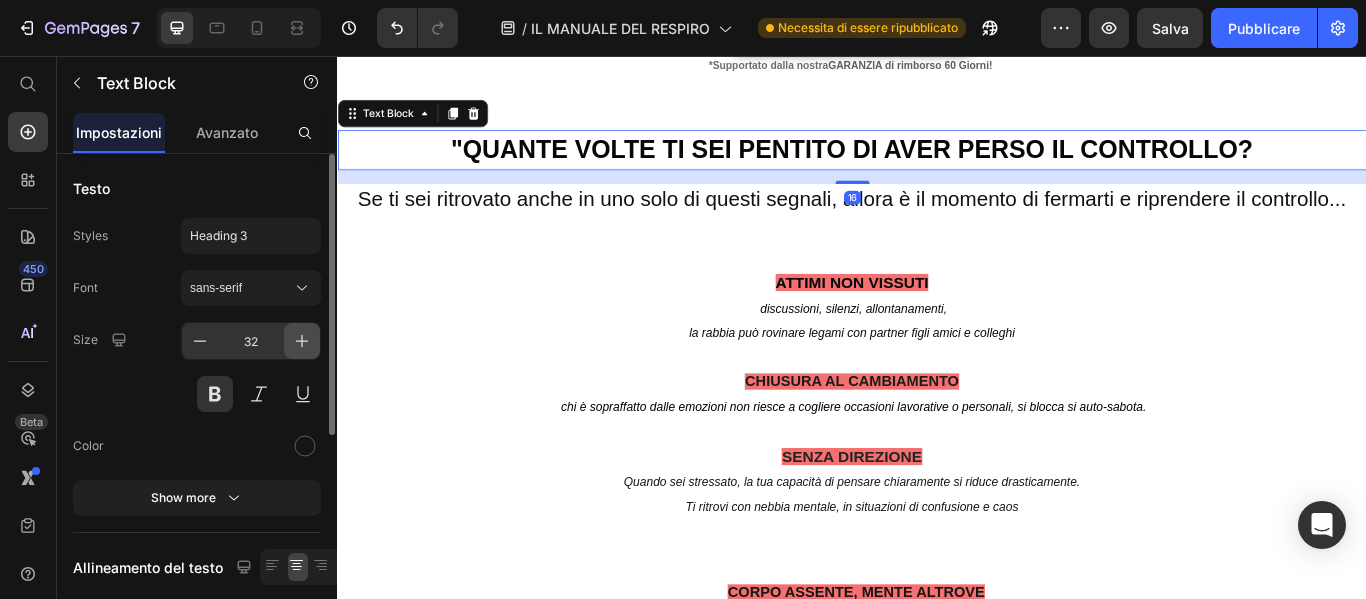 click at bounding box center [302, 341] 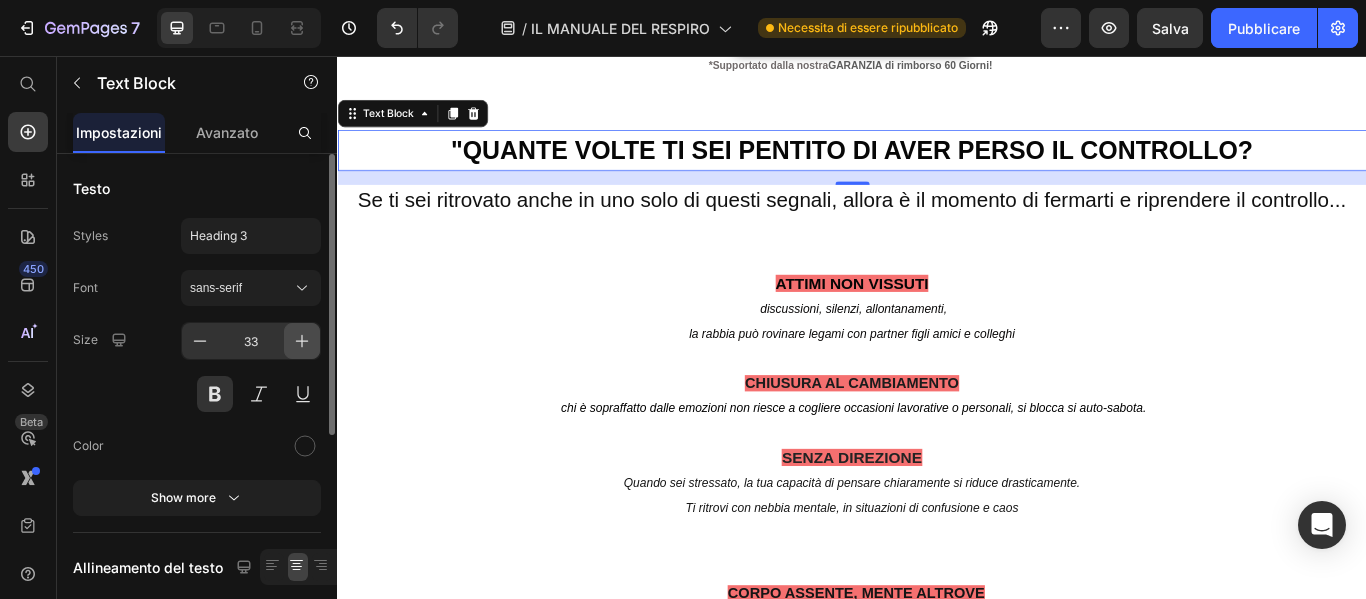 click at bounding box center [302, 341] 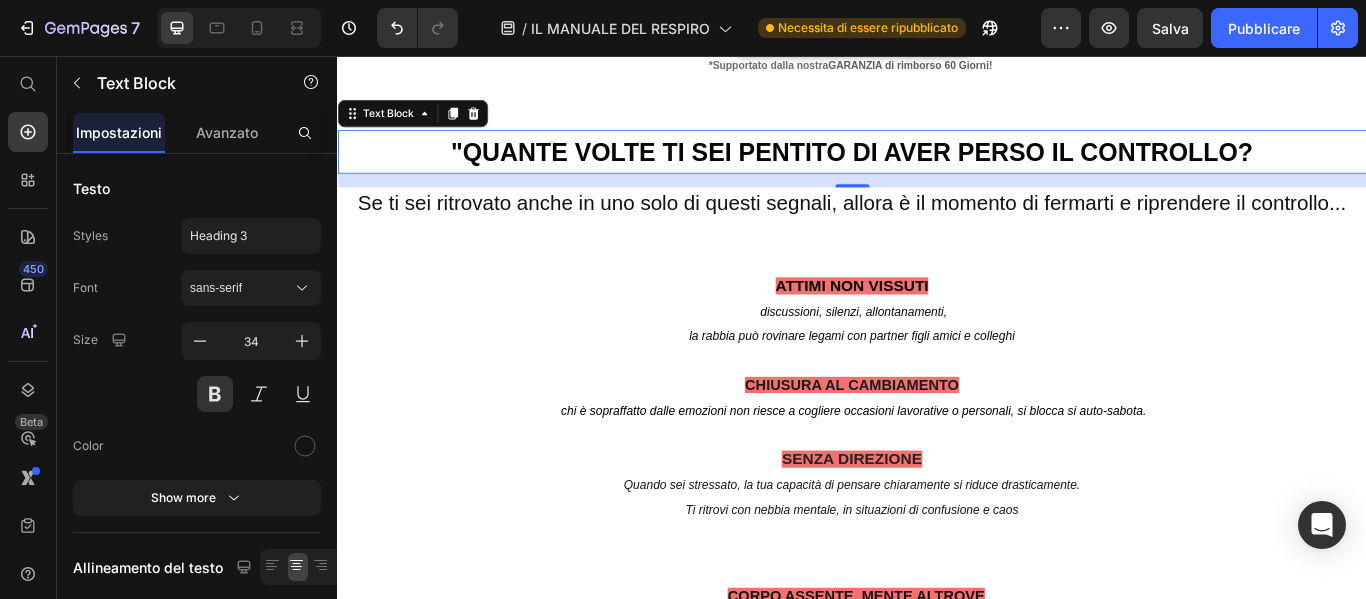 click on ""QUANTE VOLTE TI SEI PENTITO DI AVER PERSO IL CONTROLLO?" at bounding box center [937, 167] 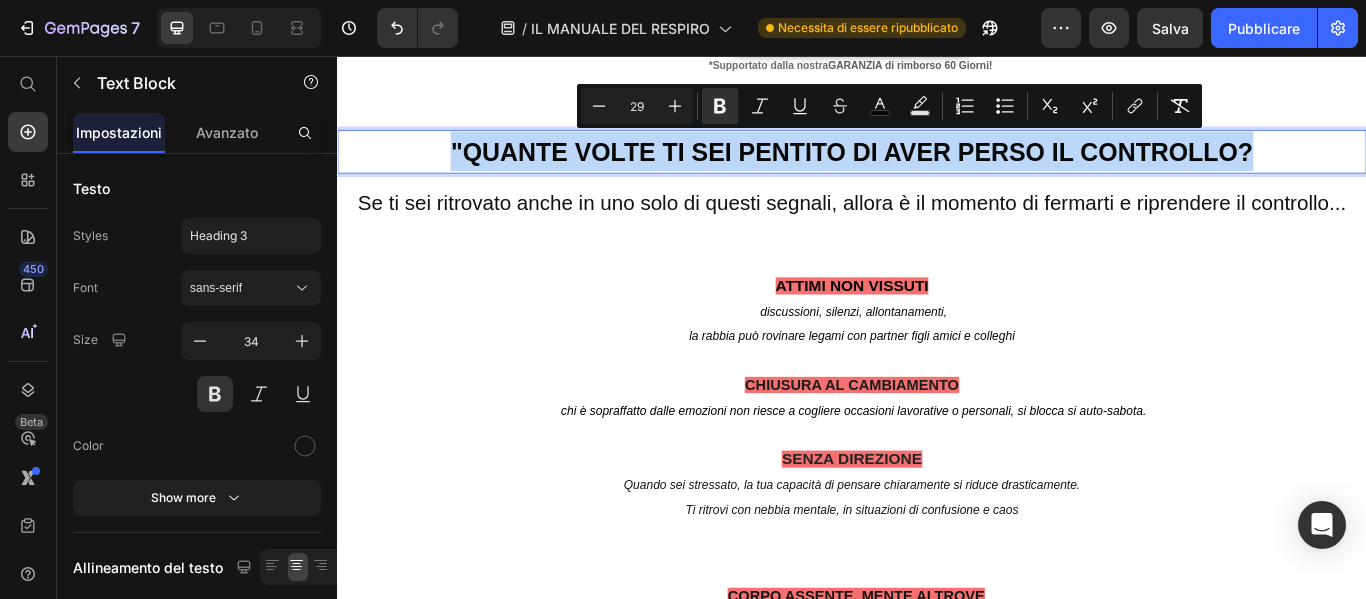 drag, startPoint x: 773, startPoint y: 150, endPoint x: 1415, endPoint y: 183, distance: 642.8476 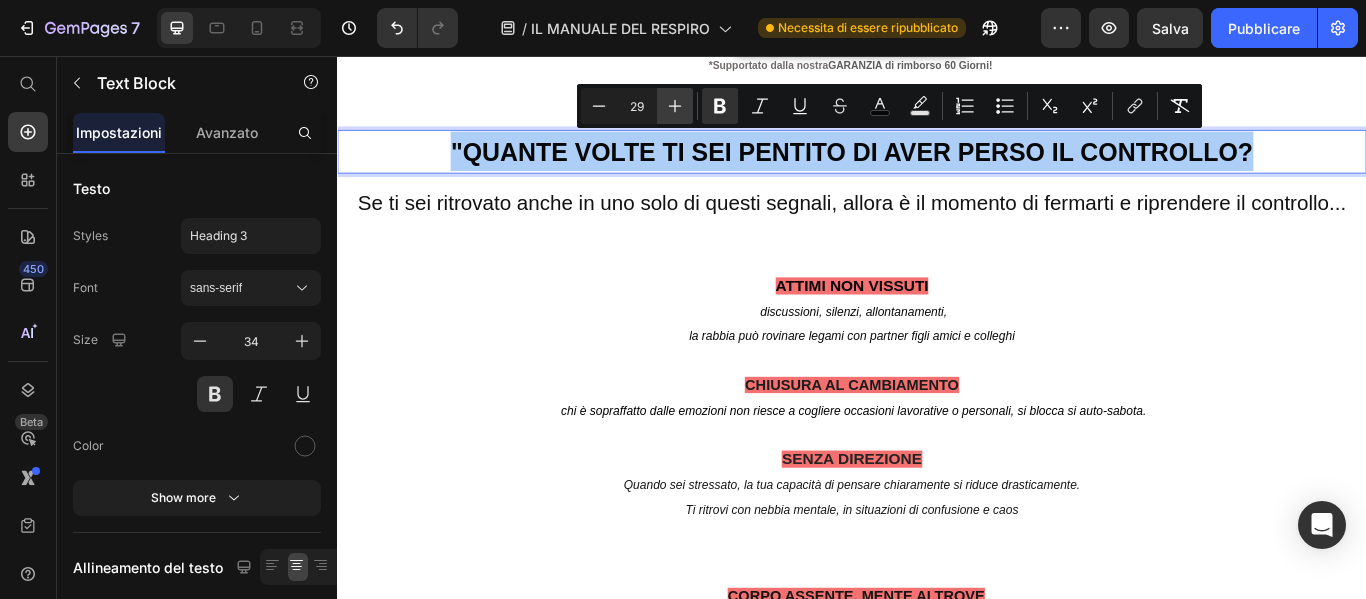 click 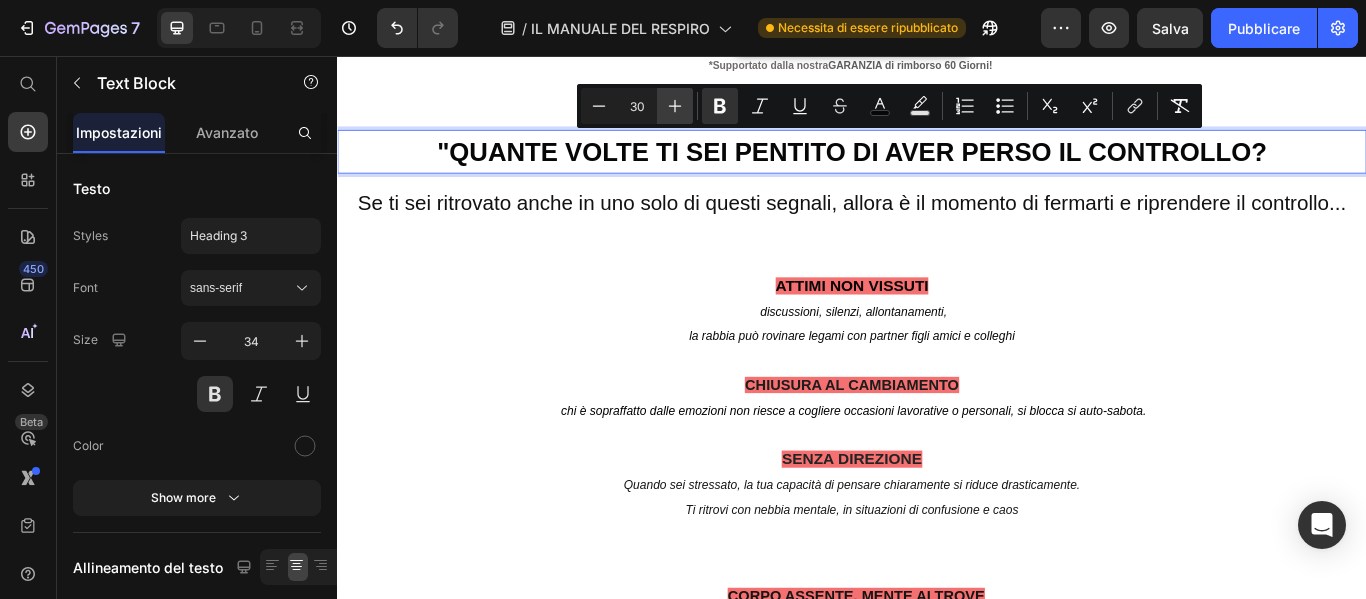 click 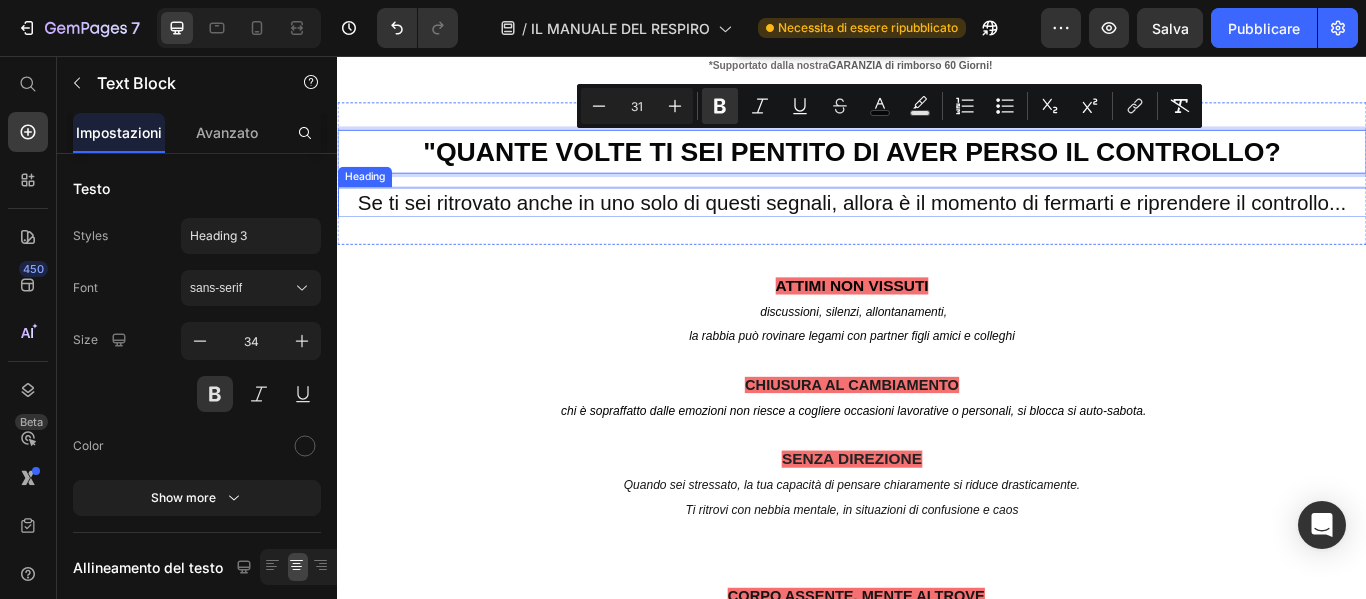 click on "Se ti sei ritrovato anche in uno solo di questi segnali, allora è il momento di fermarti e riprendere il controllo..." at bounding box center (937, 226) 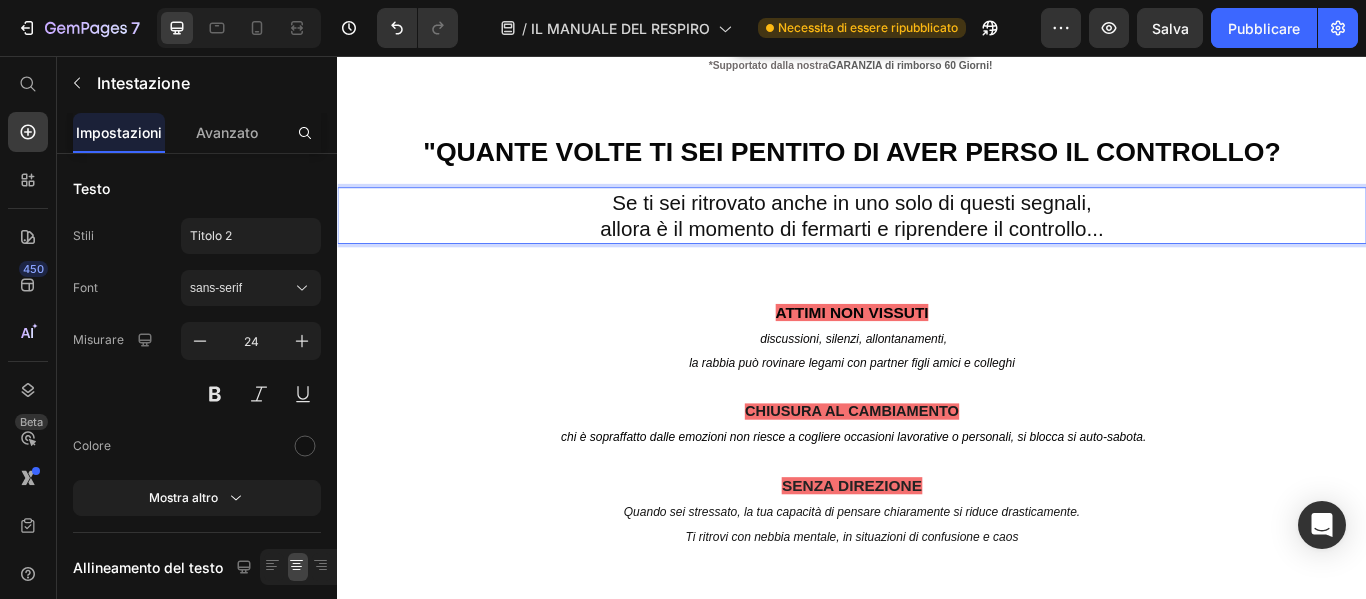 click on "Se ti sei ritrovato anche in uno solo di questi segnali,  allora è il momento di fermarti e riprendere il controllo..." at bounding box center (937, 242) 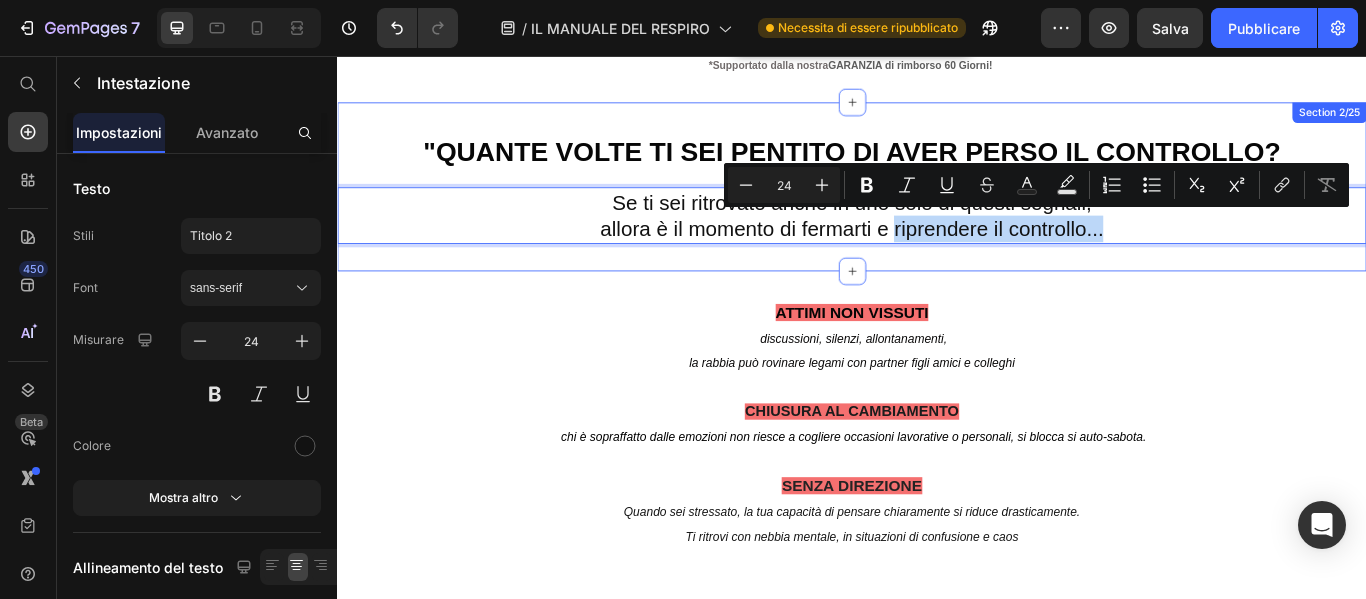 drag, startPoint x: 981, startPoint y: 251, endPoint x: 1231, endPoint y: 281, distance: 251.79356 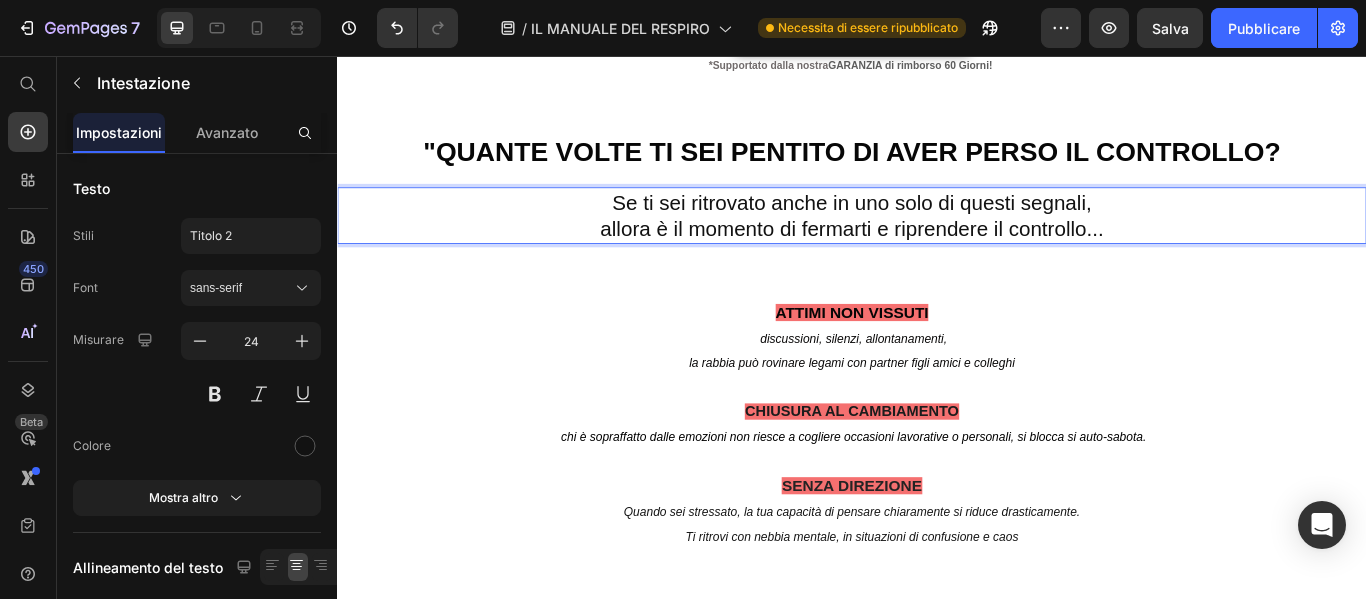 click on "Se ti sei ritrovato anche in uno solo di questi segnali,  allora è il momento di fermarti e riprendere il controllo..." at bounding box center [937, 242] 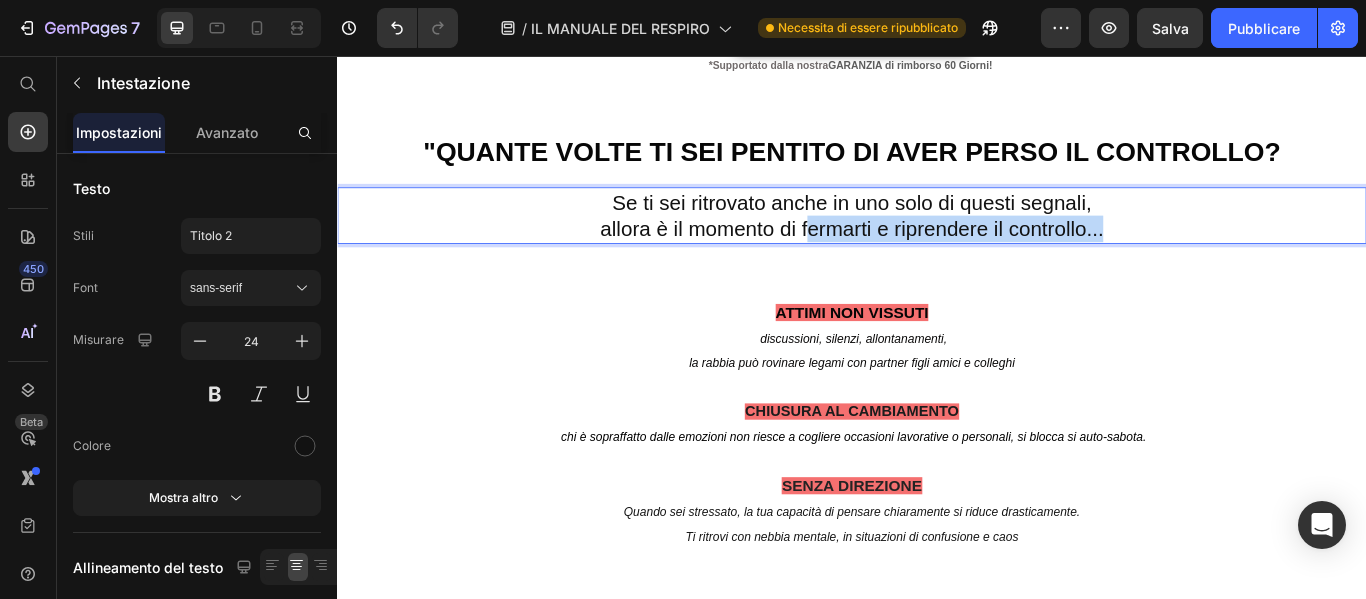 drag, startPoint x: 874, startPoint y: 258, endPoint x: 1278, endPoint y: 276, distance: 404.4008 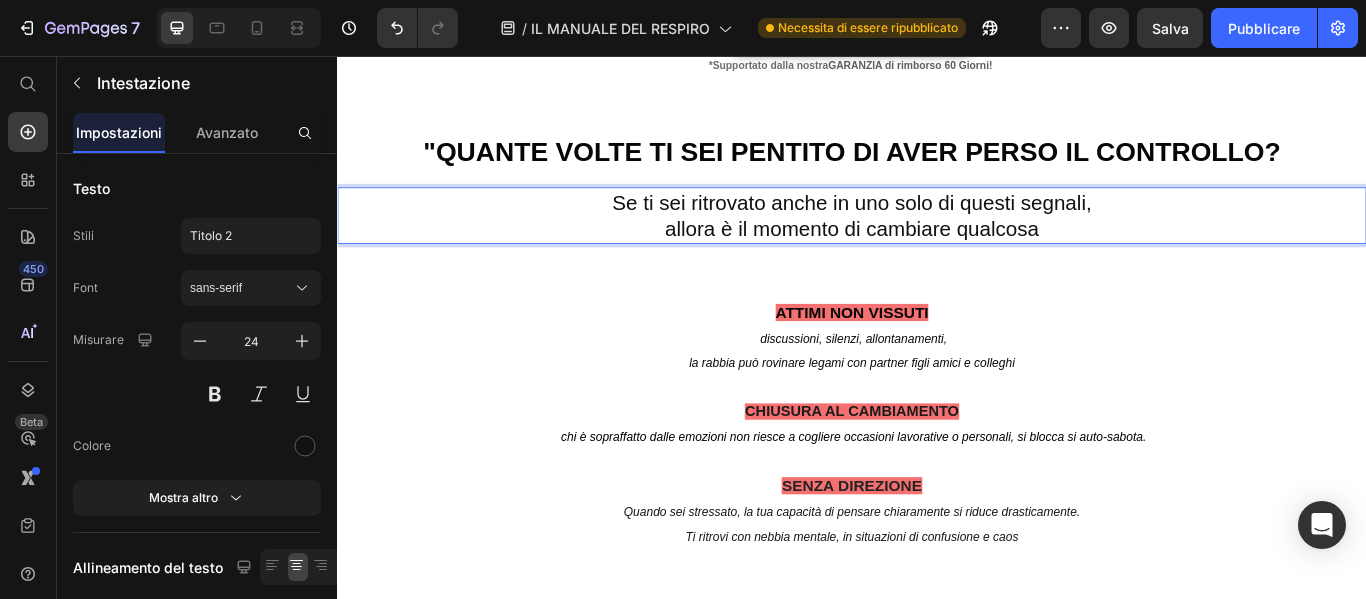 click on "Se ti sei ritrovato anche in uno solo di questi segnali,  allora è il momento di cambiare qualcosa" at bounding box center (937, 242) 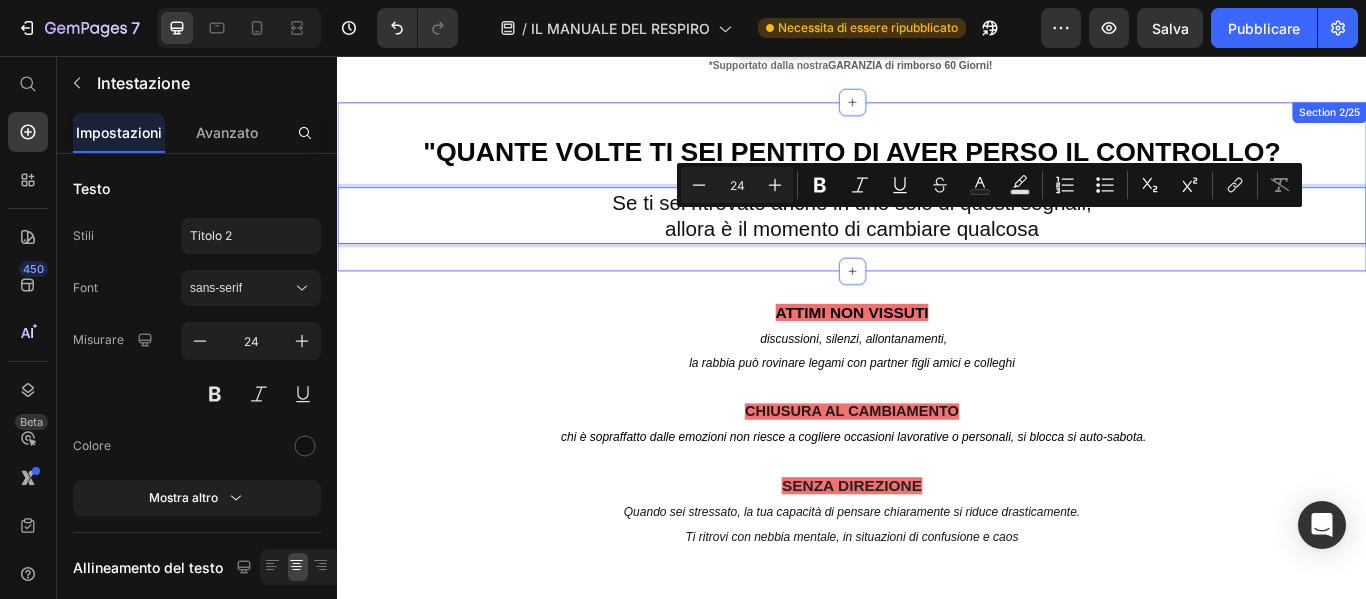 drag, startPoint x: 946, startPoint y: 254, endPoint x: 1188, endPoint y: 277, distance: 243.09052 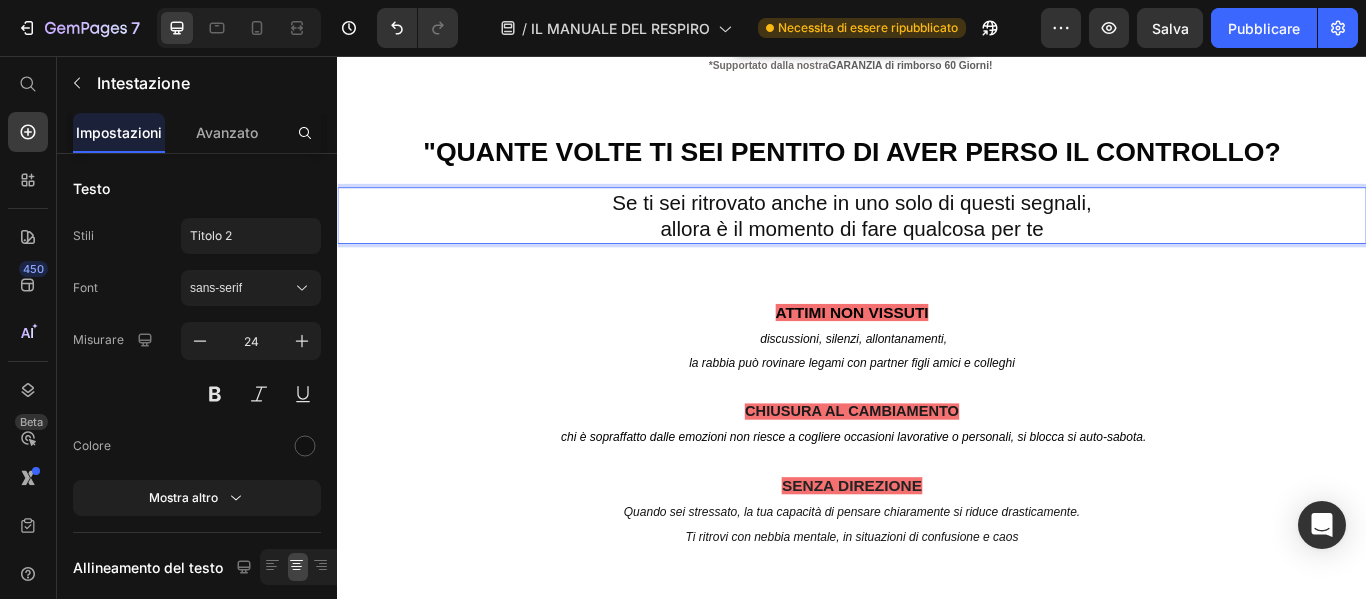 click on "Se ti sei ritrovato anche in uno solo di questi segnali,  allora è il momento di fare qualcosa per te" at bounding box center [937, 242] 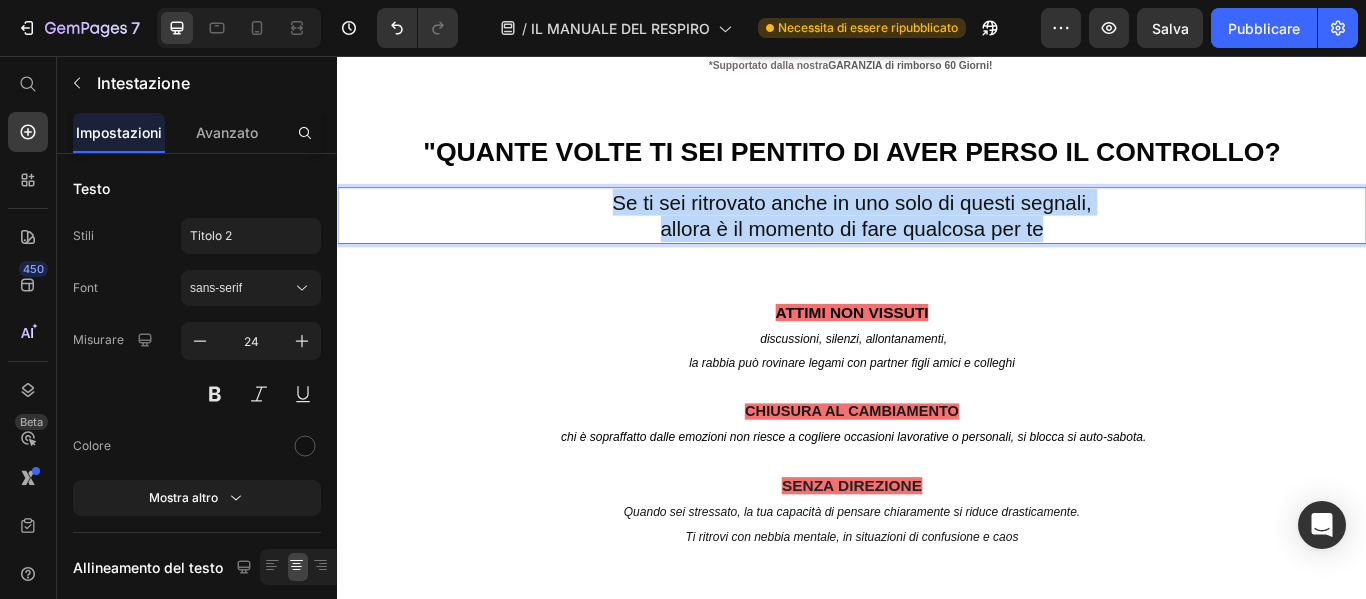 drag, startPoint x: 651, startPoint y: 216, endPoint x: 1182, endPoint y: 268, distance: 533.54004 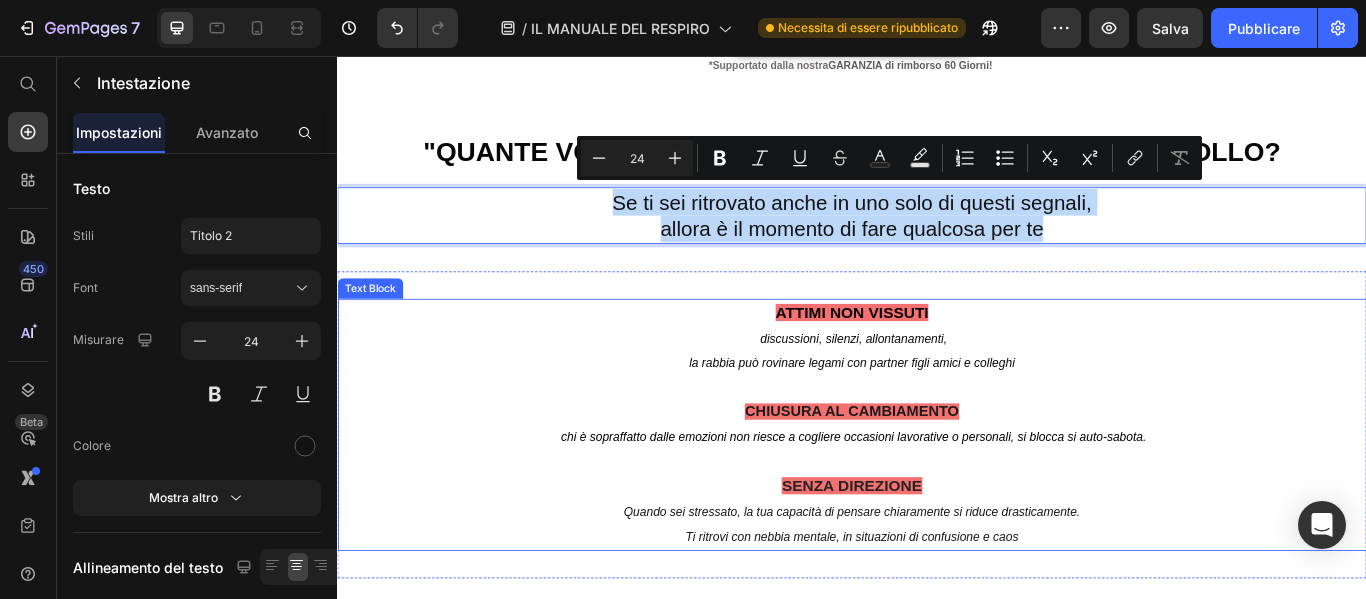 click on "la rabbia può rovinare legami con partner figli amici e colleghi" at bounding box center [937, 414] 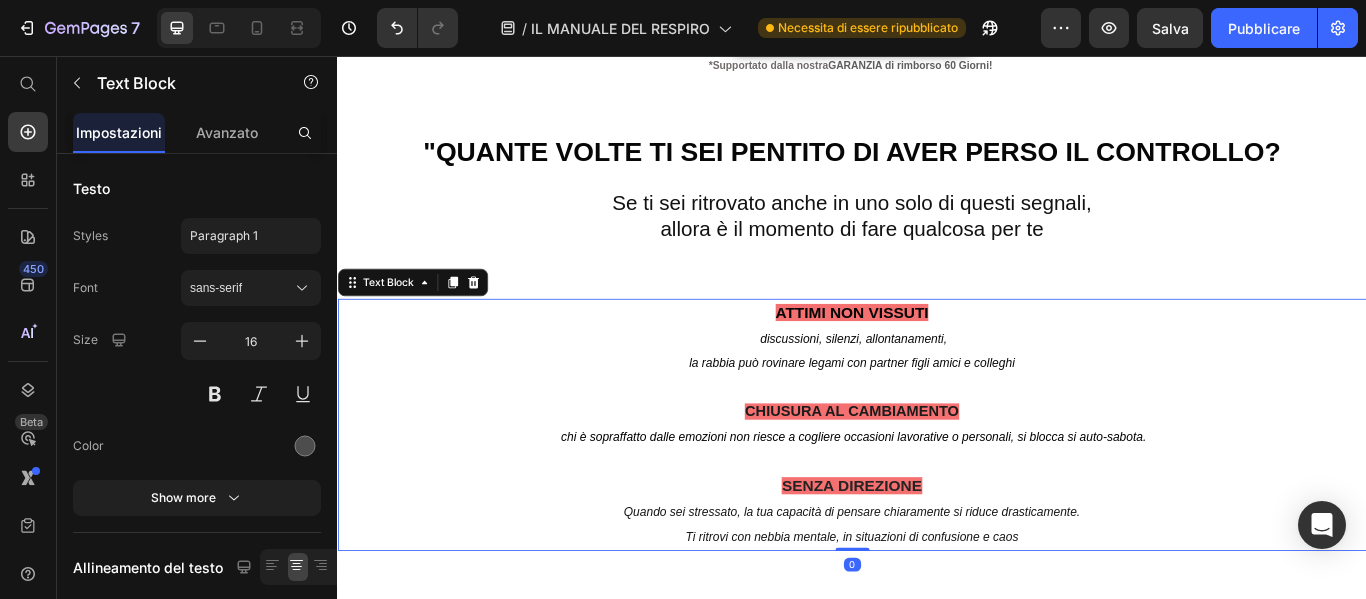 click on "la rabbia può rovinare legami con partner figli amici e colleghi" at bounding box center (937, 414) 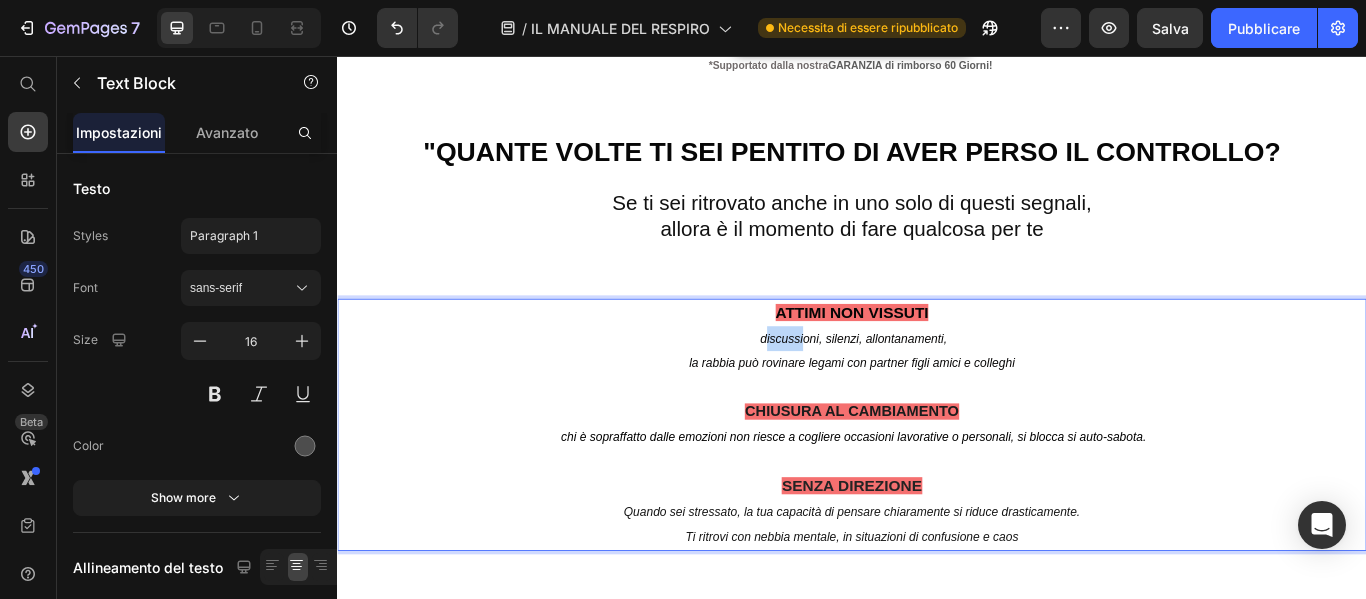 drag, startPoint x: 830, startPoint y: 376, endPoint x: 871, endPoint y: 379, distance: 41.109608 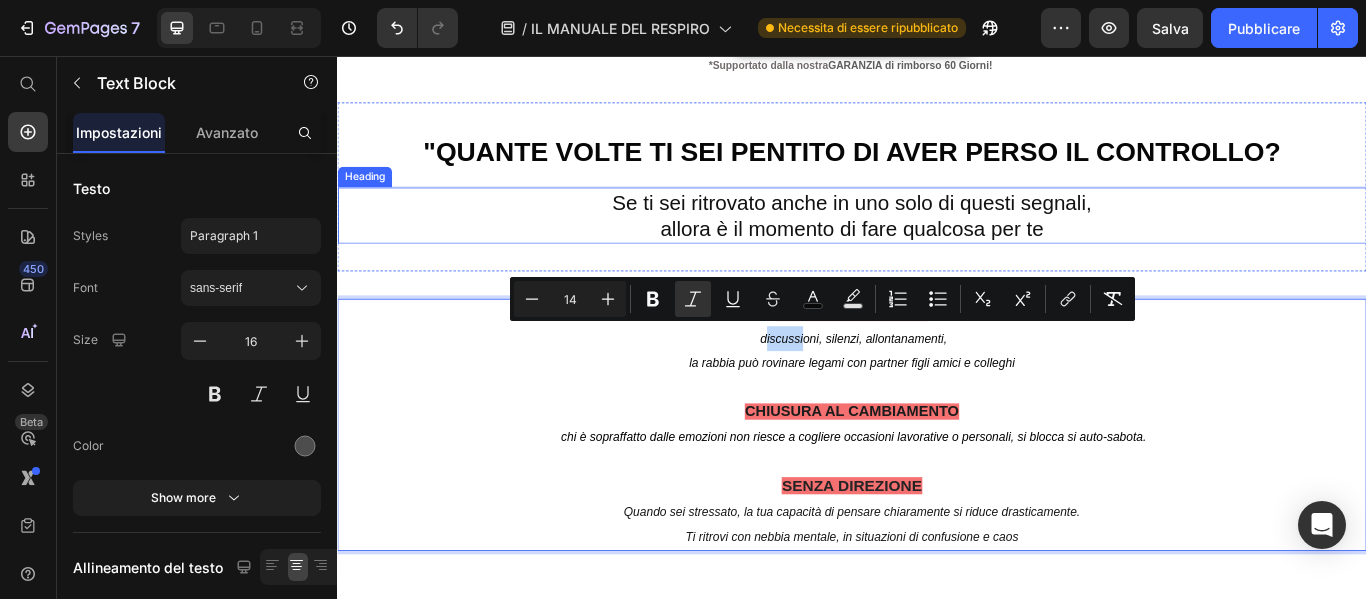 click on "Se ti sei ritrovato anche in uno solo di questi segnali,  allora è il momento di fare qualcosa per te" at bounding box center (937, 242) 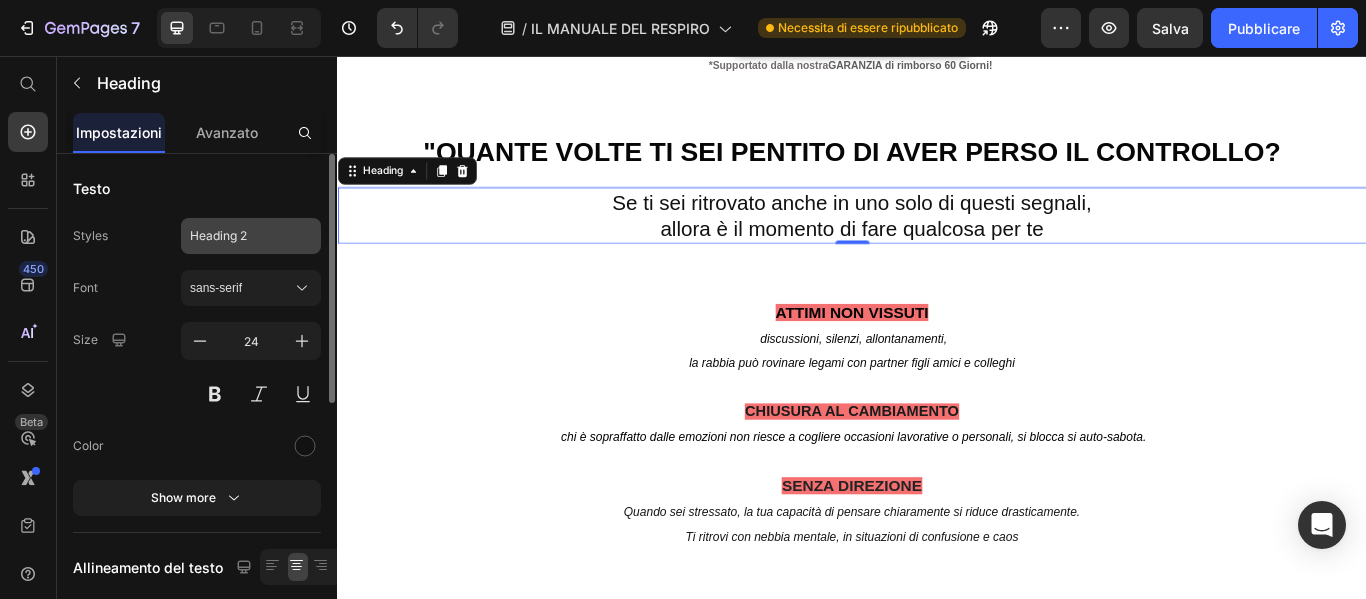 click on "Heading 2" at bounding box center (239, 236) 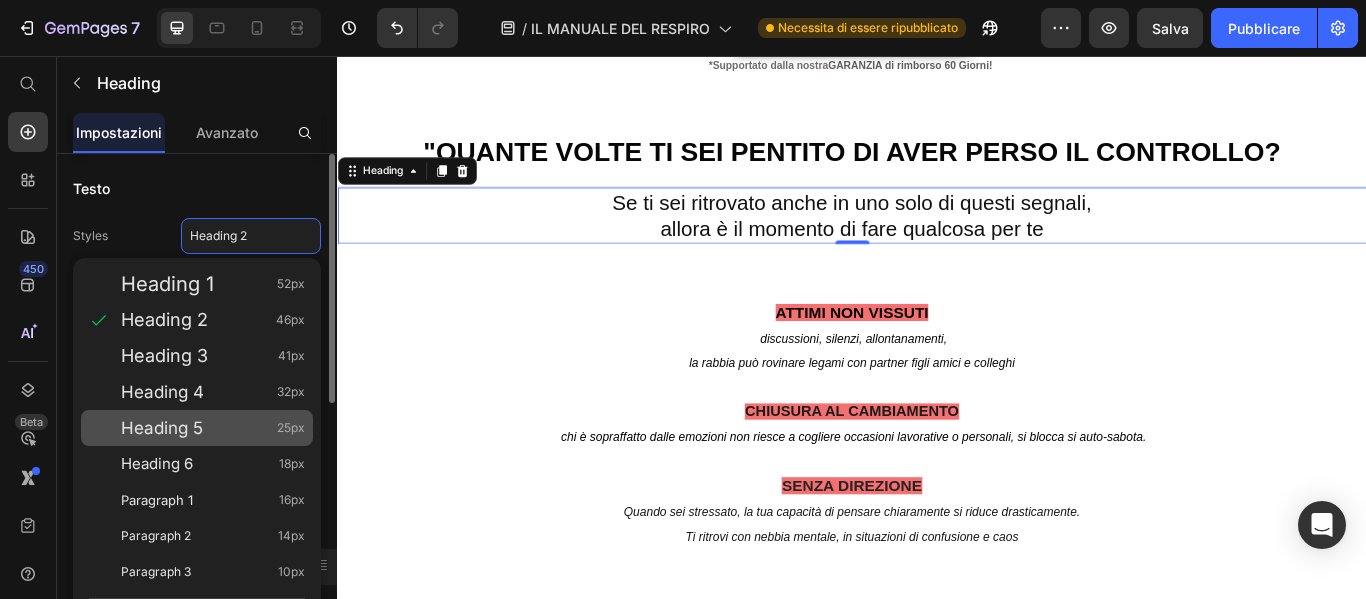 click on "Heading 5" at bounding box center [162, 428] 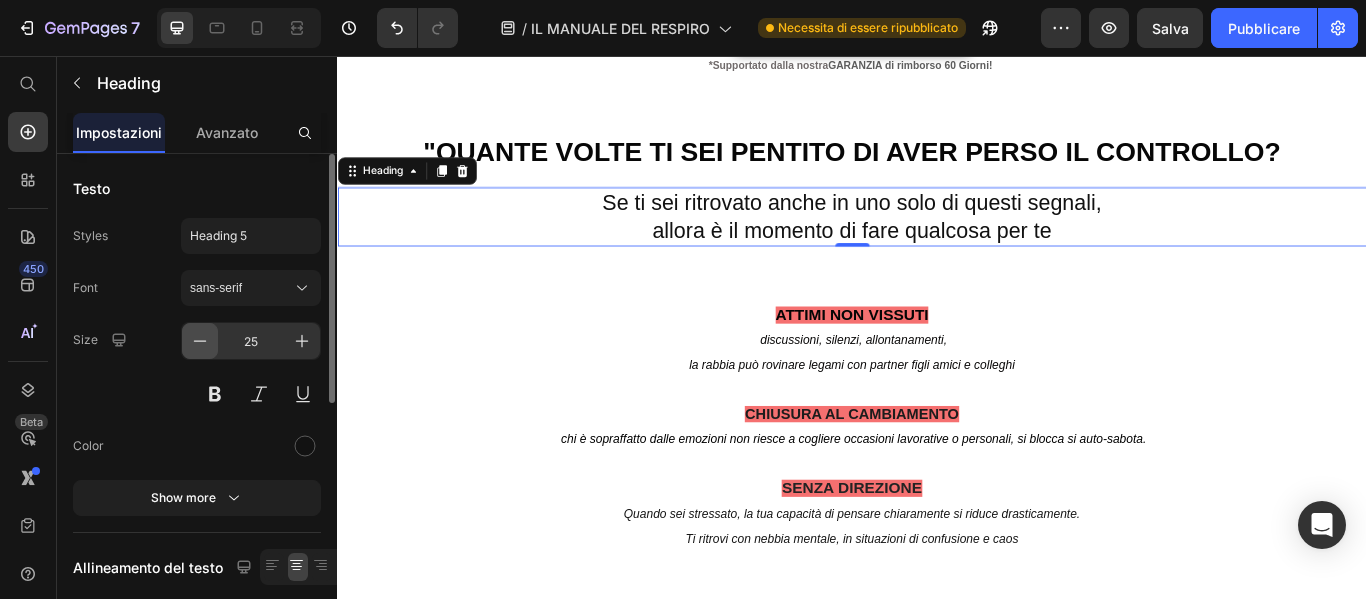 click 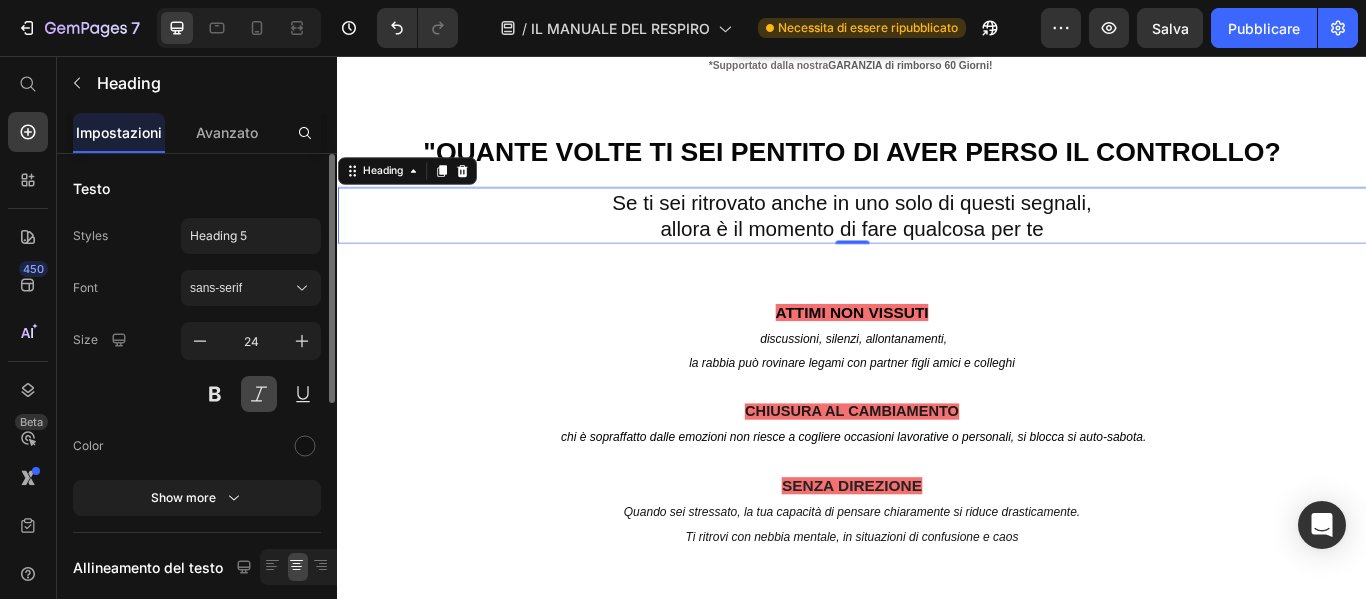 click at bounding box center (259, 394) 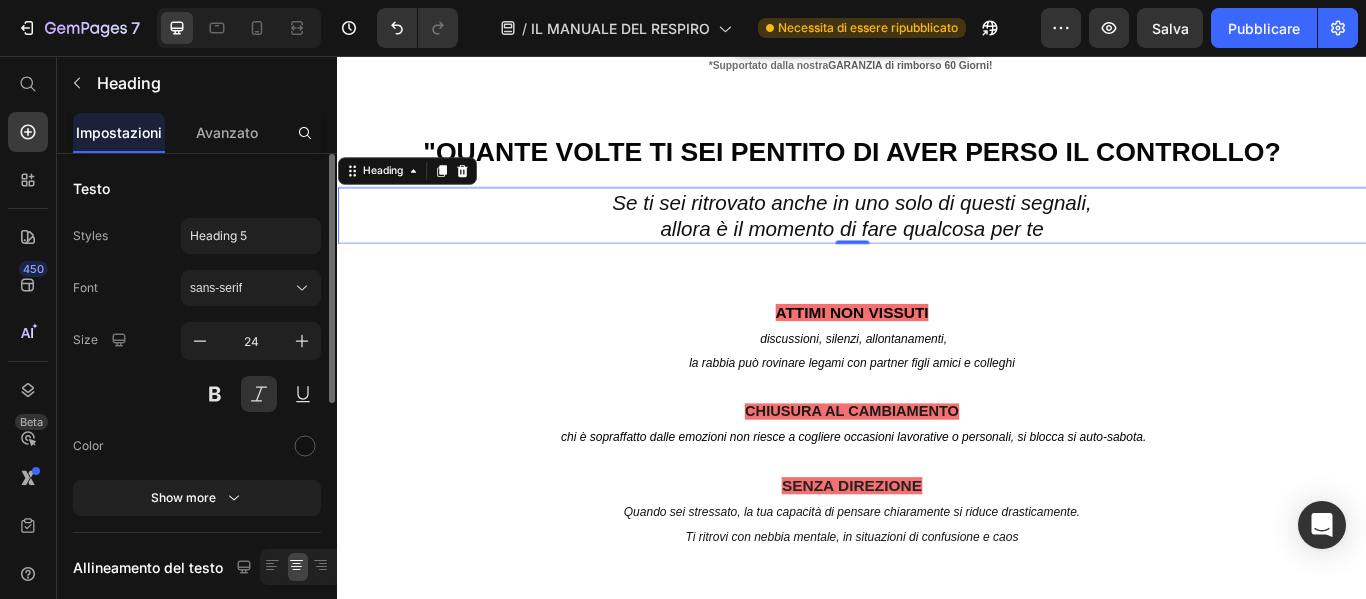 click at bounding box center [251, 394] 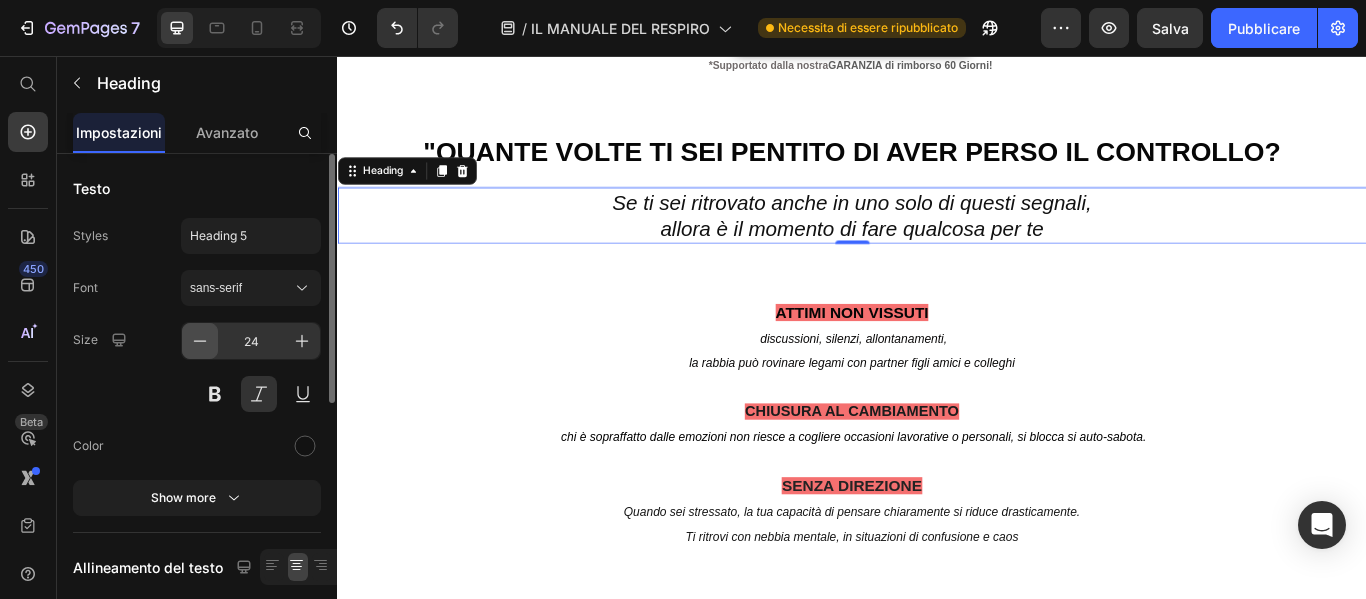 click 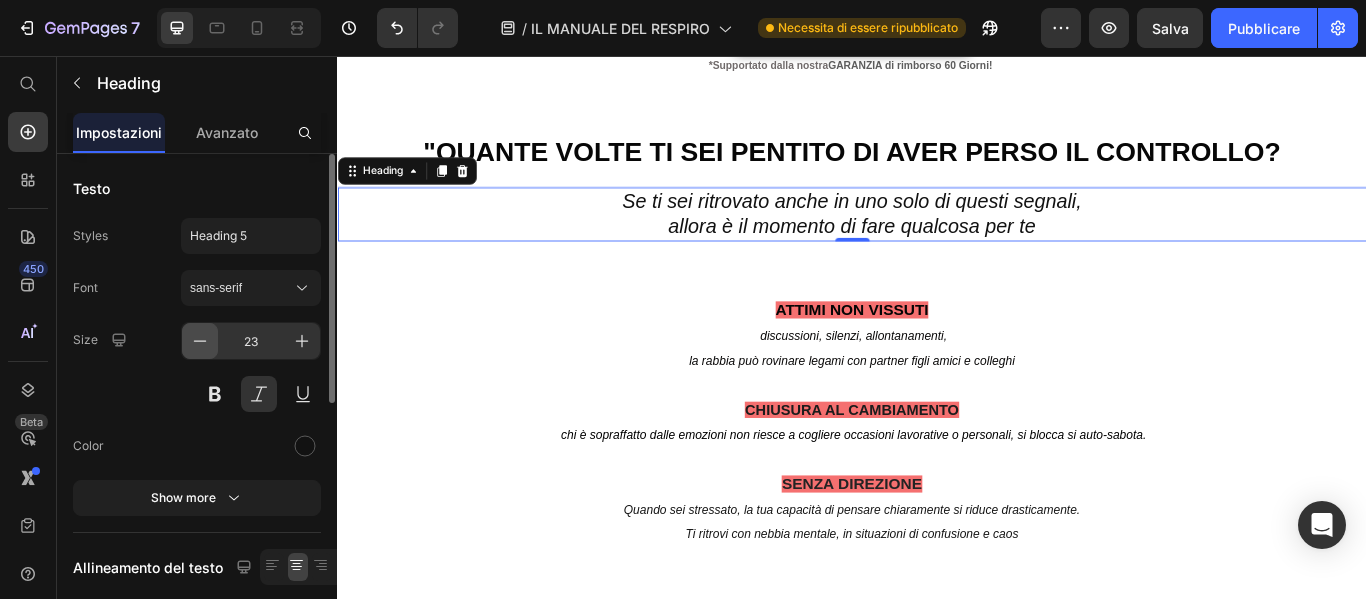 click 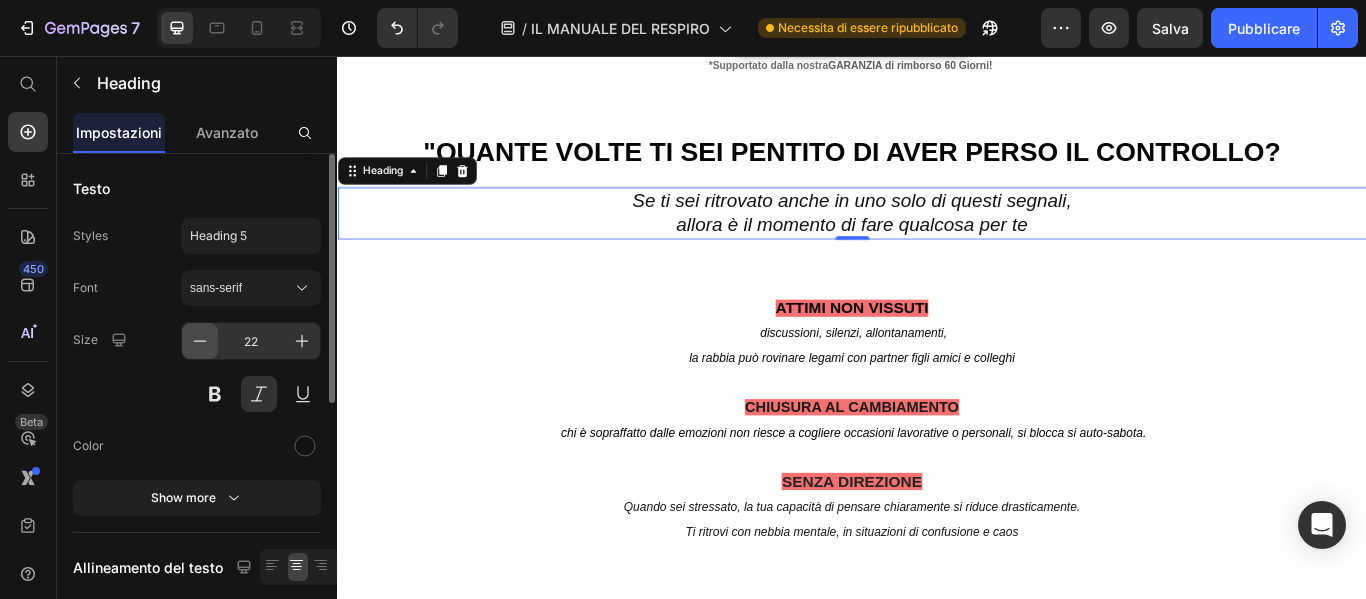 click 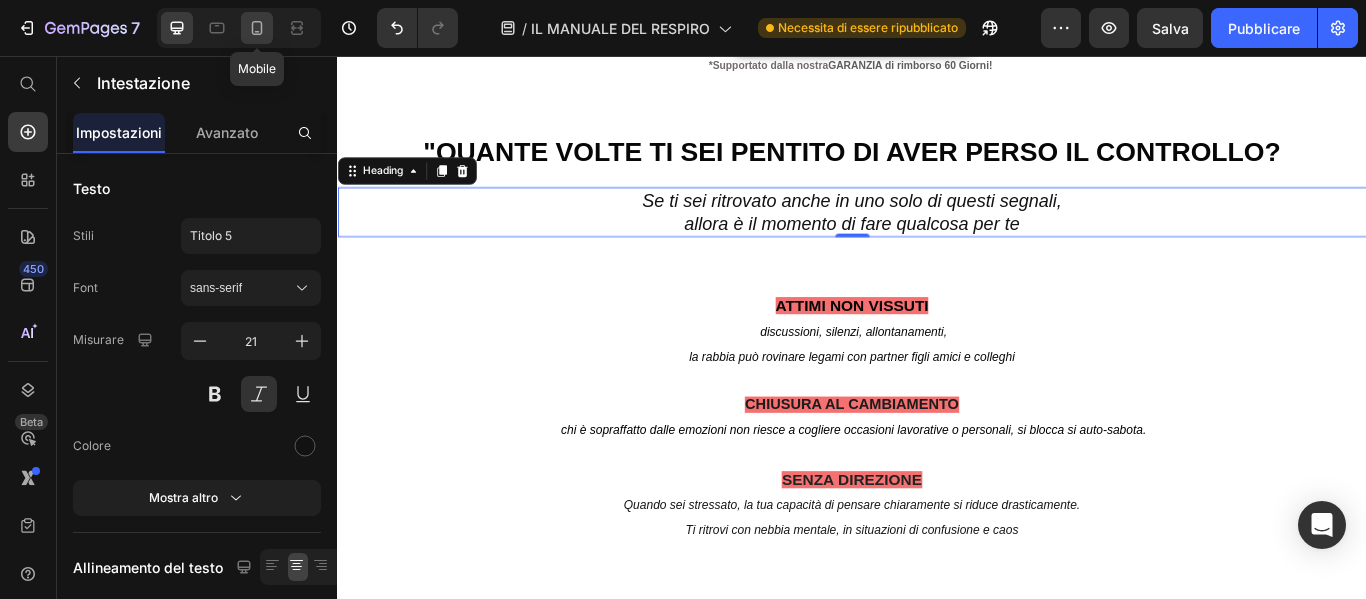 click 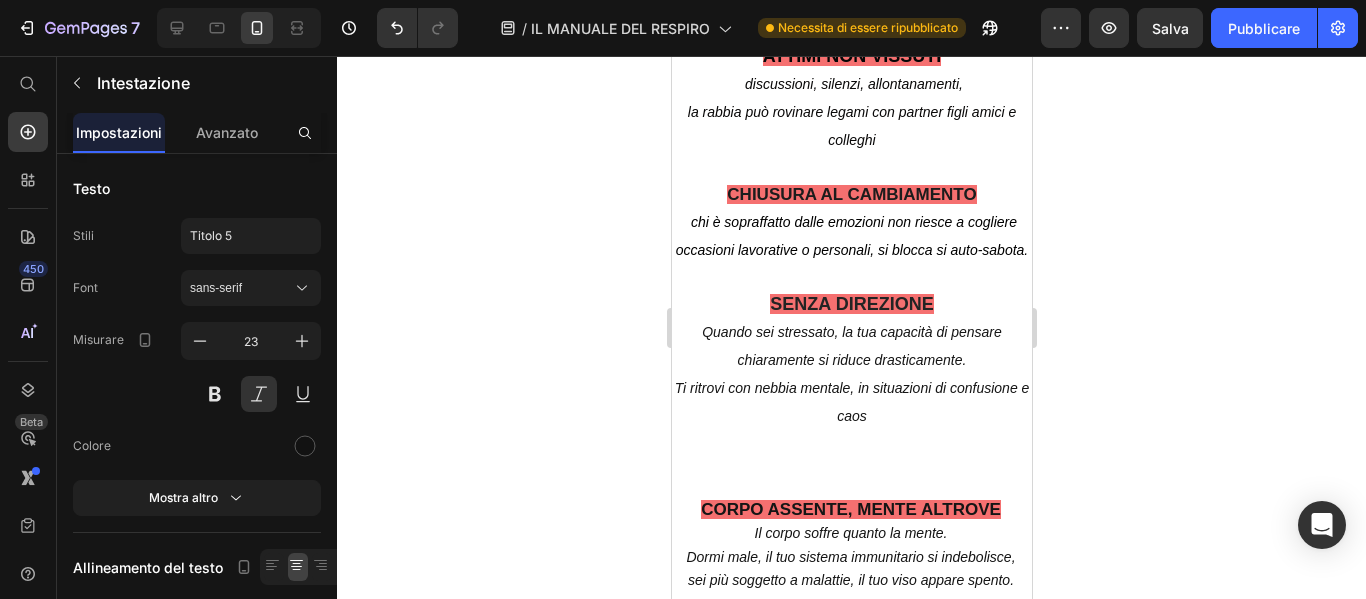 scroll, scrollTop: 1244, scrollLeft: 0, axis: vertical 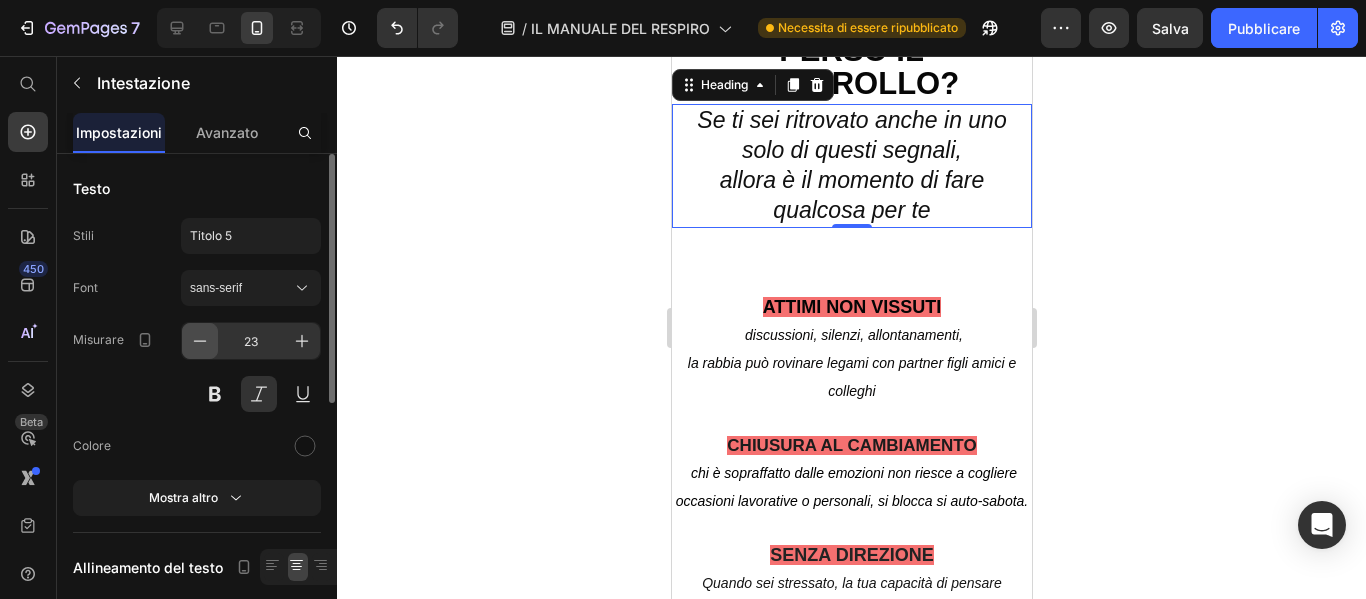 click at bounding box center (200, 341) 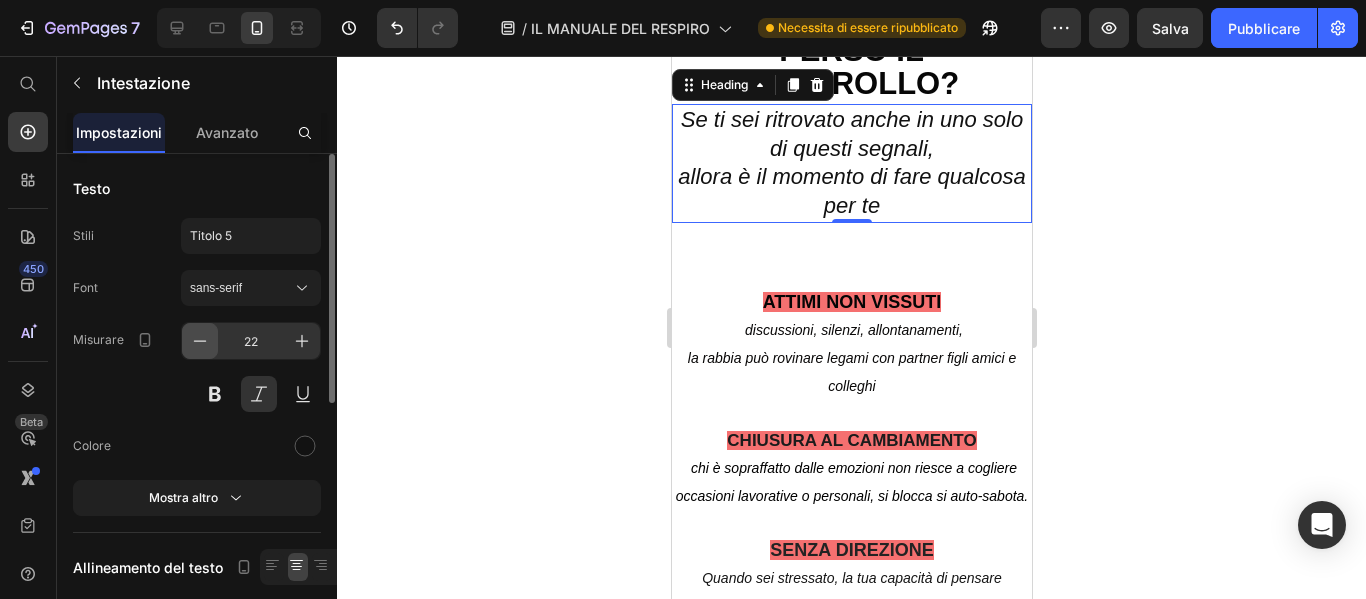 click at bounding box center [200, 341] 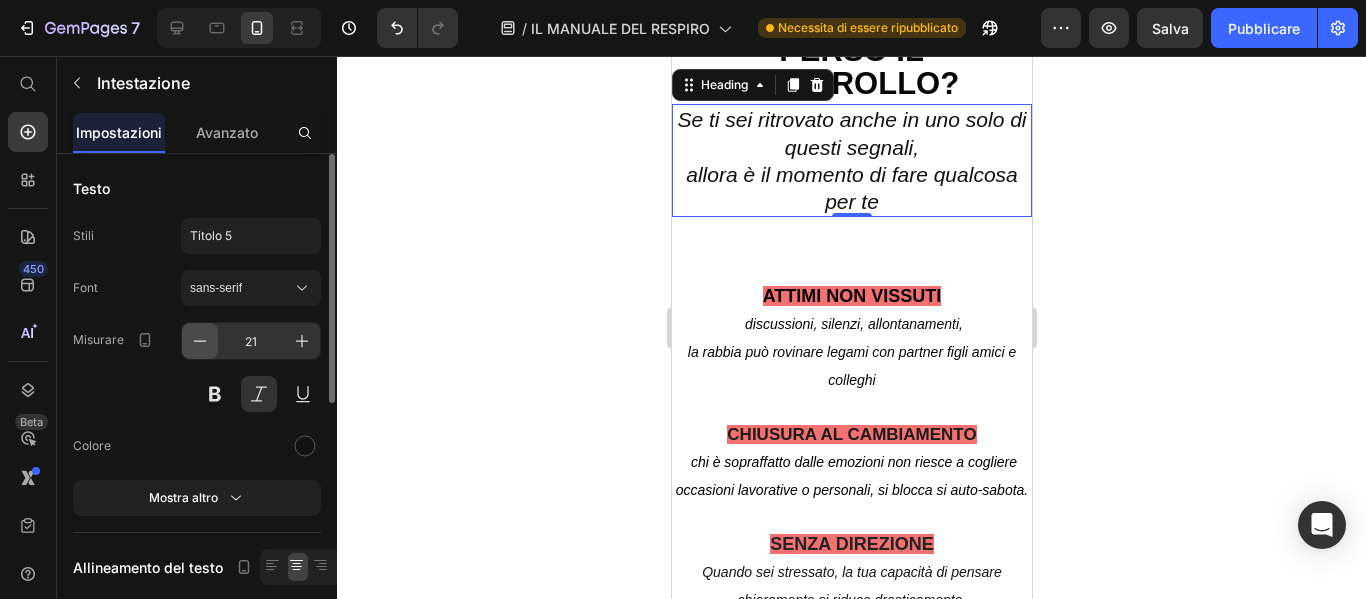 click at bounding box center [200, 341] 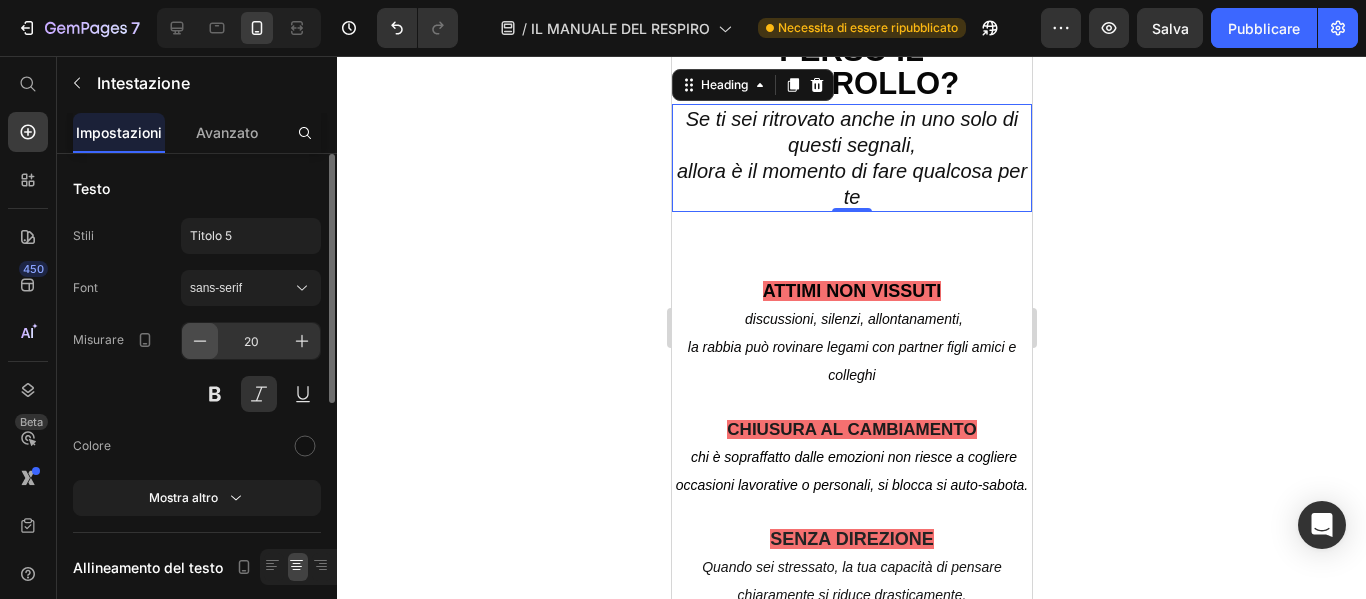 click at bounding box center (200, 341) 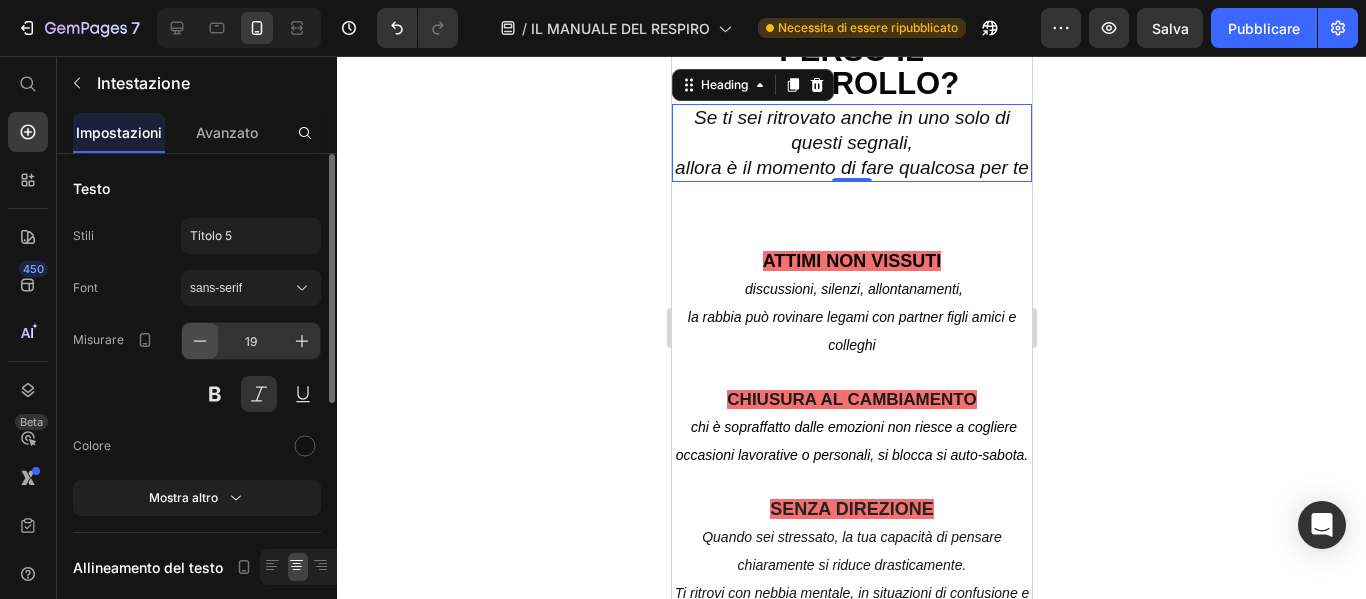 click at bounding box center (200, 341) 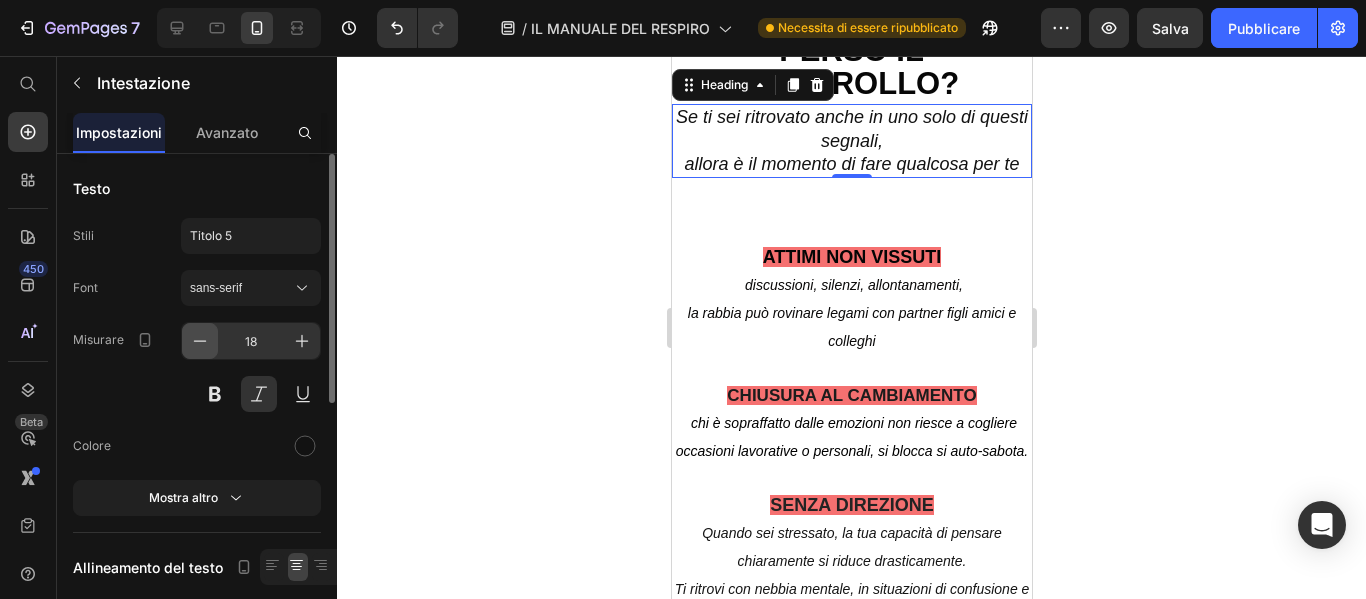 click at bounding box center [200, 341] 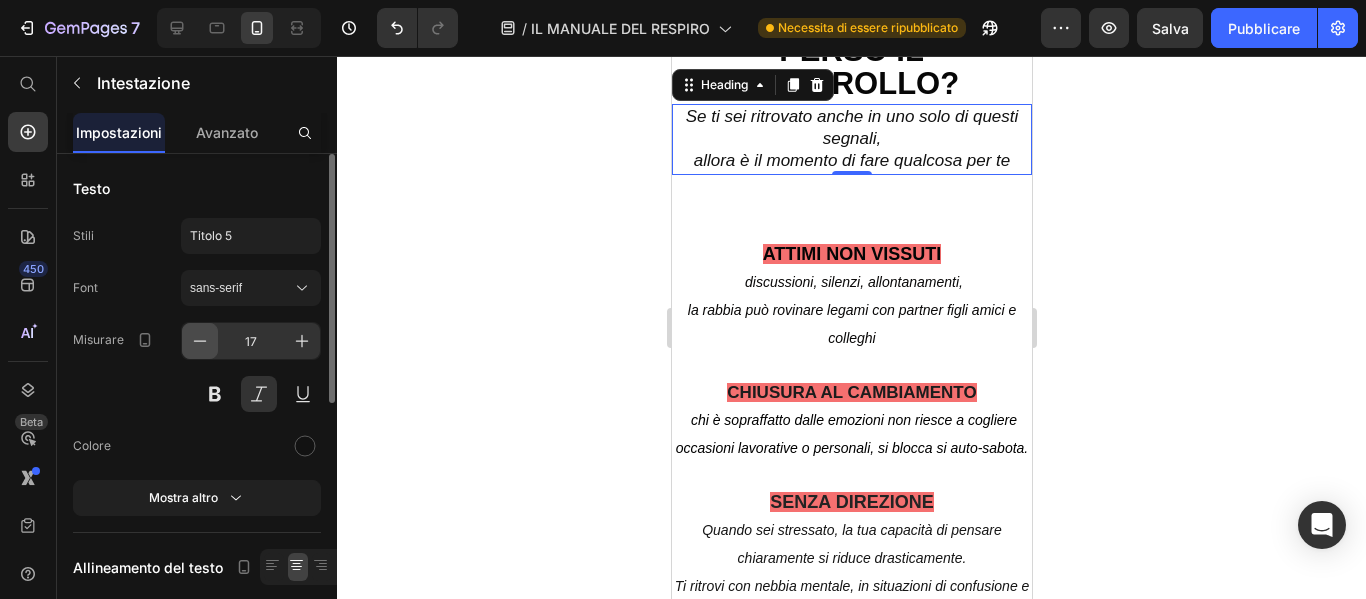 click at bounding box center [200, 341] 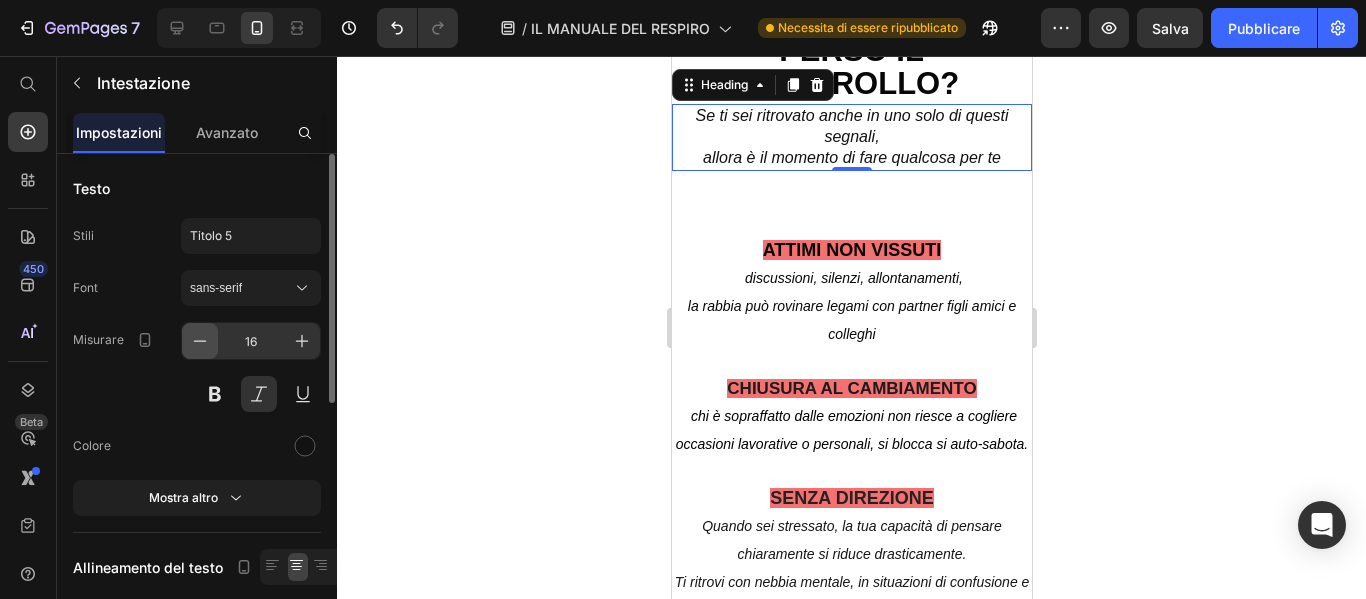 click at bounding box center (200, 341) 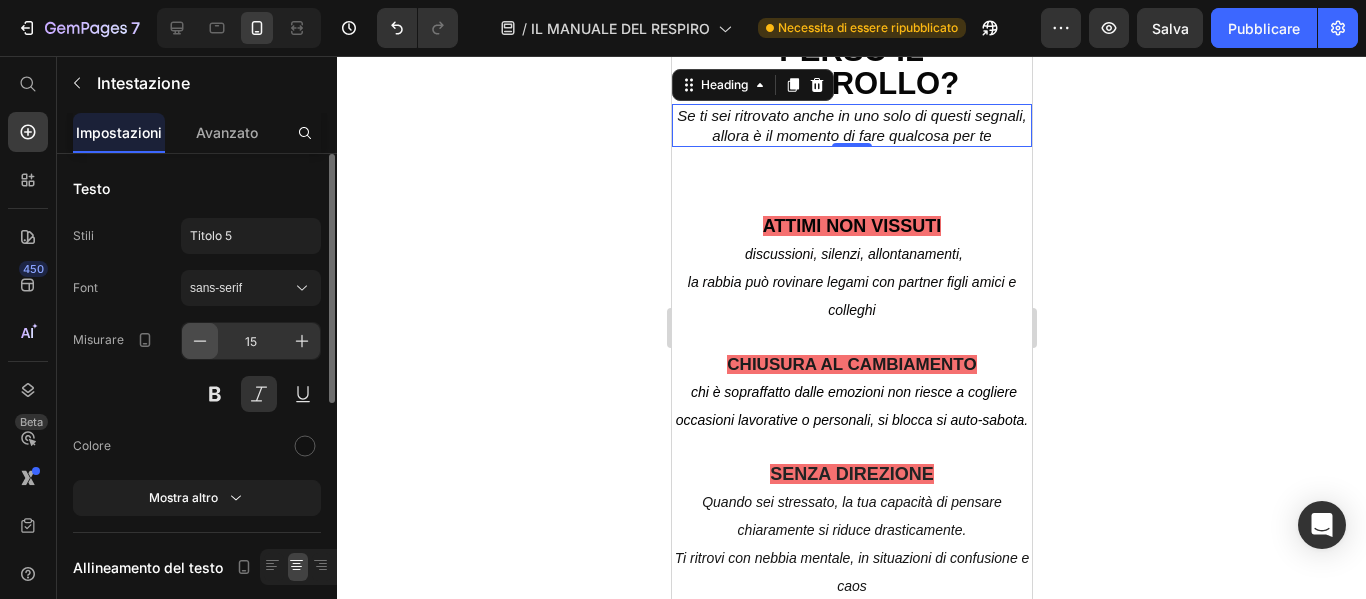 click at bounding box center (200, 341) 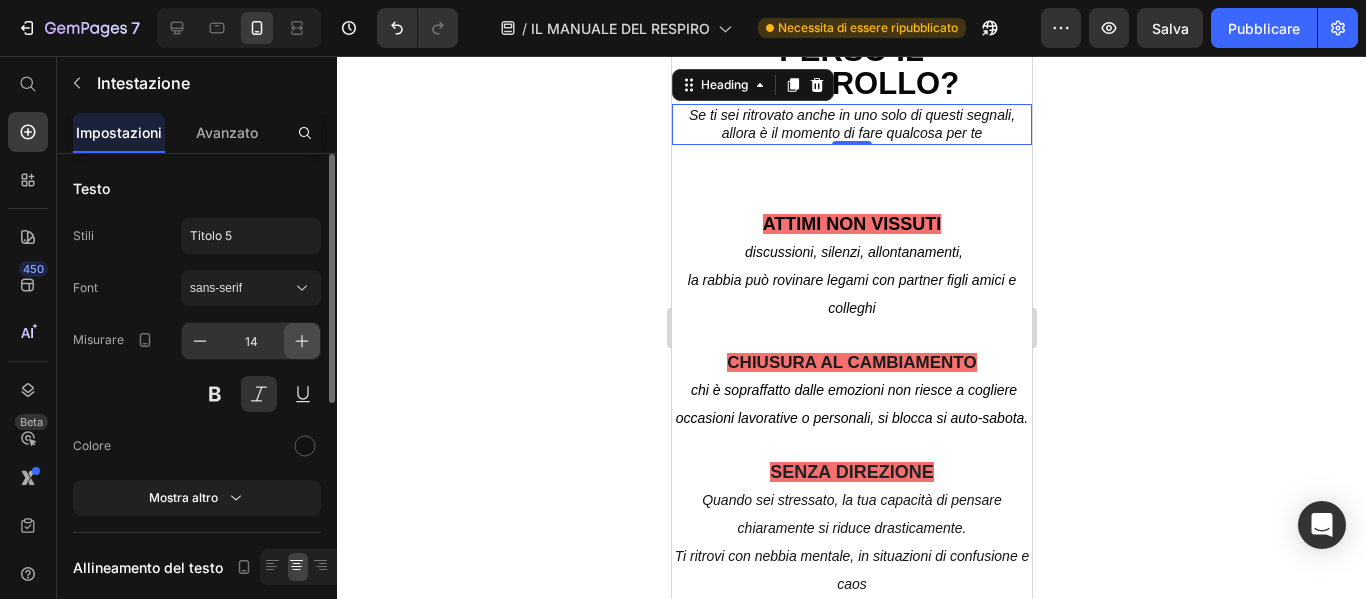 click 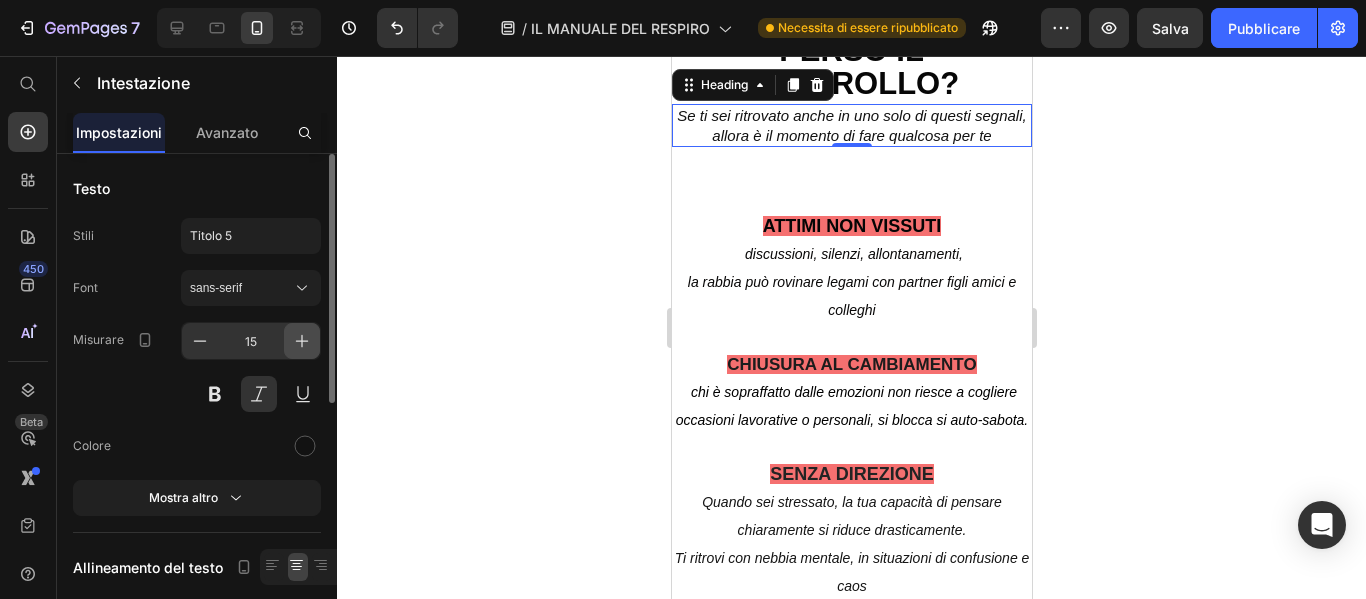 click 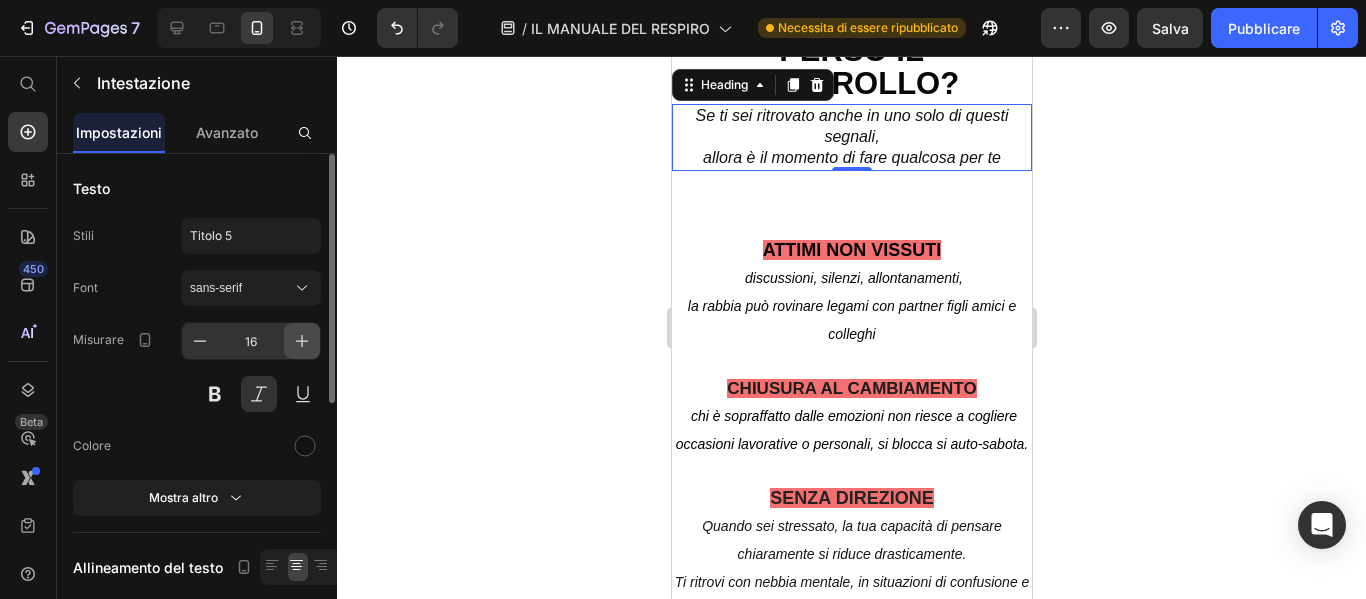 click 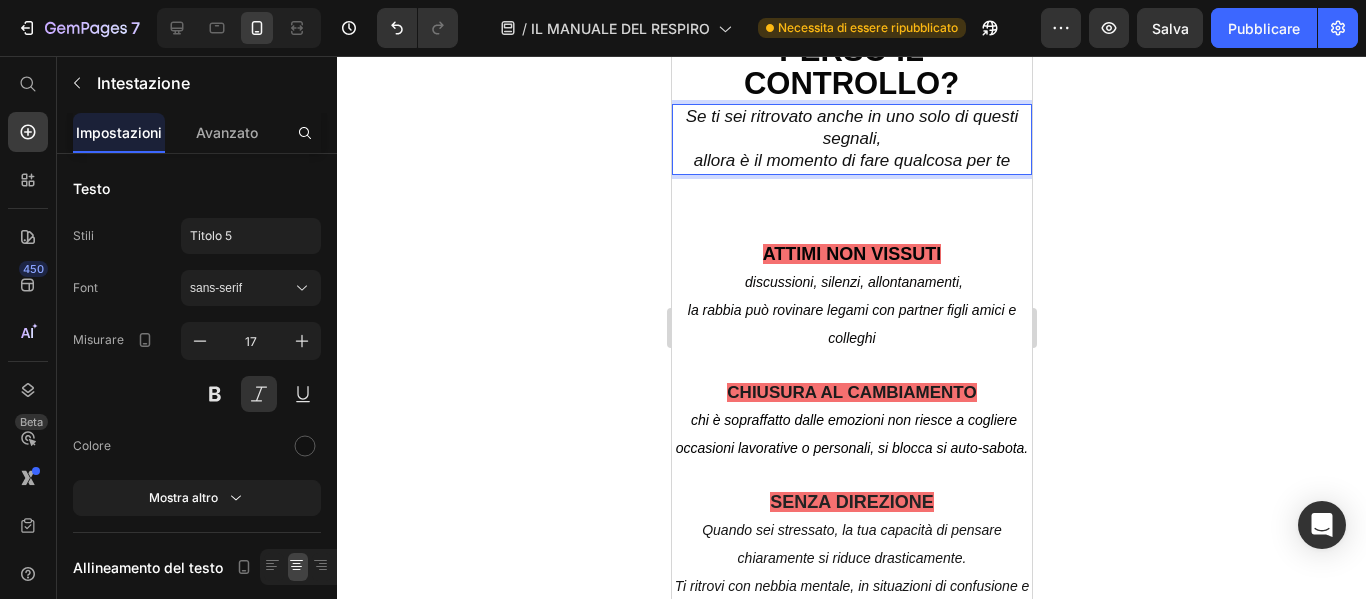 click on "Se ti sei ritrovato anche in uno solo di questi segnali,  allora è il momento di fare qualcosa per te" at bounding box center (851, 139) 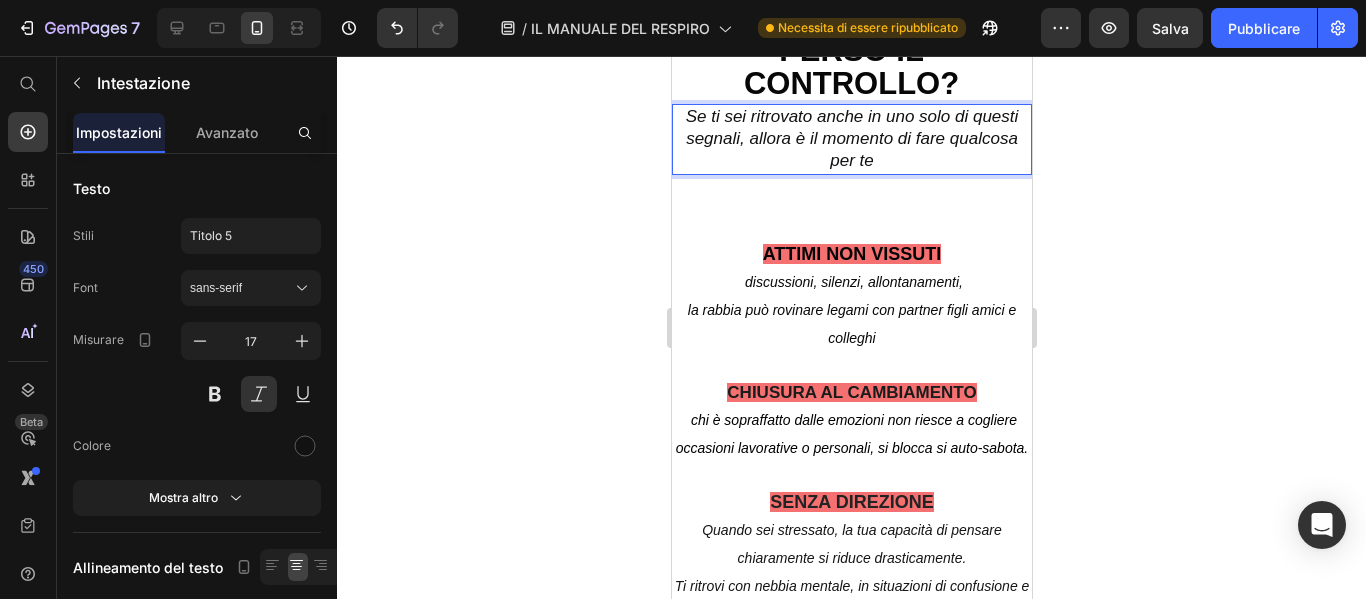 click on "Se ti sei ritrovato anche in uno solo di questi segnali, allora è il momento di fare qualcosa per te" at bounding box center (851, 139) 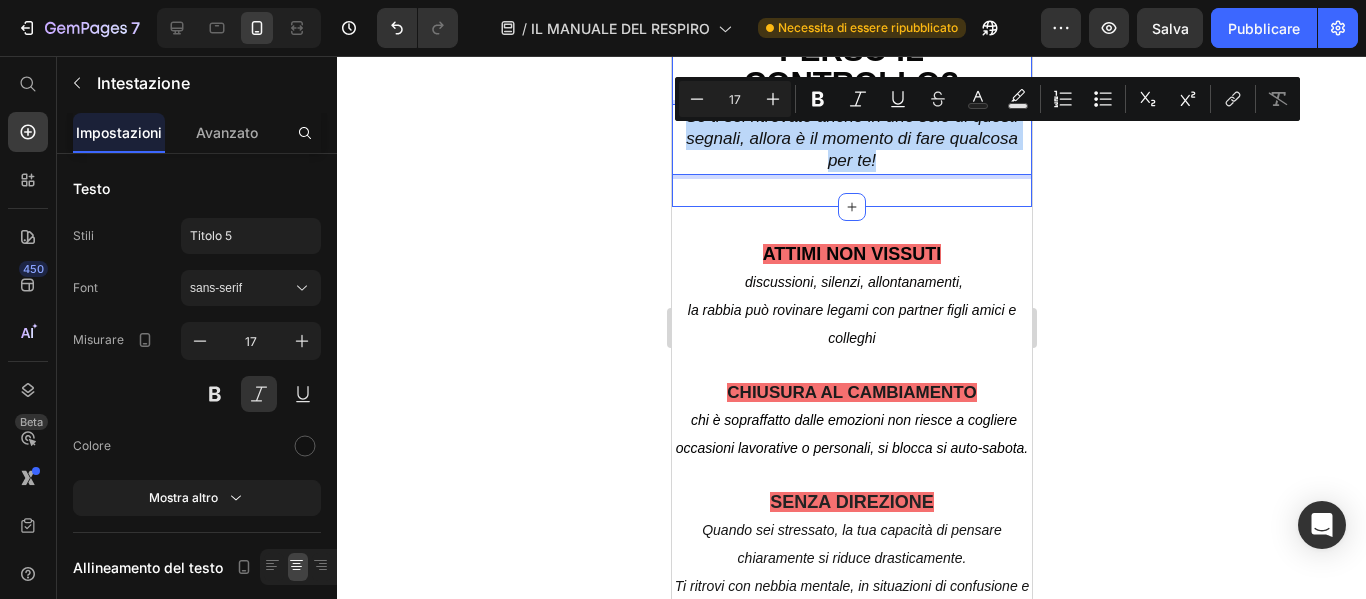drag, startPoint x: 680, startPoint y: 137, endPoint x: 910, endPoint y: 197, distance: 237.69728 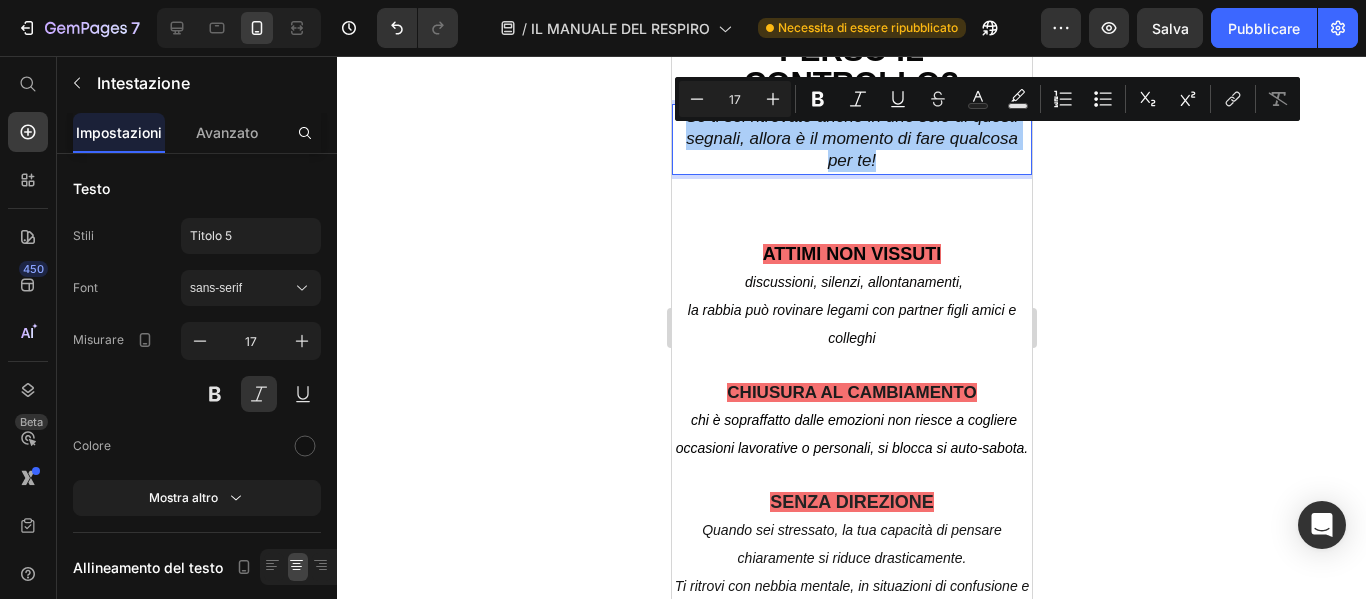 click 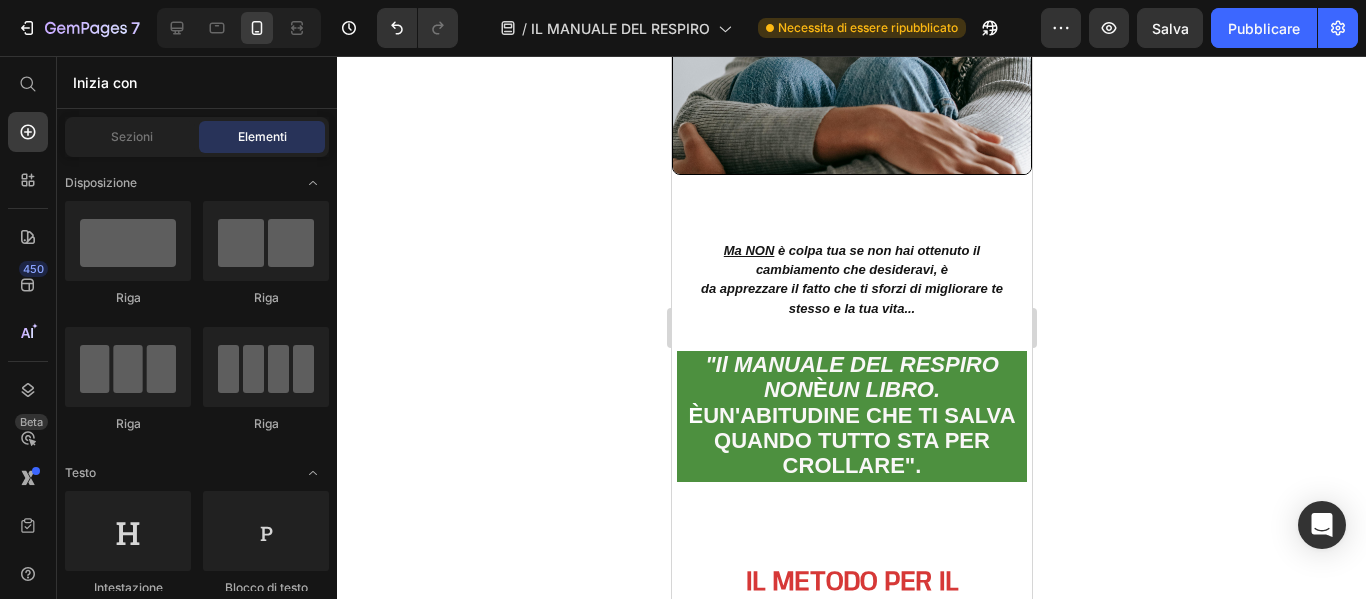 scroll, scrollTop: 2599, scrollLeft: 0, axis: vertical 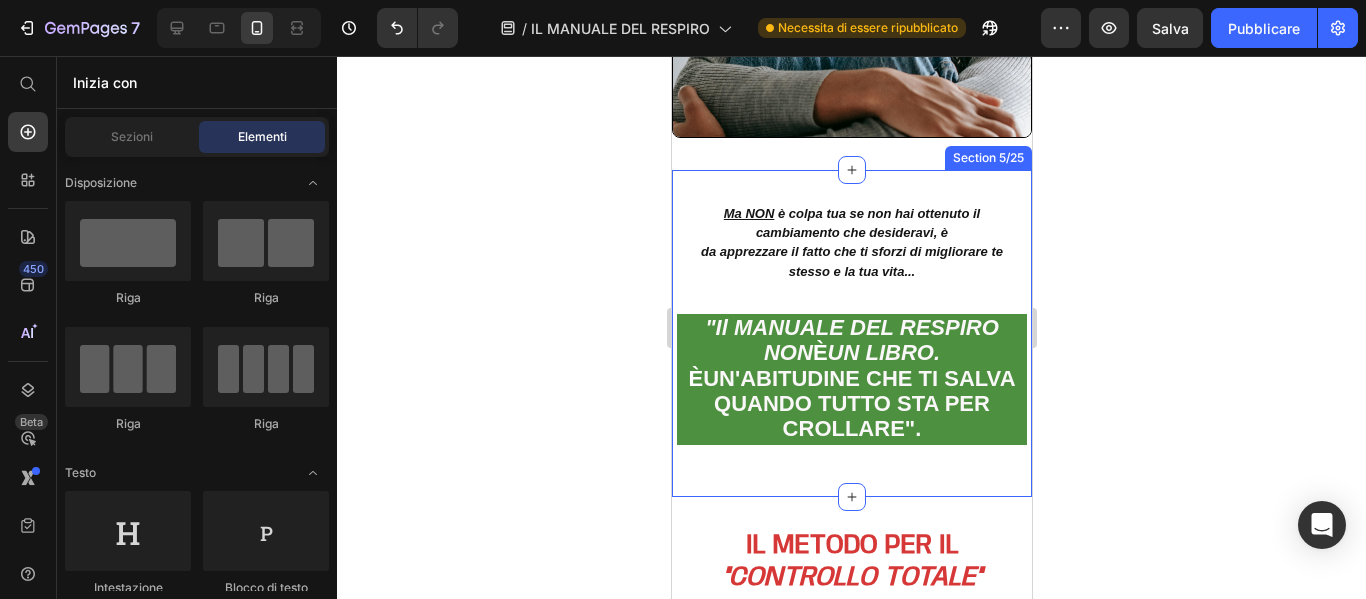 click on "Ma NON   è colpa tua se non hai ottenuto il cambiamento che desideravi, è  da apprezzare il fatto che ti sforzi di migliorare te stesso e la tua vita... Heading "Il MANUALE DEL RESPIRO NON  È  UN LIBRO. È  UN'ABITUDINE CHE TI SALVA QUANDO TUTTO STA PER CROLLARE". Text Block Section 5/25" at bounding box center [851, 333] 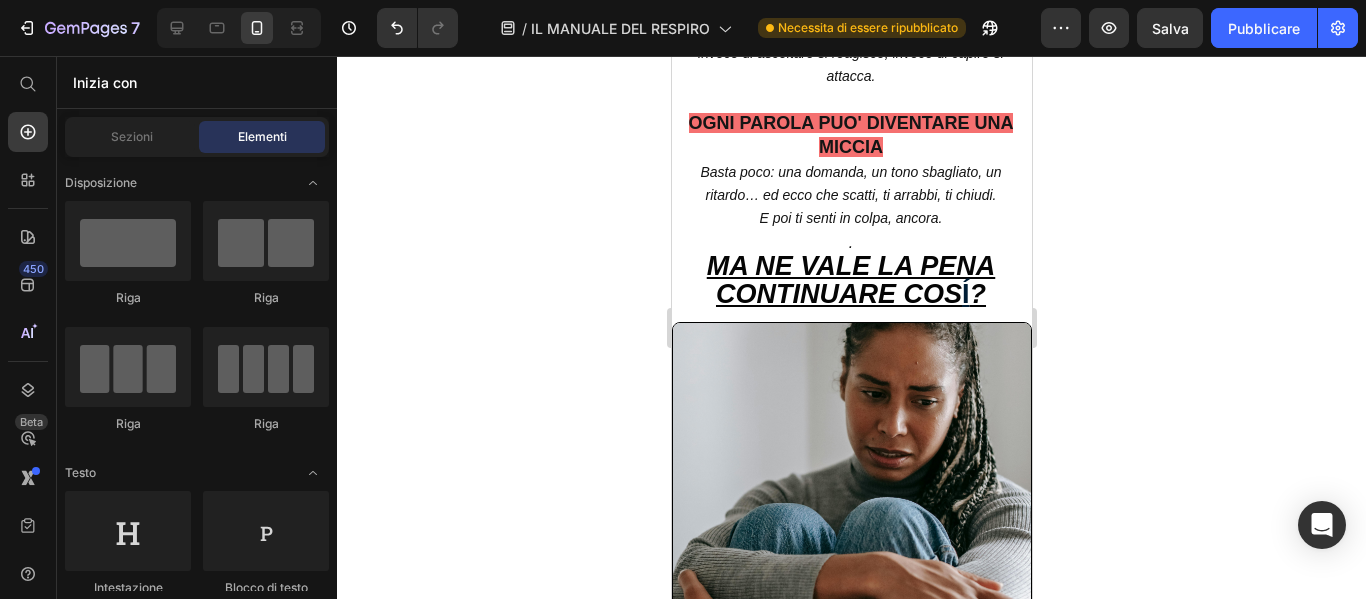 scroll, scrollTop: 2306, scrollLeft: 0, axis: vertical 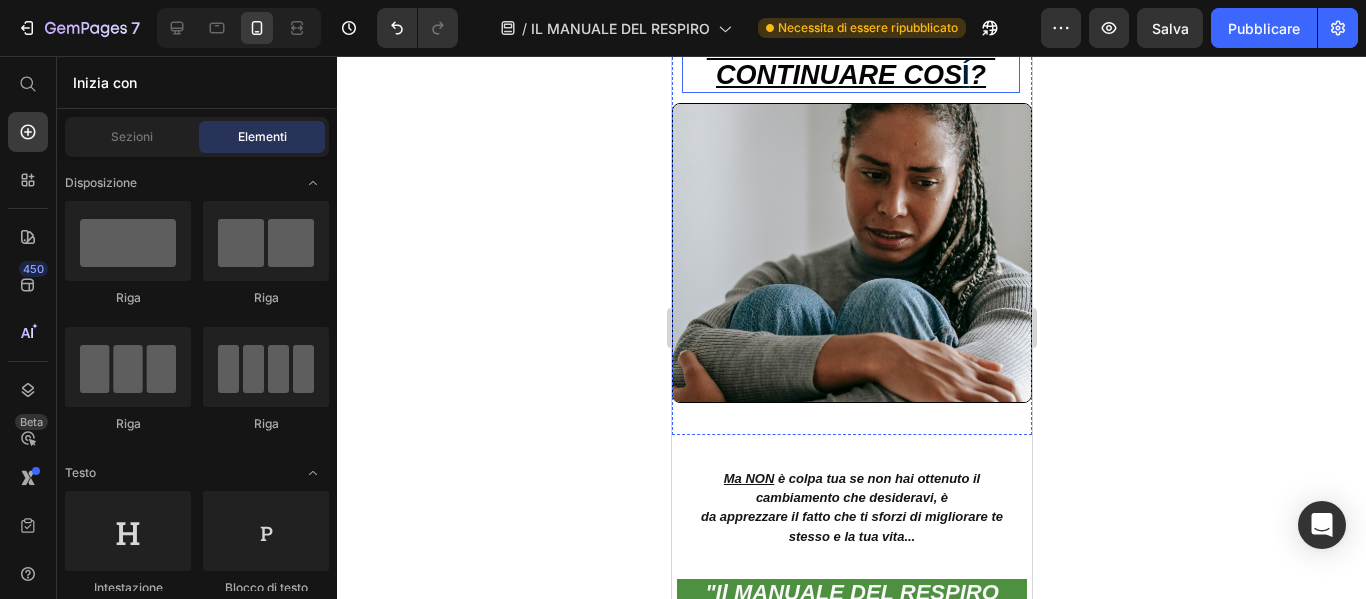 click on "MA NE VALE LA PENA CONTINUARE COS" at bounding box center [850, 60] 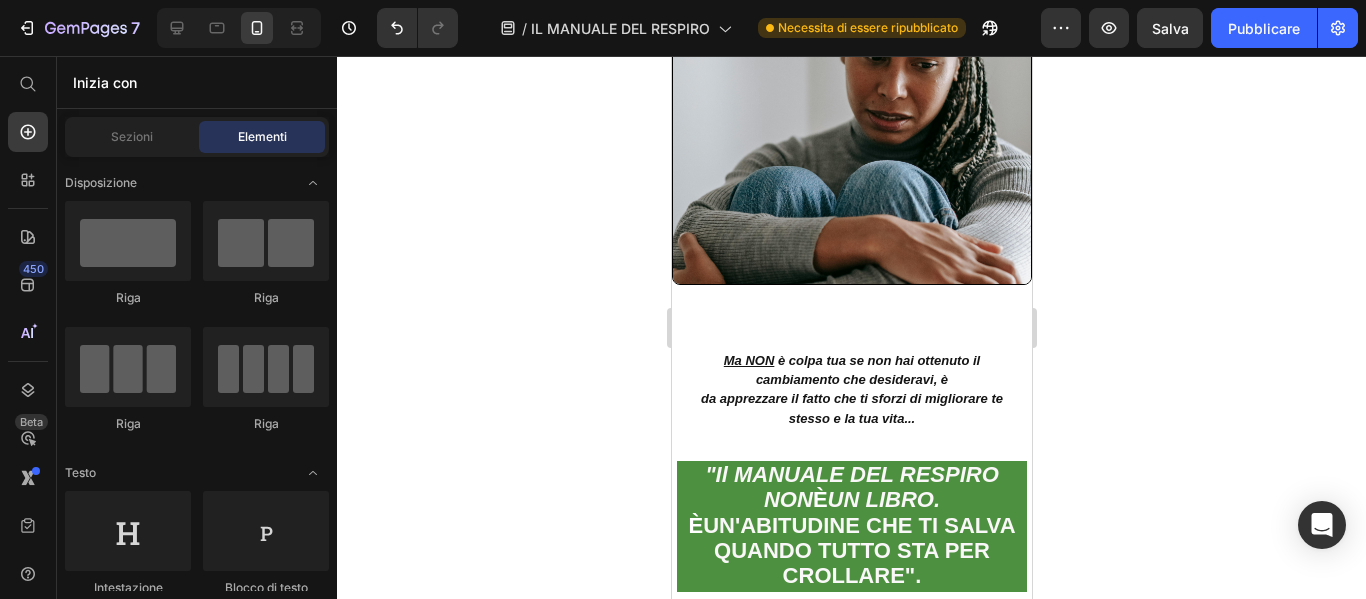 scroll, scrollTop: 2562, scrollLeft: 0, axis: vertical 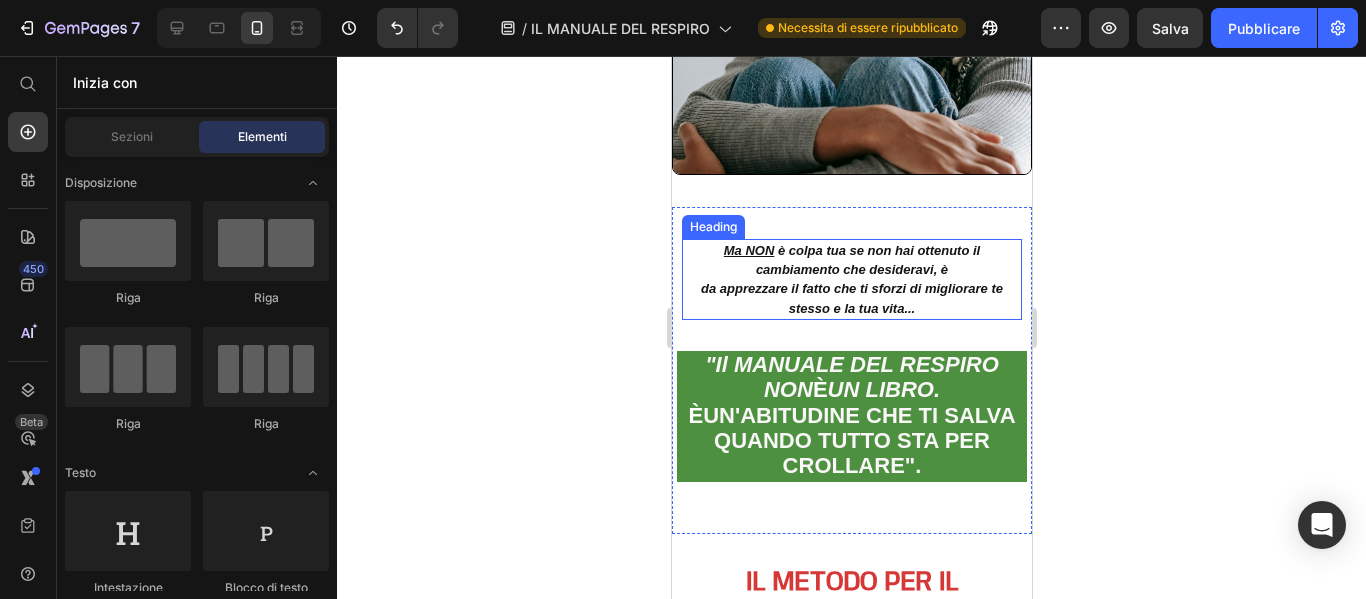 click on "Ma NON   è colpa tua se non hai ottenuto il cambiamento che desideravi, è  da apprezzare il fatto che ti sforzi di migliorare te stesso e la tua vita..." at bounding box center [851, 279] 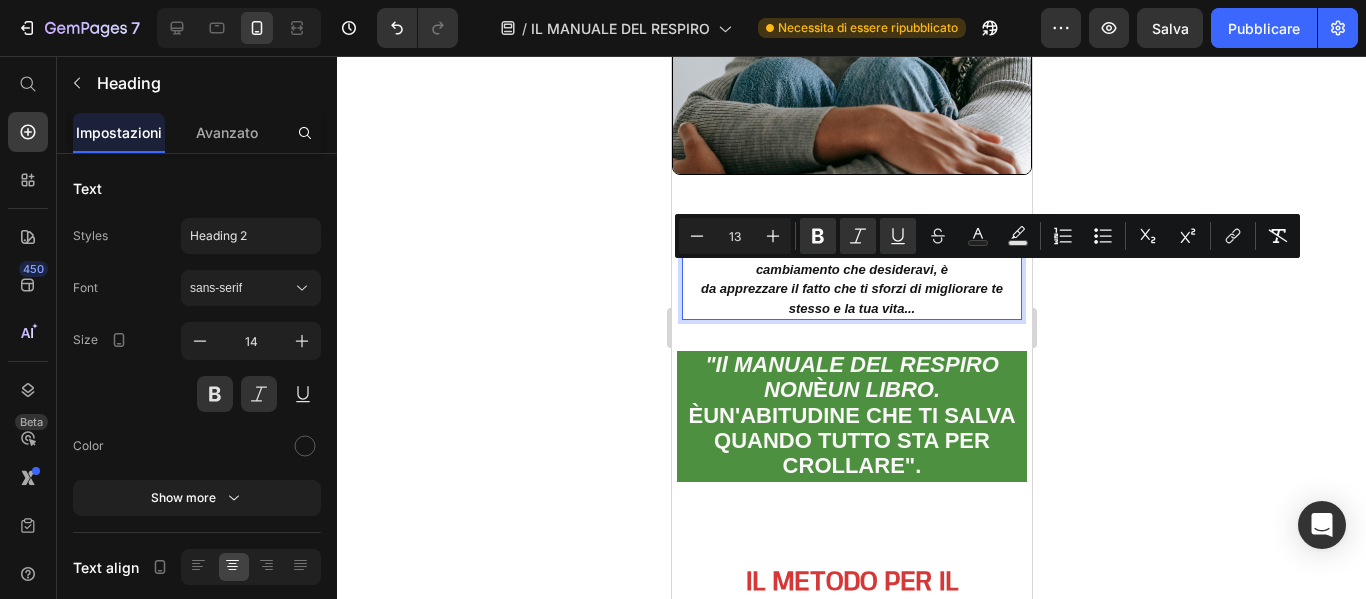 drag, startPoint x: 713, startPoint y: 277, endPoint x: 975, endPoint y: 342, distance: 269.9426 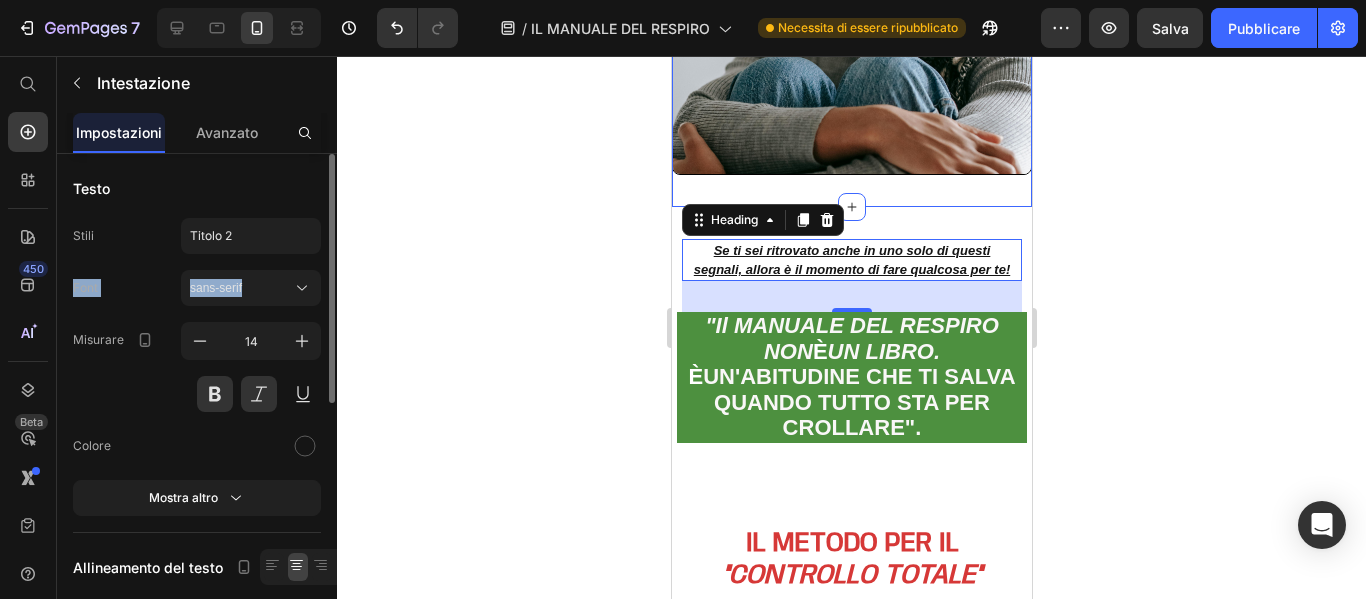drag, startPoint x: 271, startPoint y: 308, endPoint x: 280, endPoint y: 260, distance: 48.83646 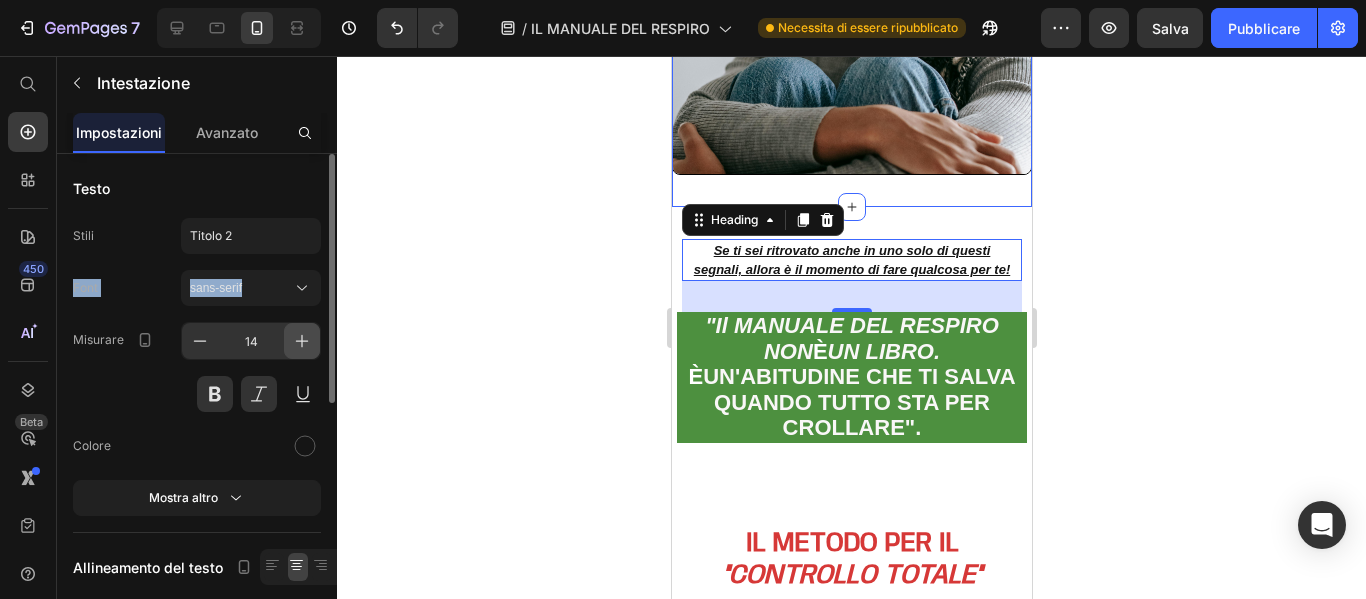 click at bounding box center (302, 341) 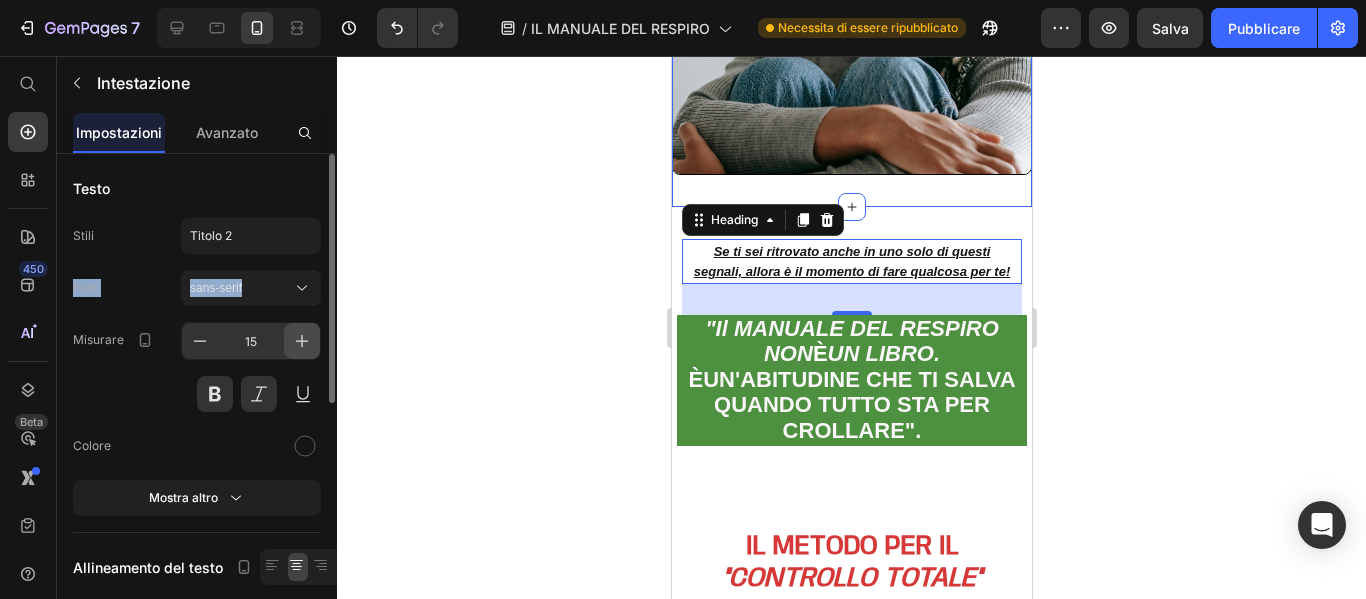 click at bounding box center (302, 341) 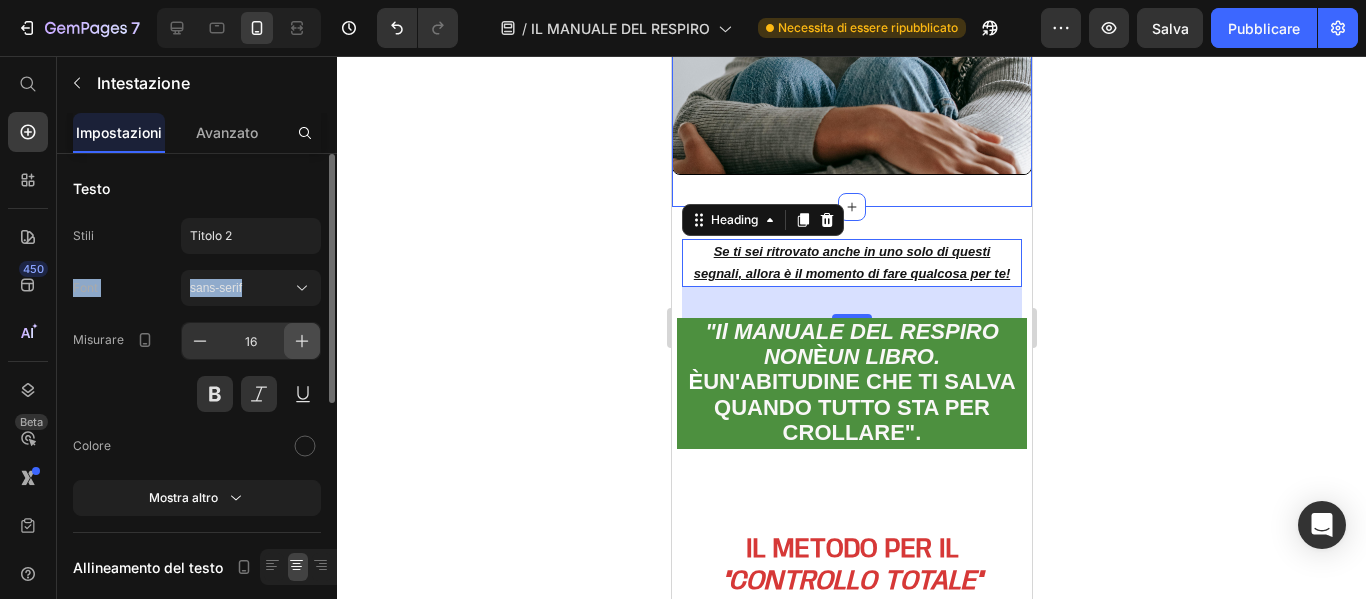 click at bounding box center (302, 341) 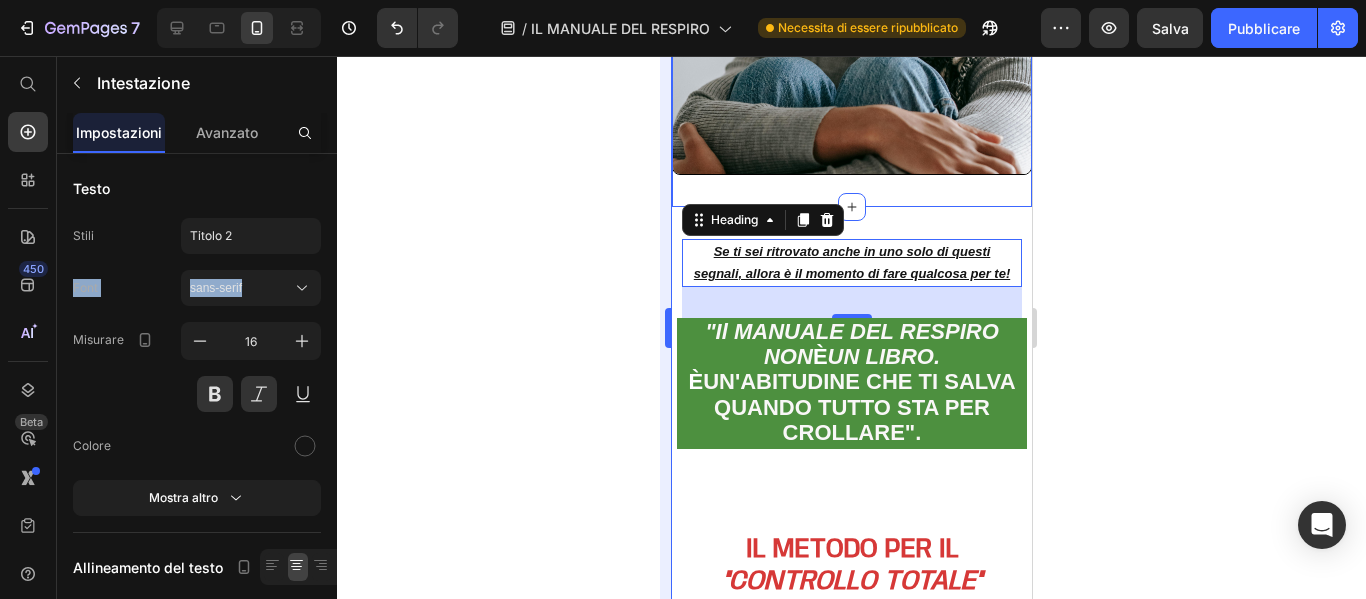 type on "17" 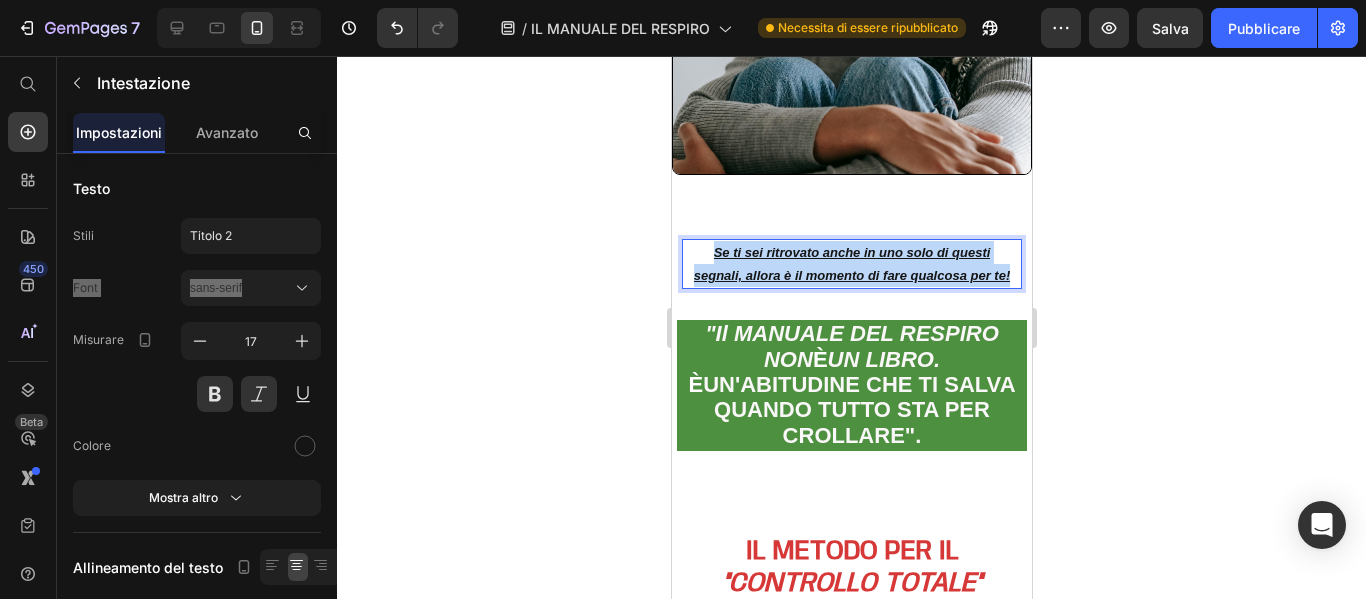 drag, startPoint x: 699, startPoint y: 271, endPoint x: 1061, endPoint y: 325, distance: 366.00546 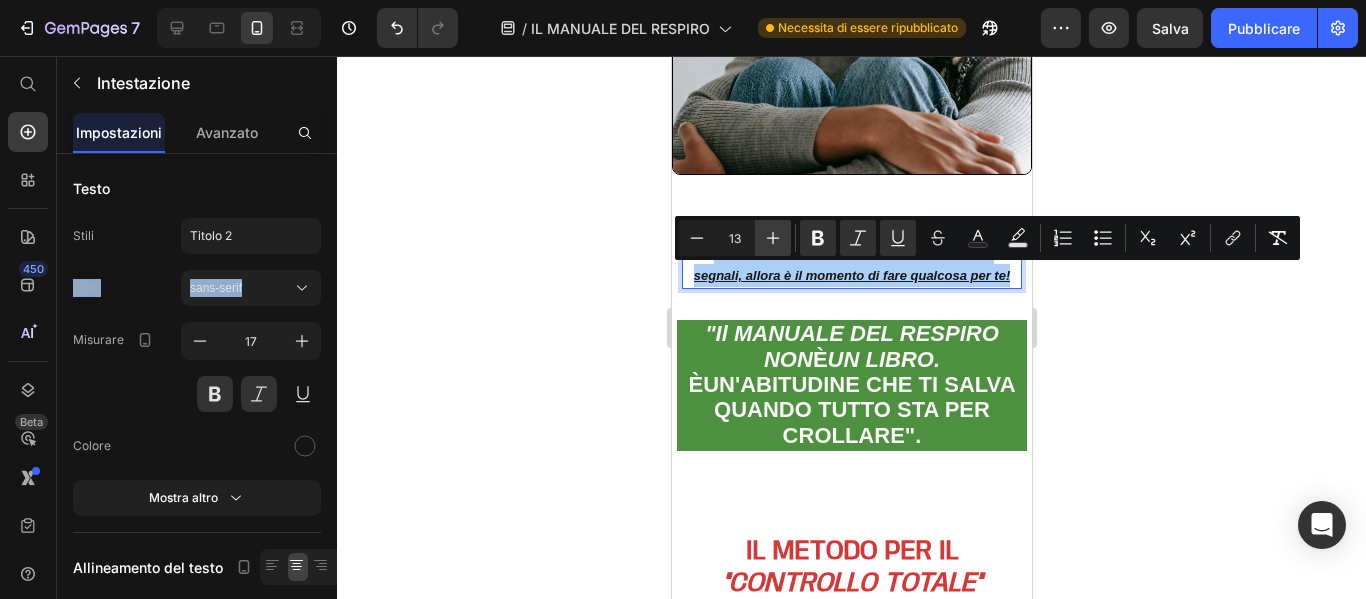 click 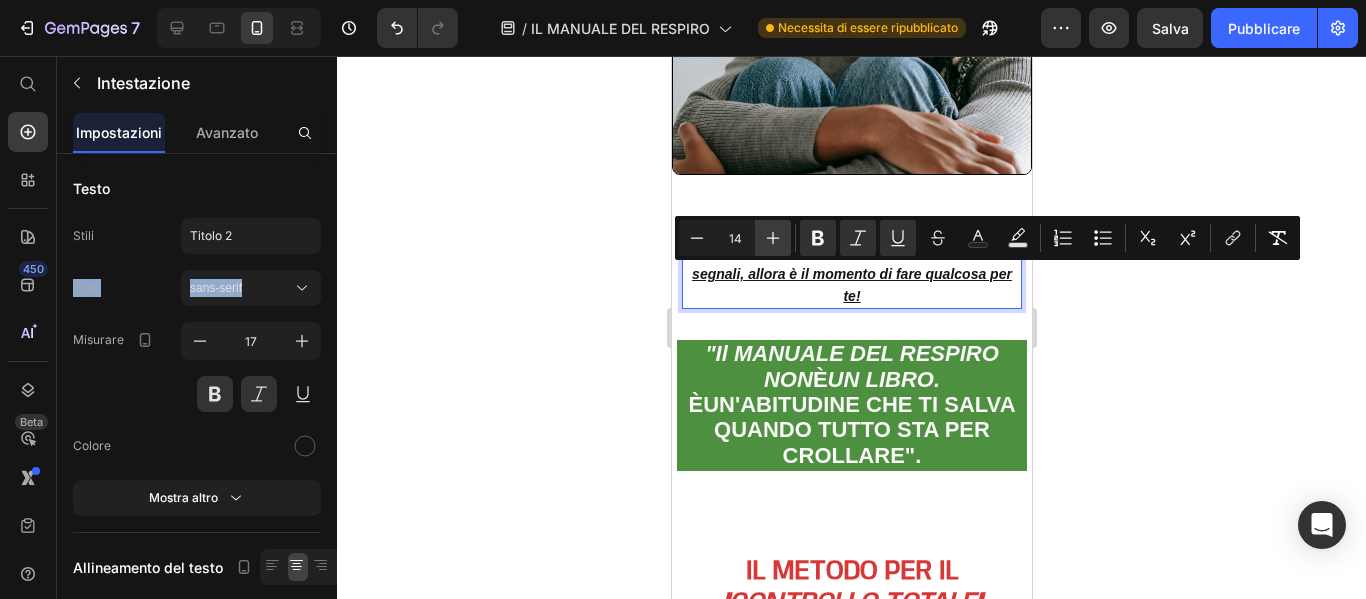 click 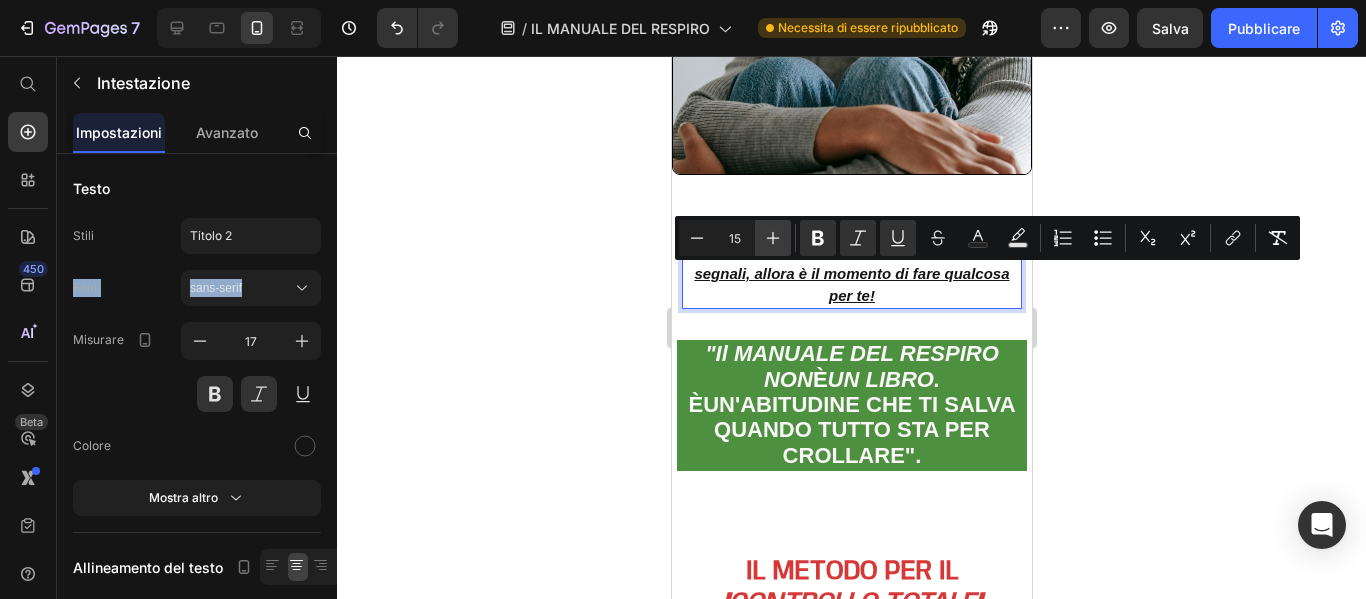 click 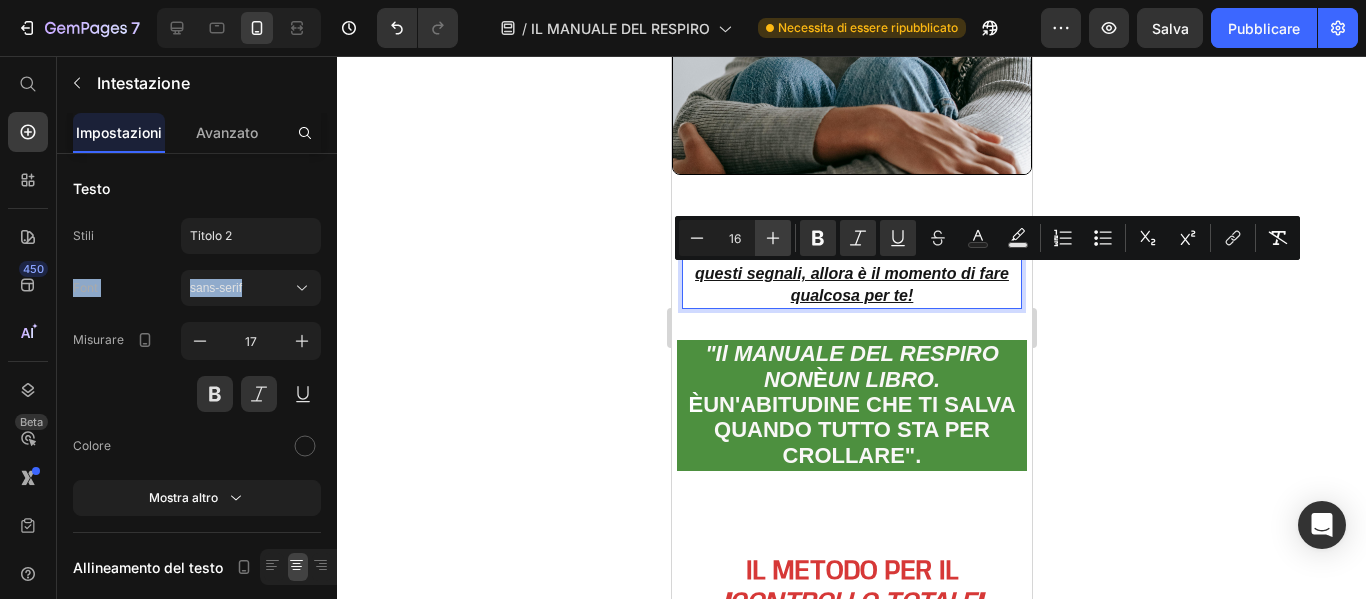 click 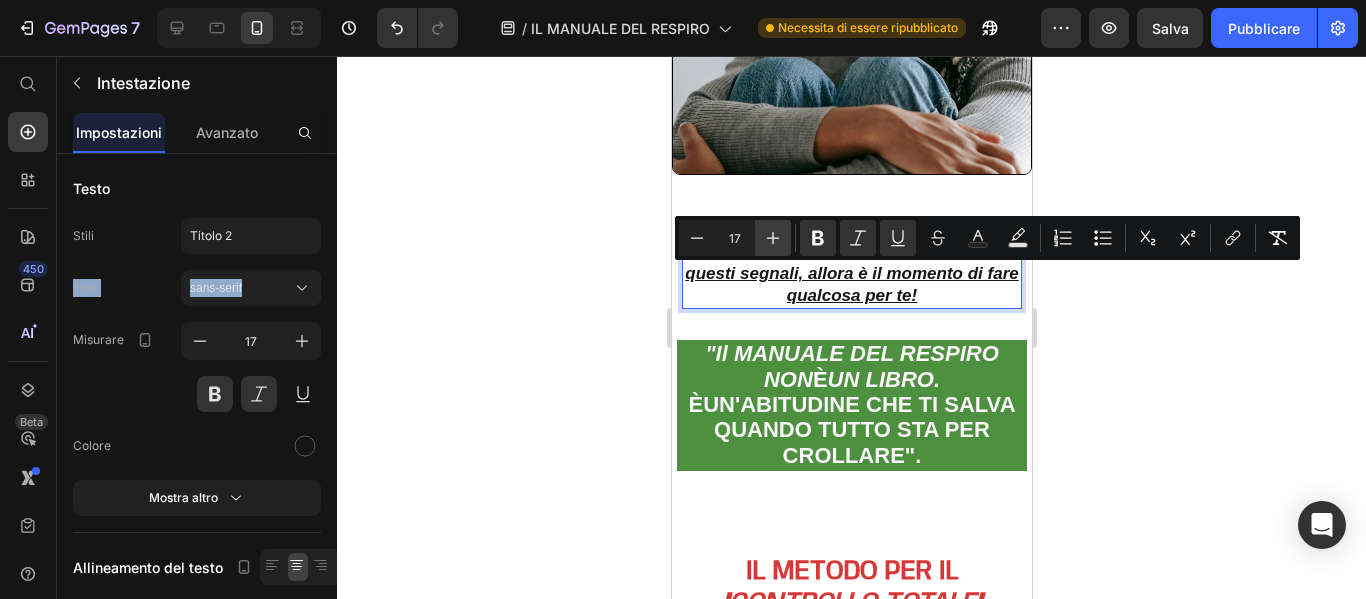 click 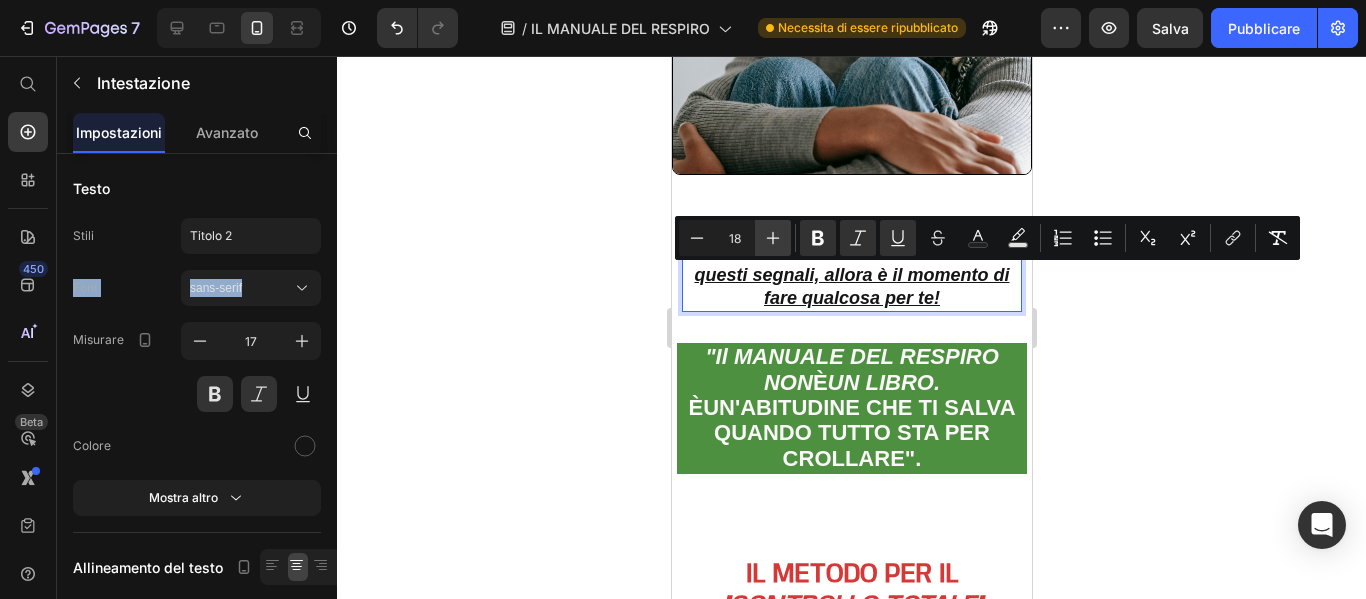 click 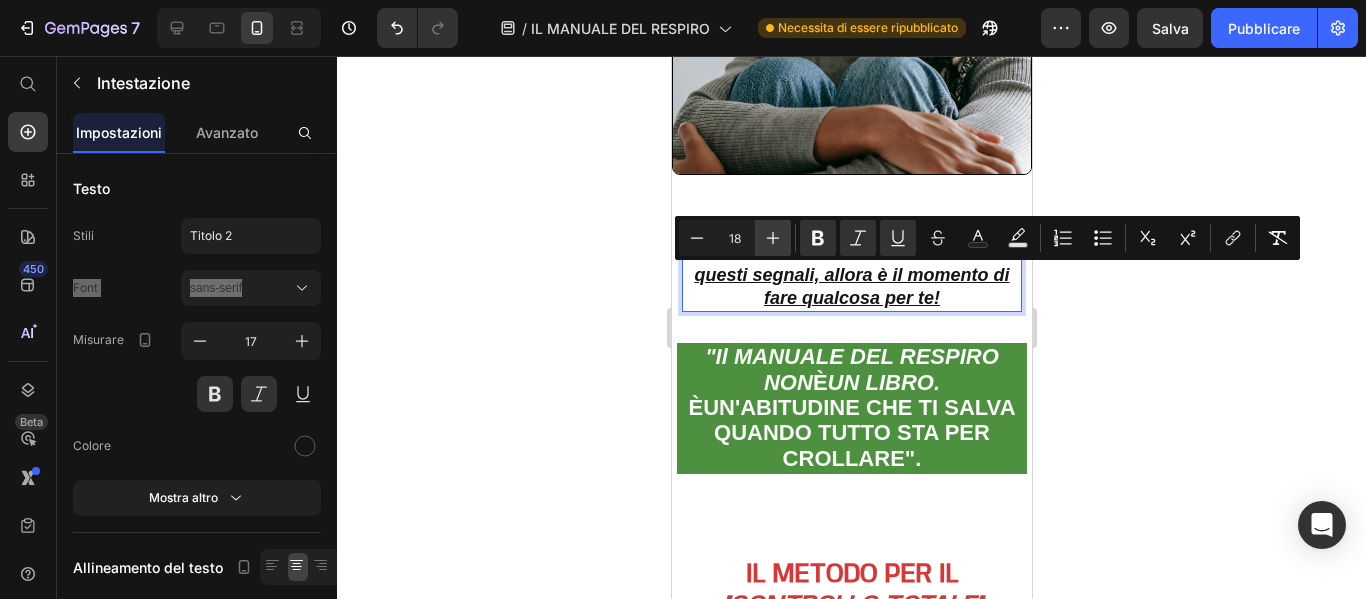 type on "19" 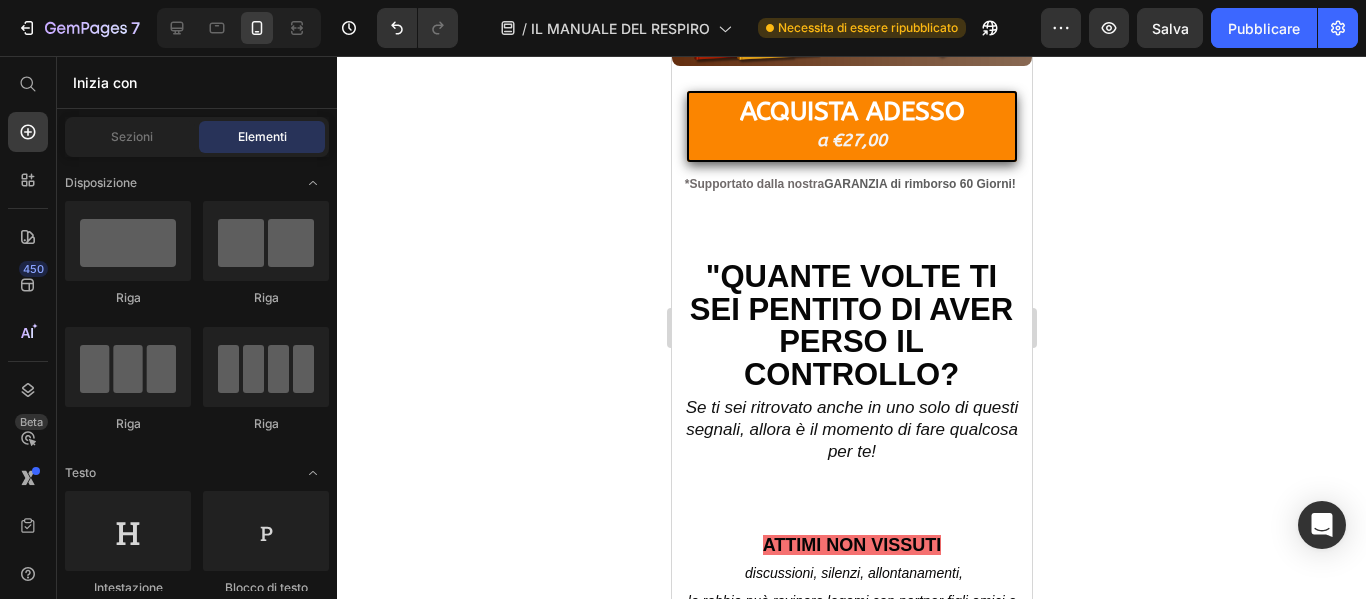 scroll, scrollTop: 916, scrollLeft: 0, axis: vertical 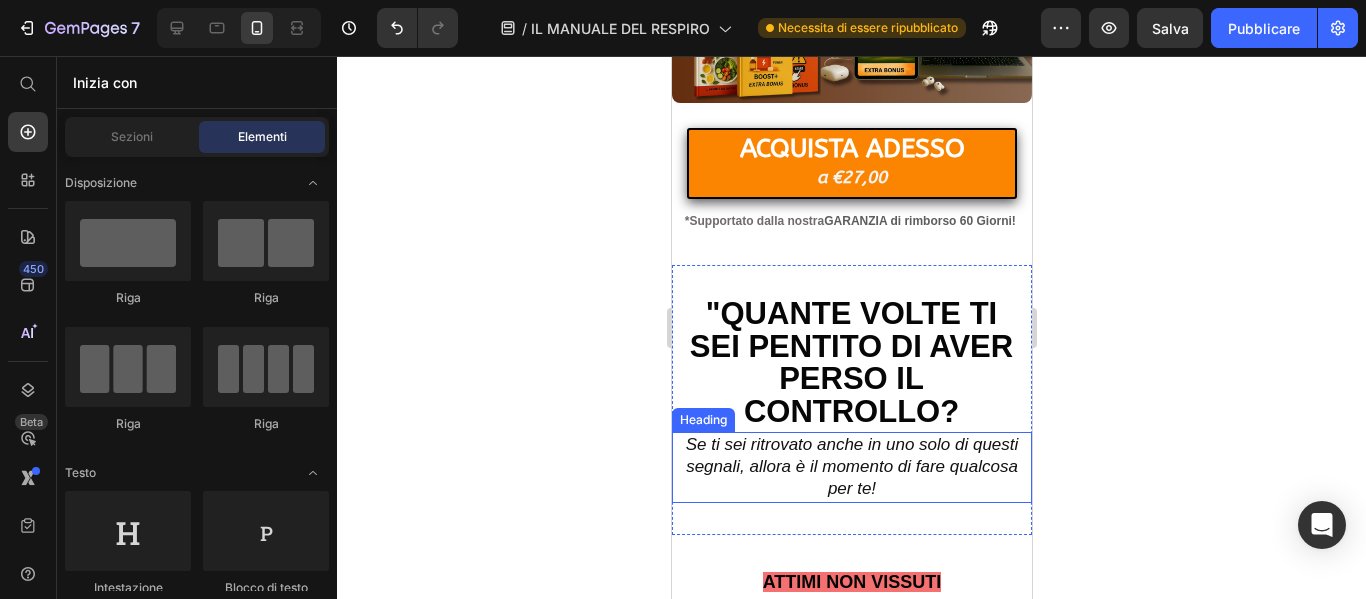 click on "Se ti sei ritrovato anche in uno solo di questi segnali, allora è il momento di fare qualcosa per te!" at bounding box center [851, 467] 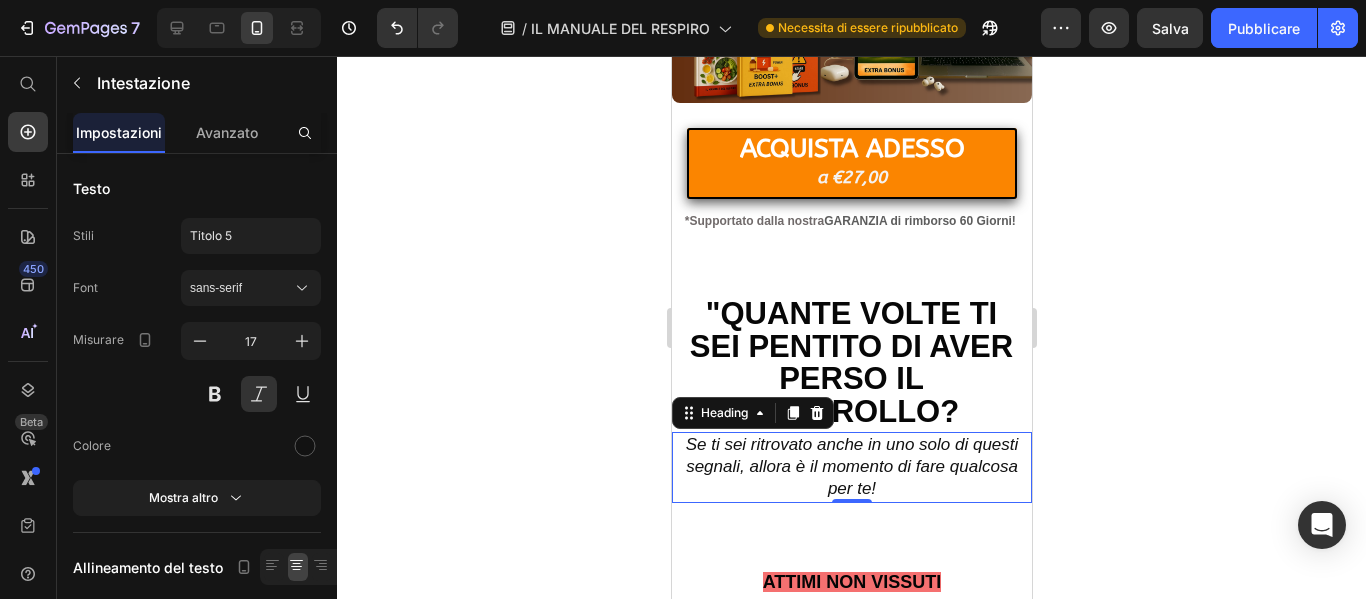 click on "Se ti sei ritrovato anche in uno solo di questi segnali, allora è il momento di fare qualcosa per te!" at bounding box center [851, 467] 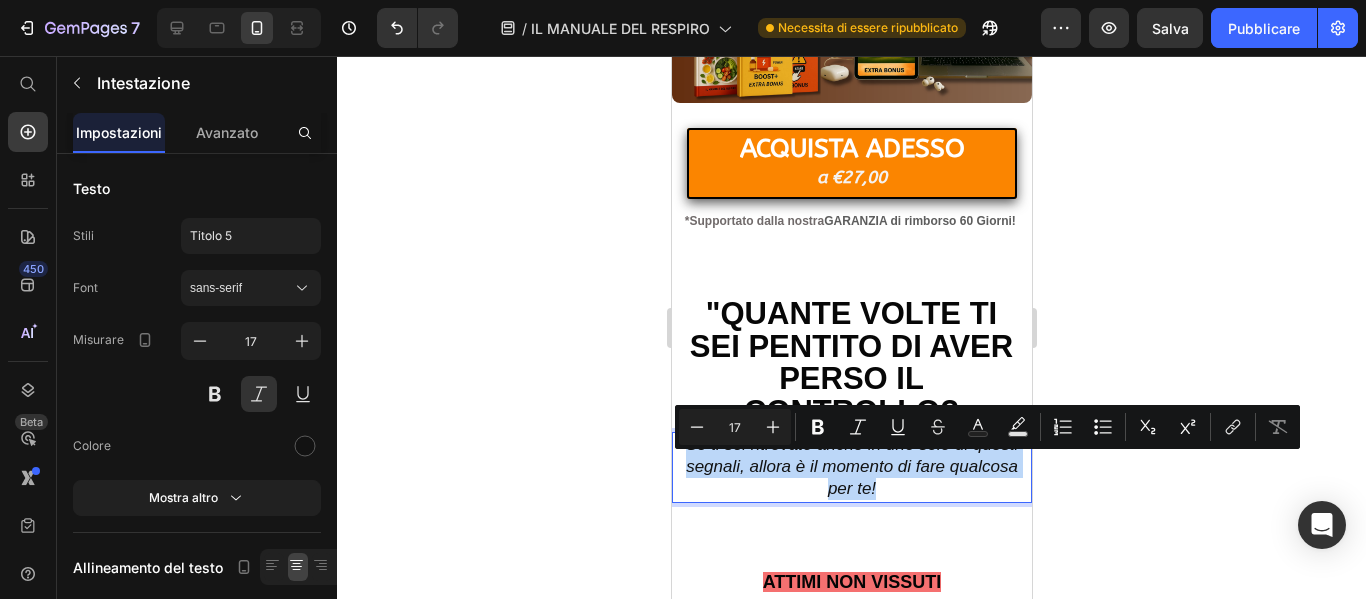 drag, startPoint x: 678, startPoint y: 469, endPoint x: 875, endPoint y: 521, distance: 203.74739 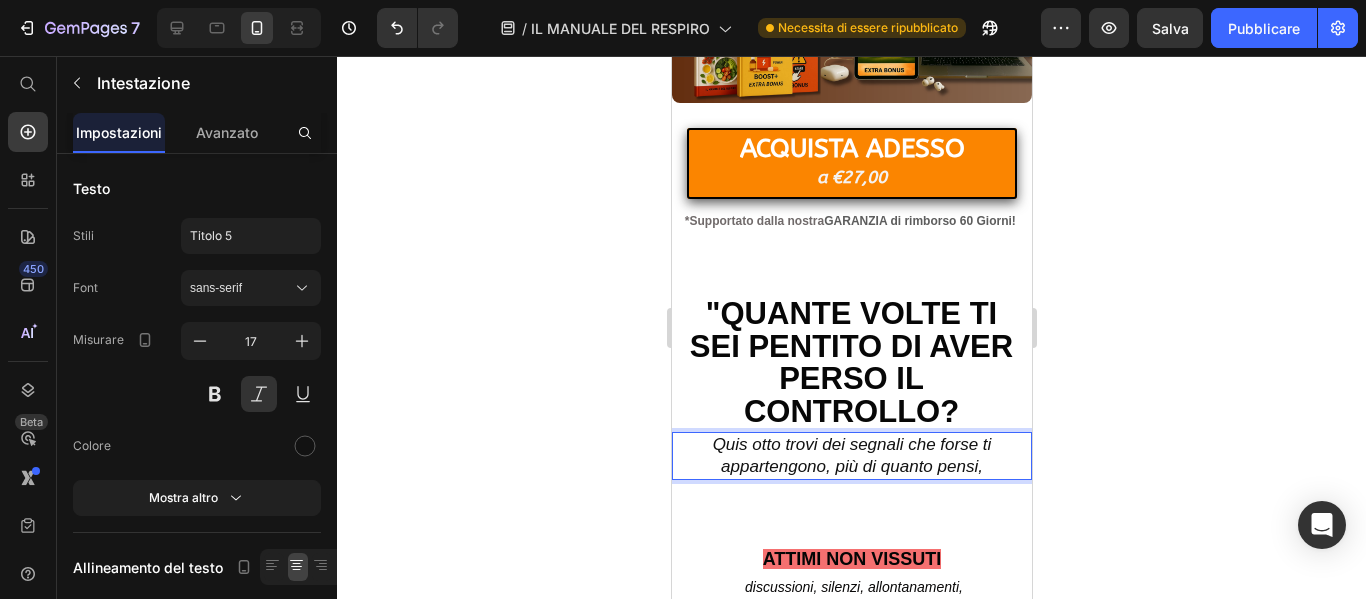 click on "Quis otto trovi dei segnali che forse ti appartengono, più di quanto pensi," at bounding box center (851, 456) 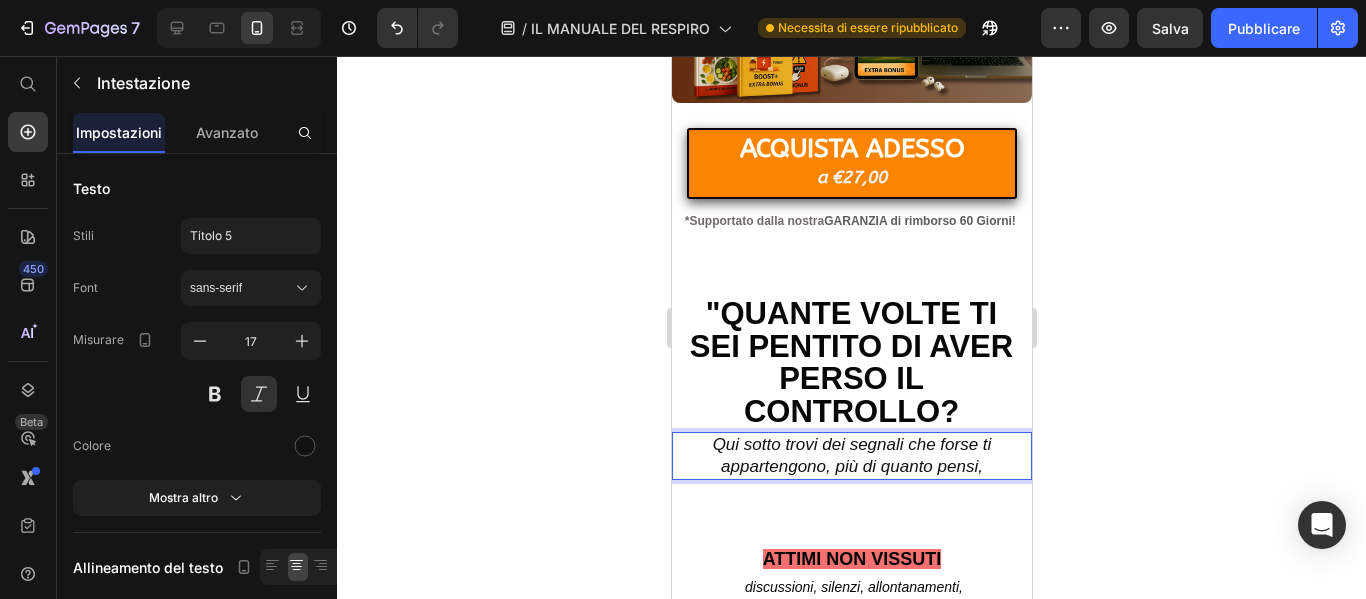 click on "Qui sotto trovi dei segnali che forse ti appartengono, più di quanto pensi," at bounding box center [851, 456] 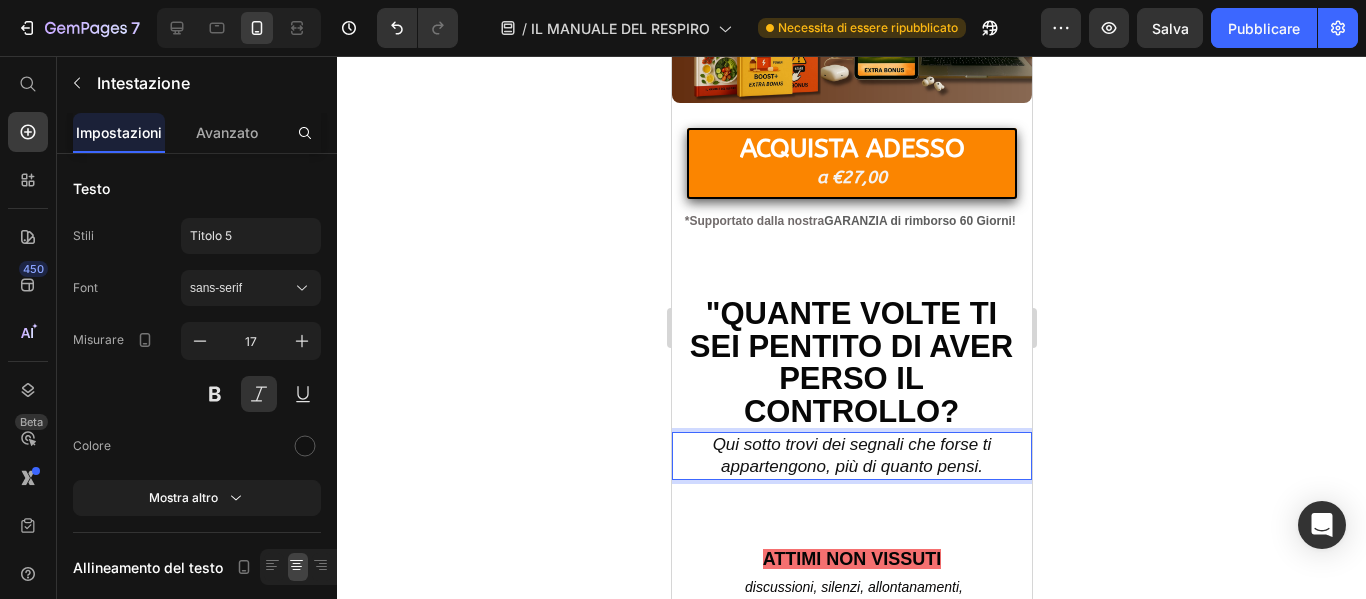 click on "Qui sotto trovi dei segnali che forse ti appartengono, più di quanto pensi." at bounding box center (851, 456) 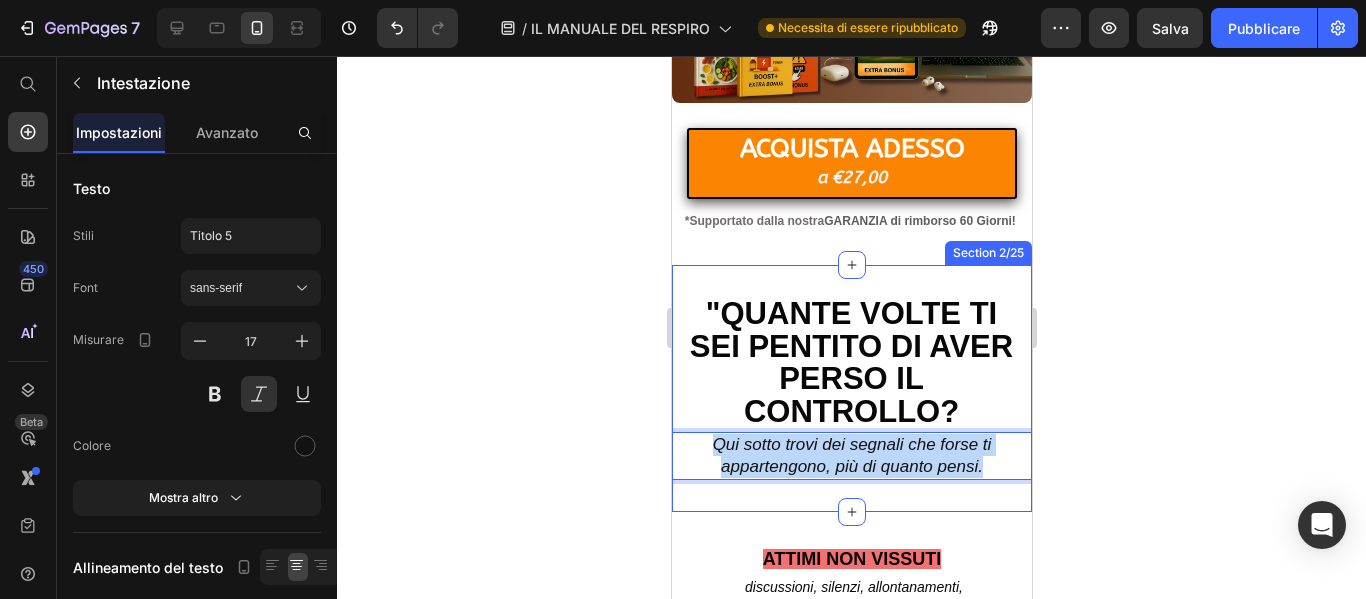 drag, startPoint x: 707, startPoint y: 467, endPoint x: 974, endPoint y: 516, distance: 271.459 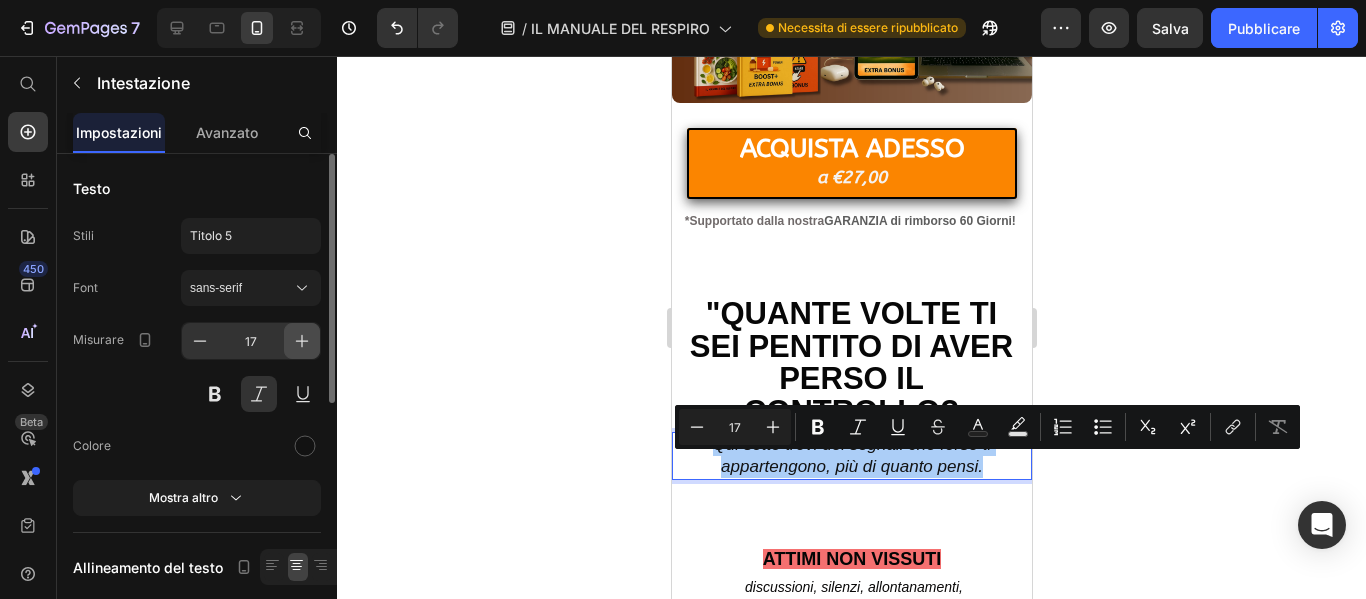 click 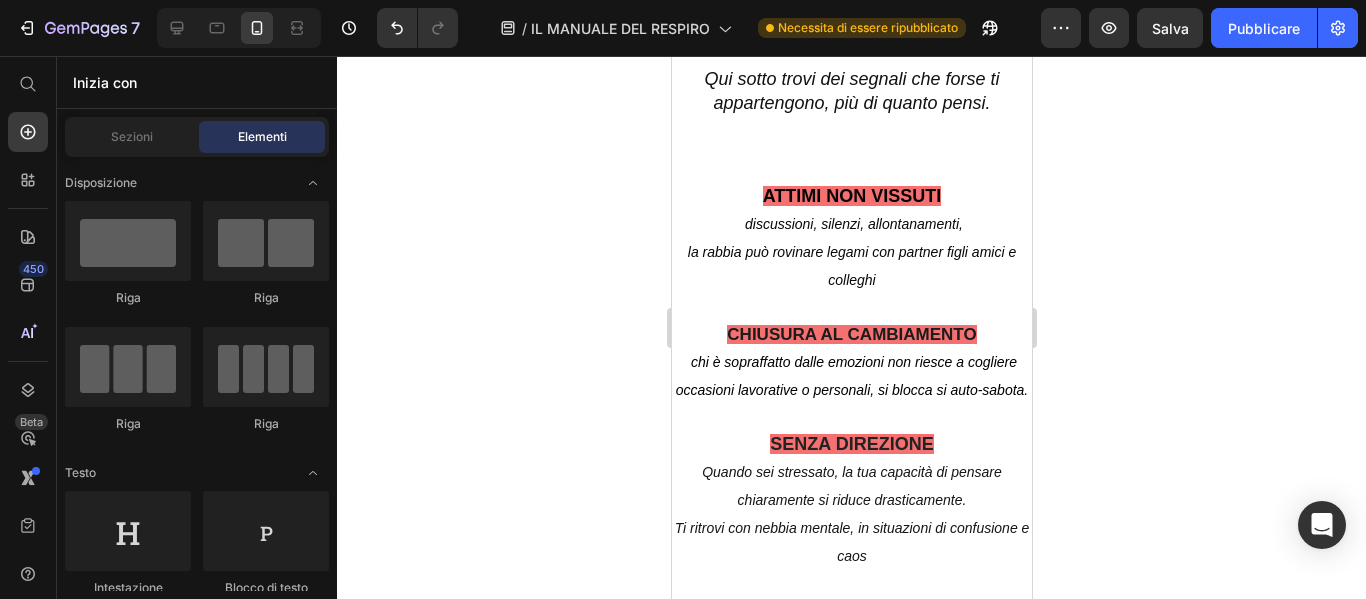 scroll, scrollTop: 1136, scrollLeft: 0, axis: vertical 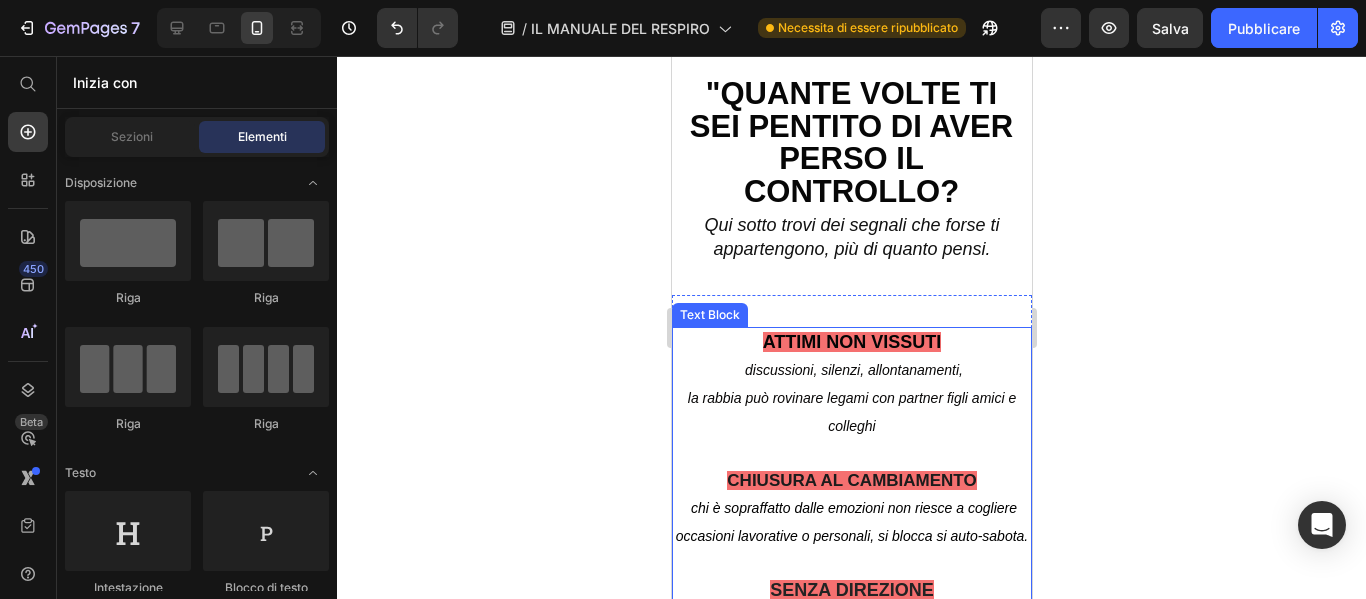 click on "discussioni, silenzi, allontanamenti," at bounding box center [853, 370] 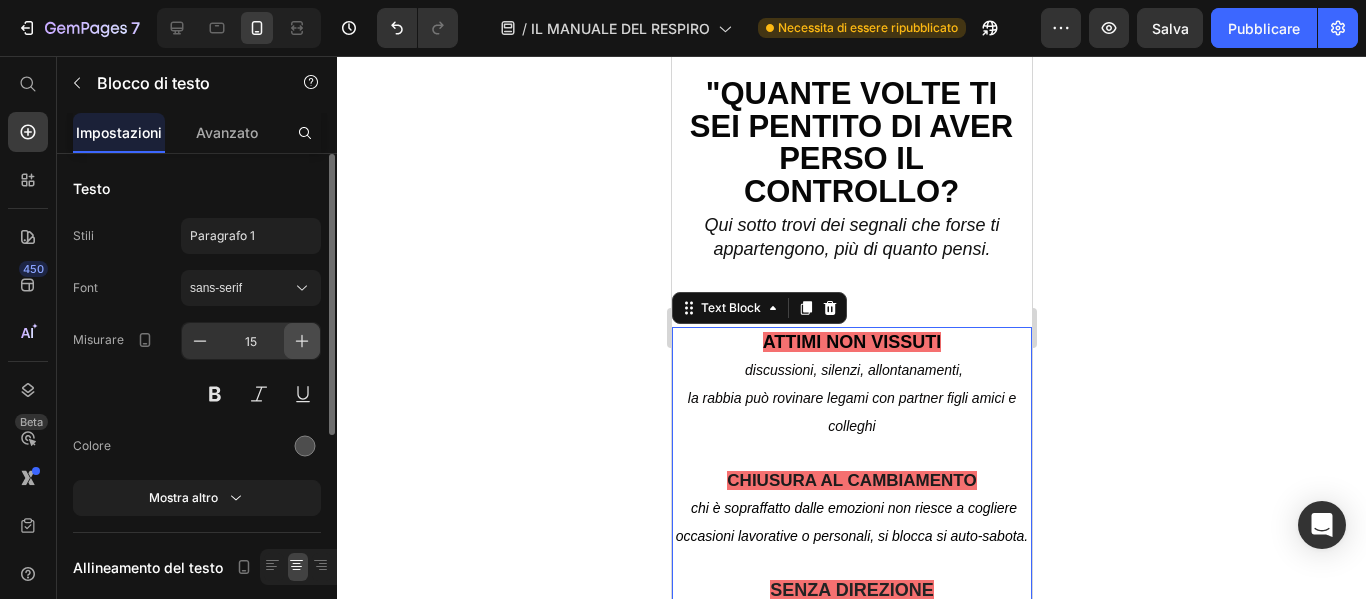 click 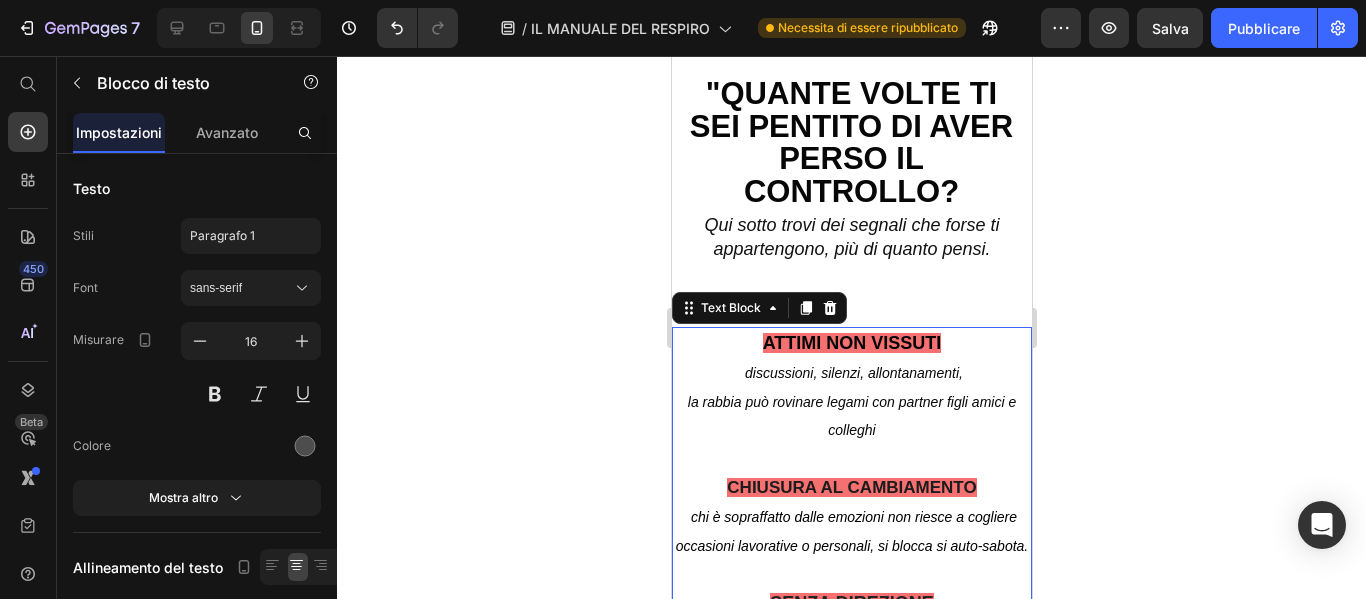 click on "ATTIMI NON VISSUTI" at bounding box center (851, 344) 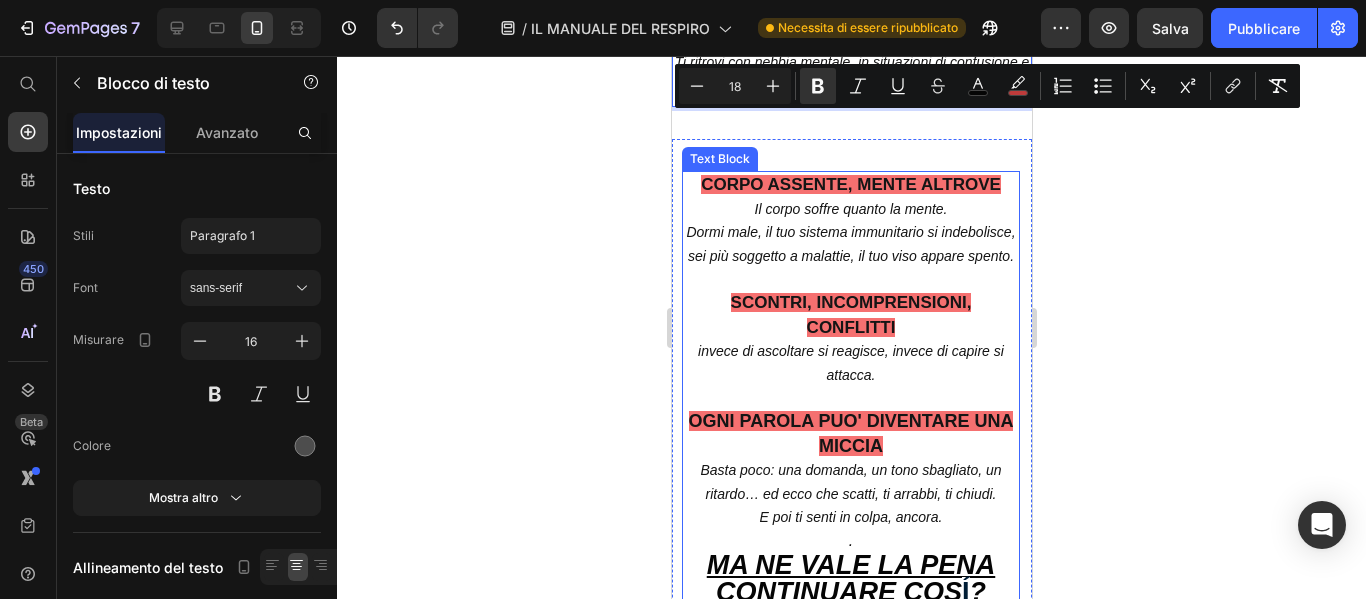 scroll, scrollTop: 1852, scrollLeft: 0, axis: vertical 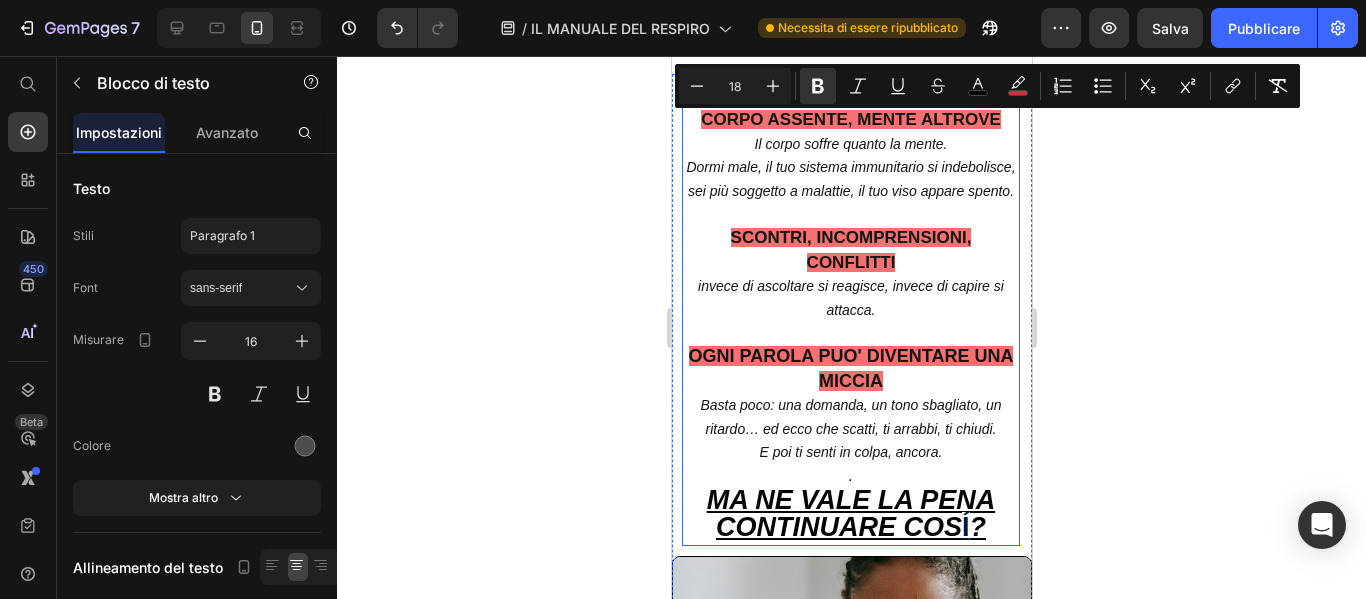 drag, startPoint x: 745, startPoint y: 363, endPoint x: 967, endPoint y: 506, distance: 264.07007 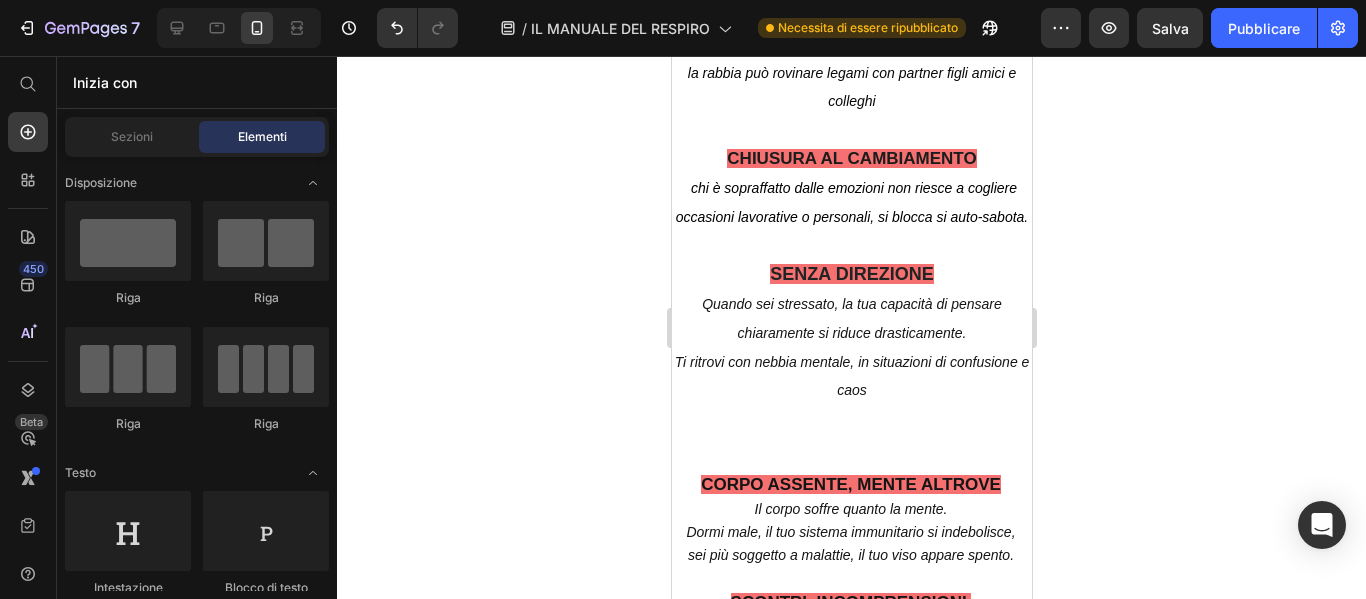 scroll, scrollTop: 1486, scrollLeft: 0, axis: vertical 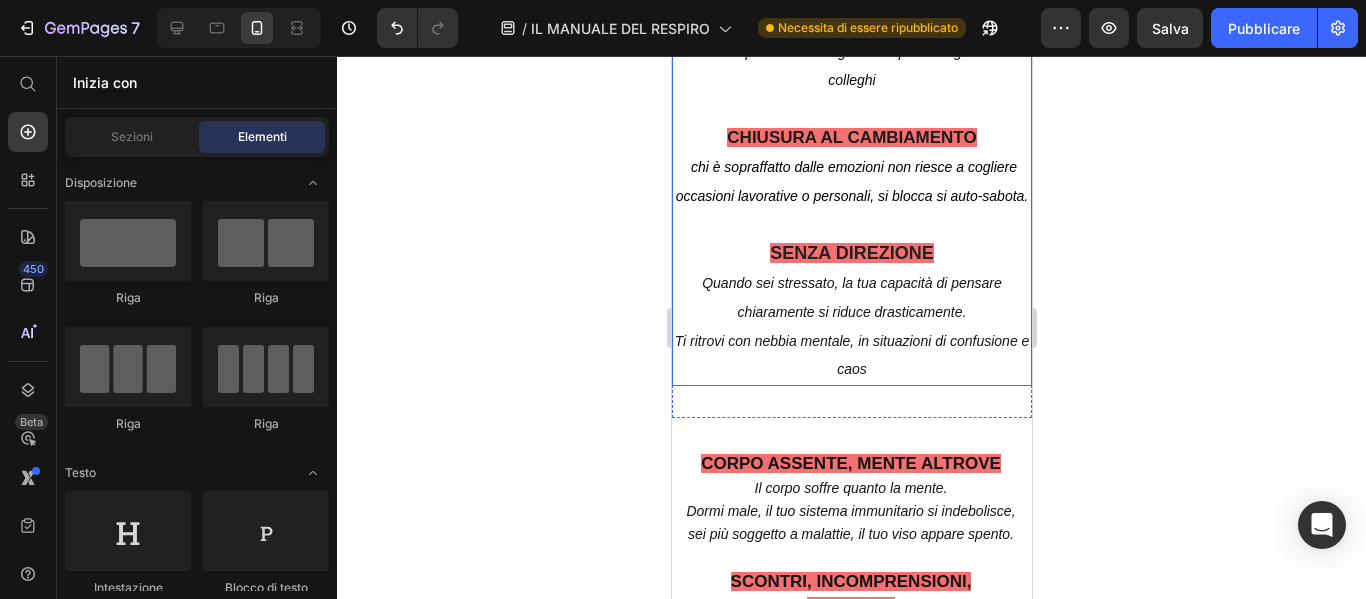 click on "Ti ritrovi con nebbia mentale, in situazioni di confusione e caos" at bounding box center [851, 356] 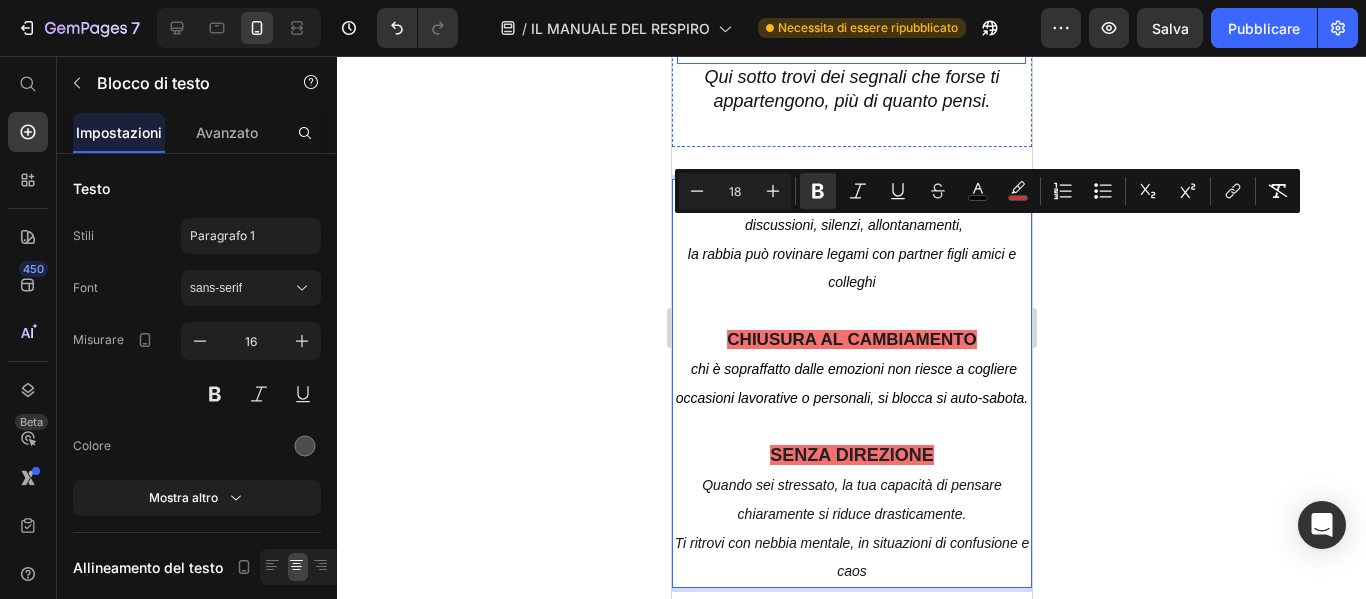 scroll, scrollTop: 1270, scrollLeft: 0, axis: vertical 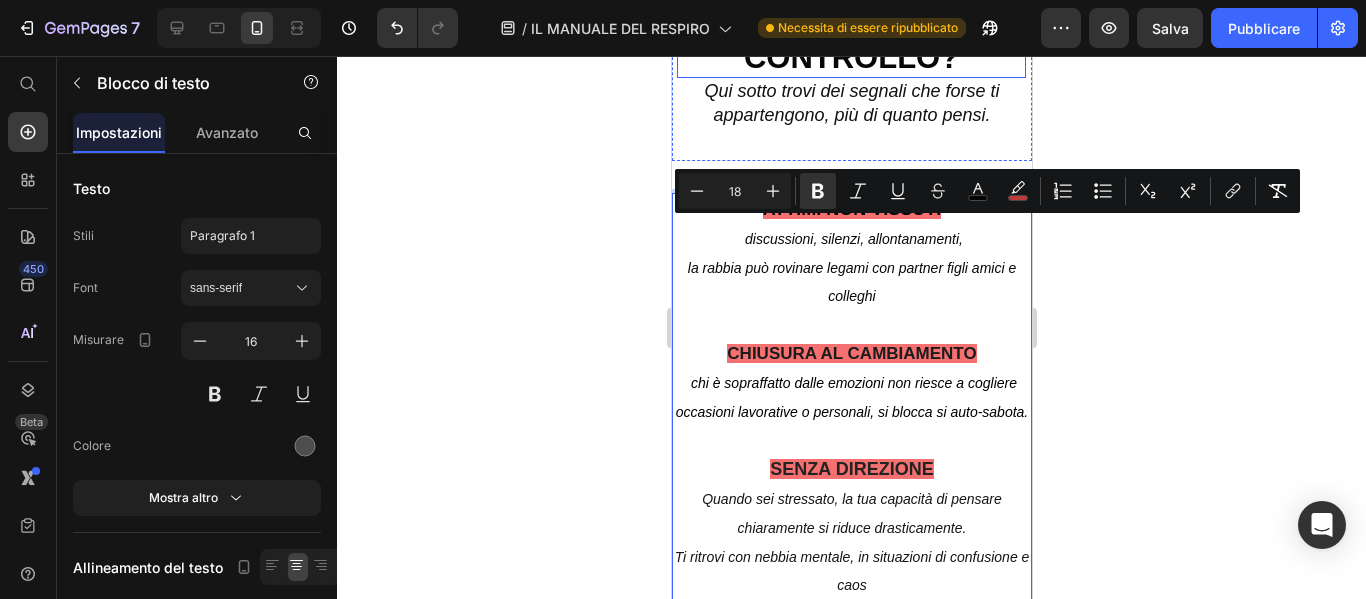 type on "14" 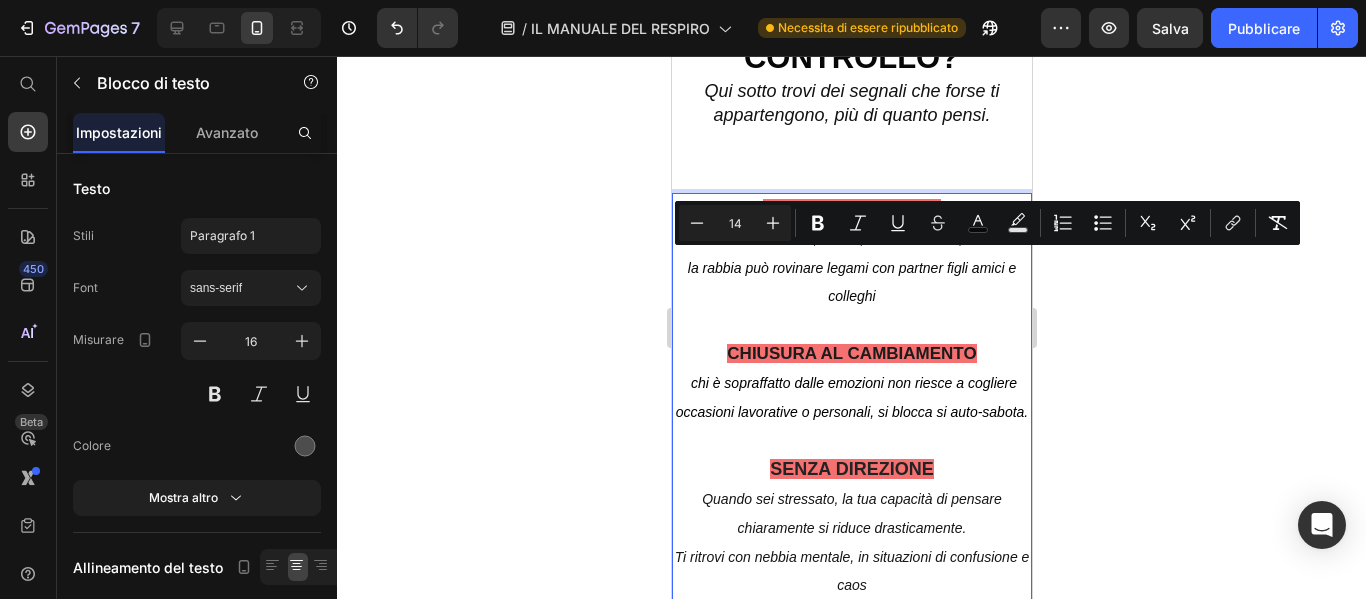 type on "18" 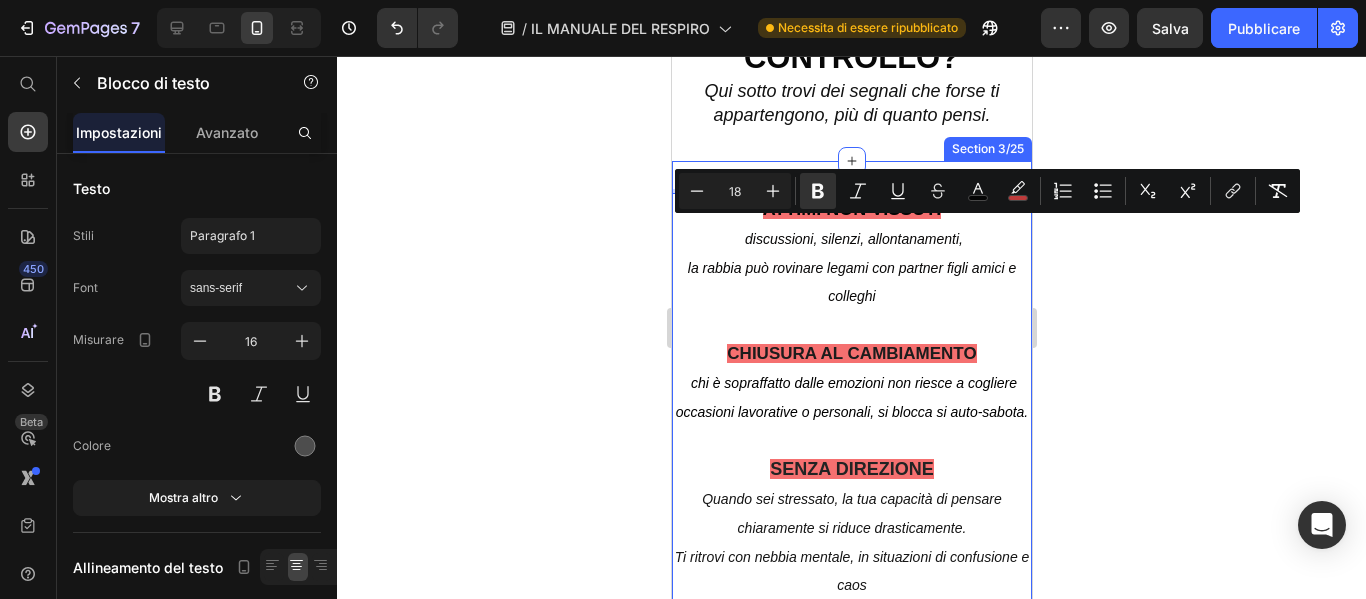 drag, startPoint x: 970, startPoint y: 421, endPoint x: 713, endPoint y: 202, distance: 337.65366 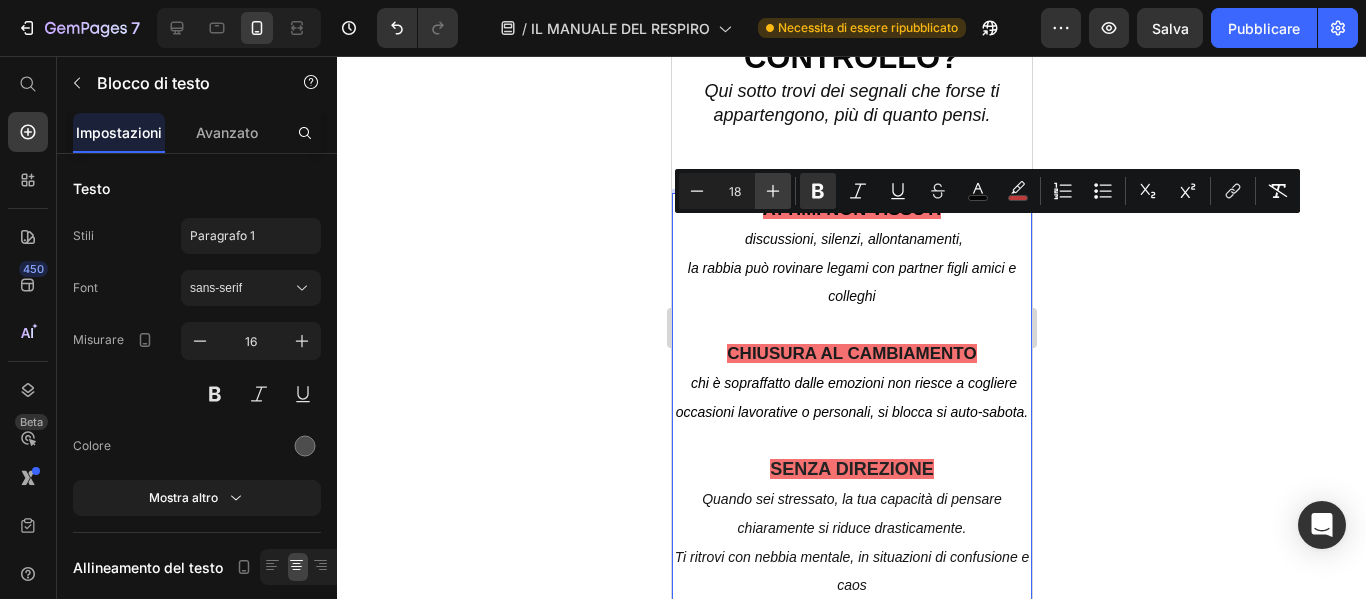 click 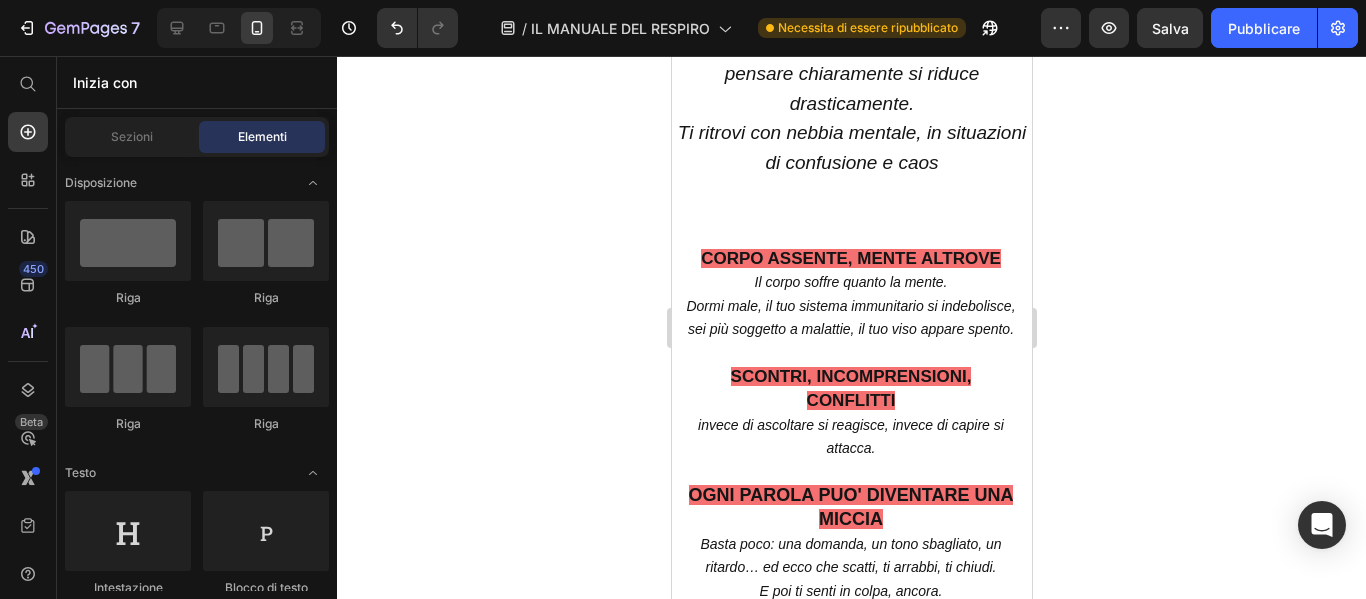 scroll, scrollTop: 1856, scrollLeft: 0, axis: vertical 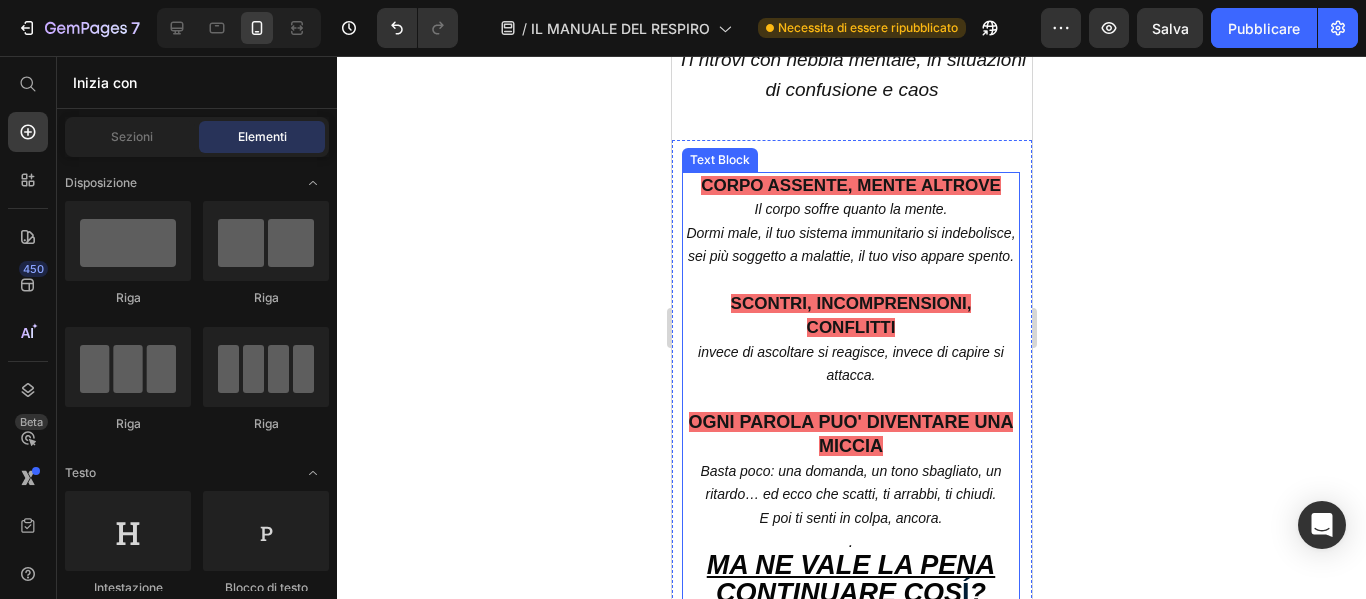 click on "CORPO ASSENTE, MENTE ALTROVE" at bounding box center [850, 185] 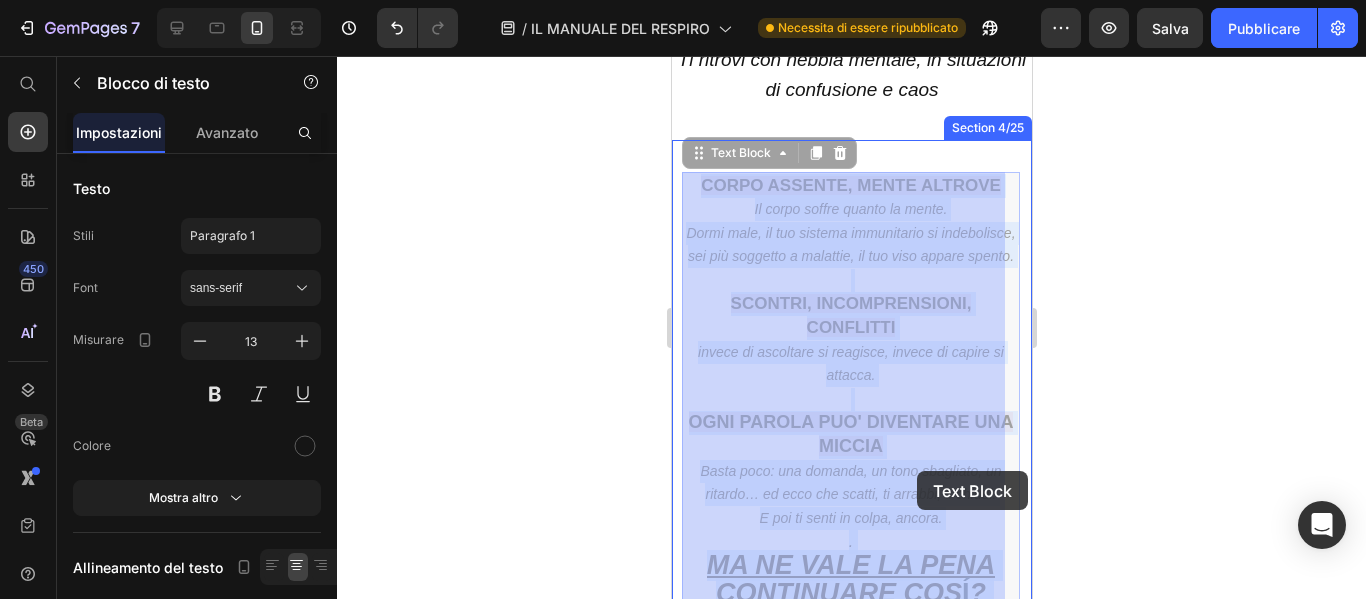 drag, startPoint x: 692, startPoint y: 187, endPoint x: 916, endPoint y: 471, distance: 361.70706 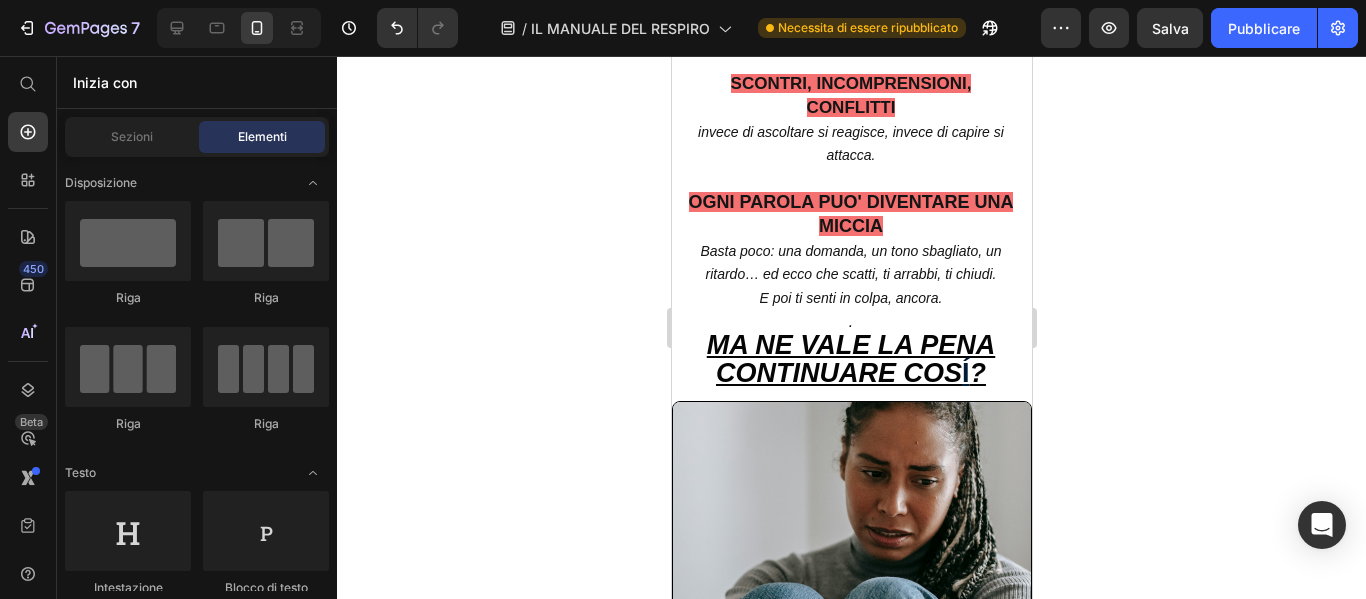 scroll, scrollTop: 2113, scrollLeft: 0, axis: vertical 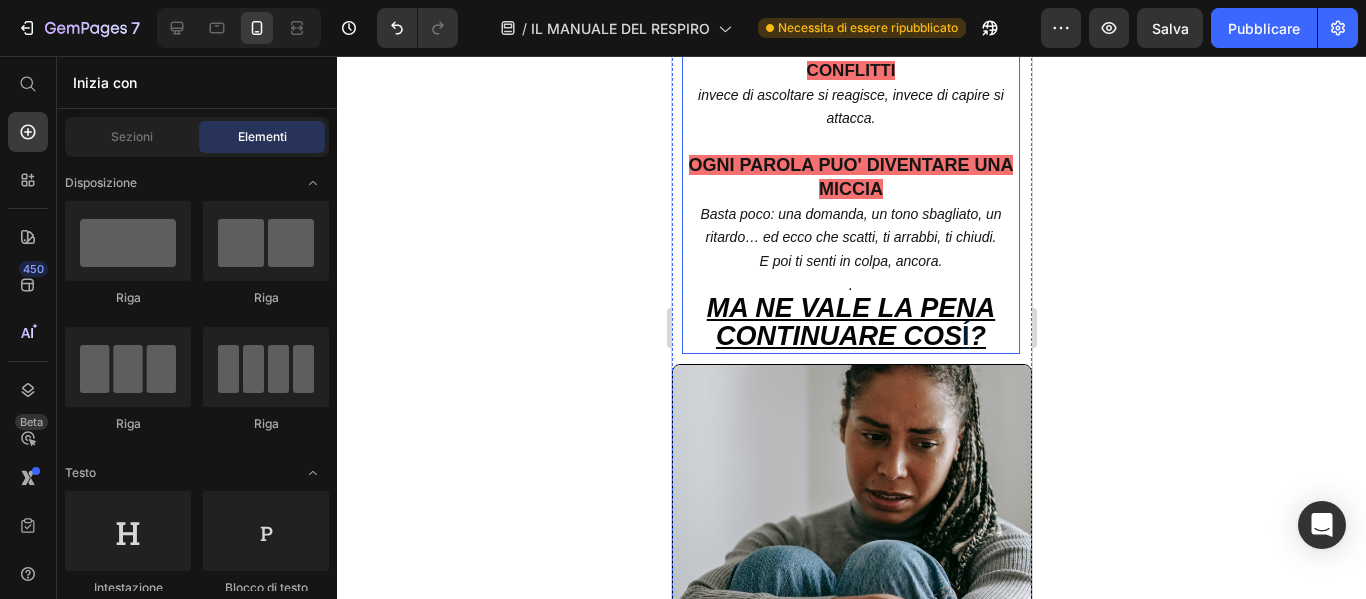 click on "E poi ti senti in colpa, ancora." at bounding box center (850, 261) 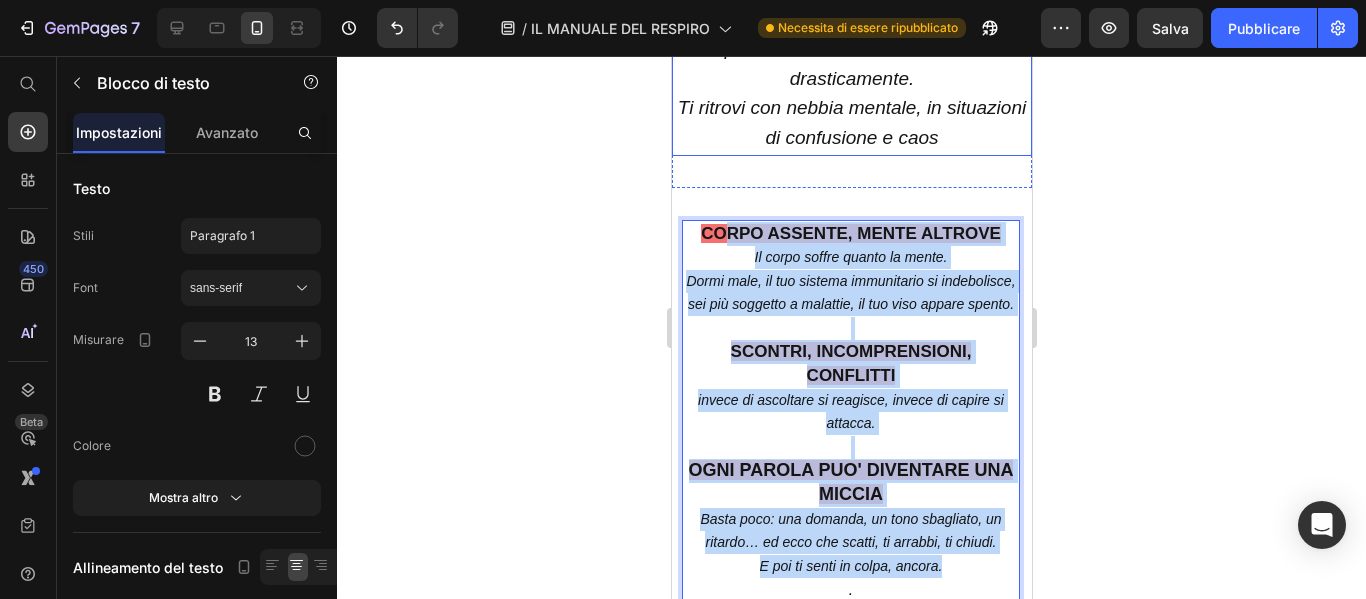 scroll, scrollTop: 1706, scrollLeft: 0, axis: vertical 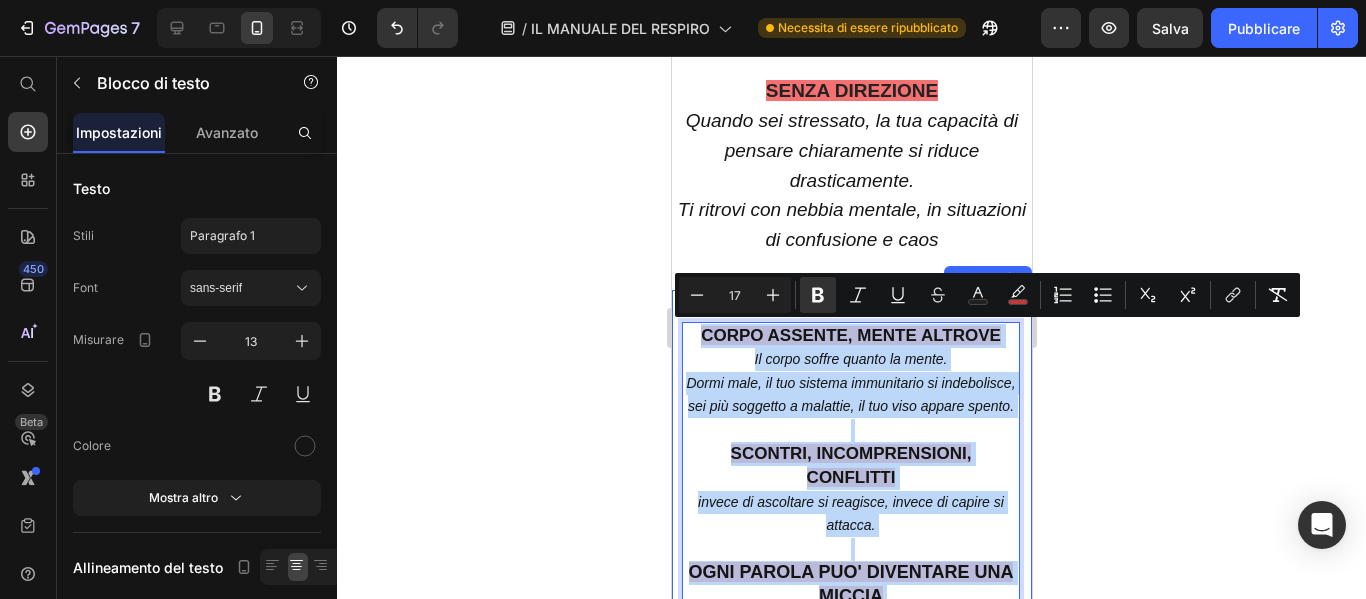 drag, startPoint x: 945, startPoint y: 292, endPoint x: 682, endPoint y: 312, distance: 263.75937 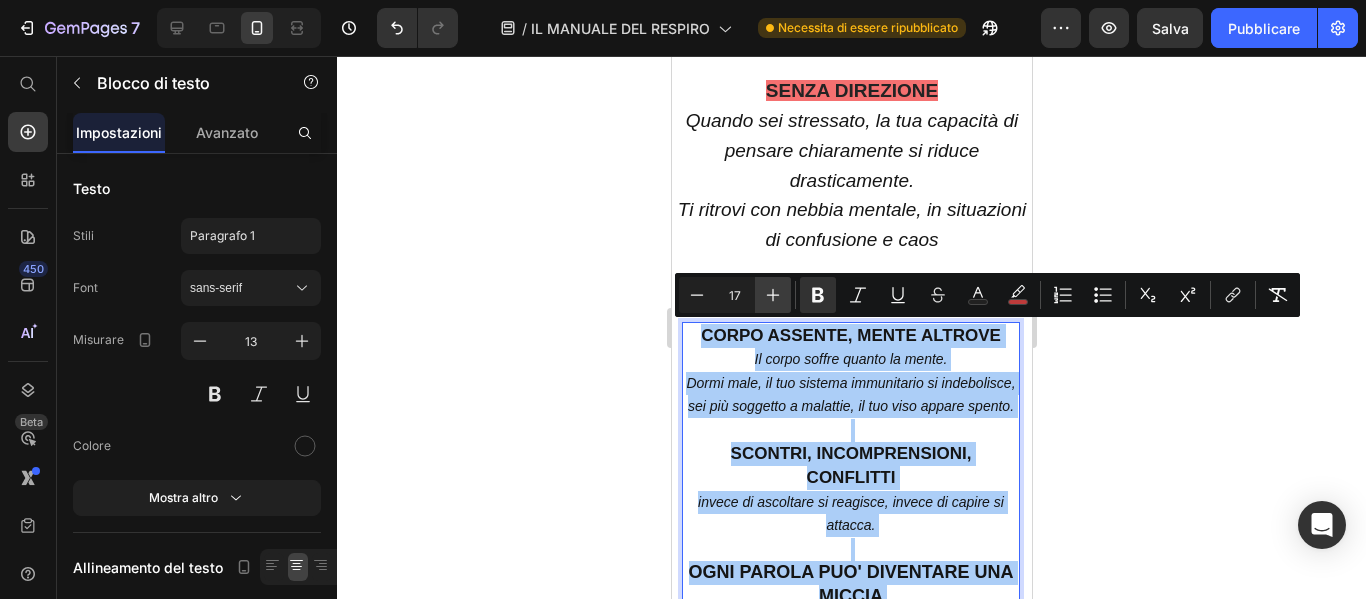 click 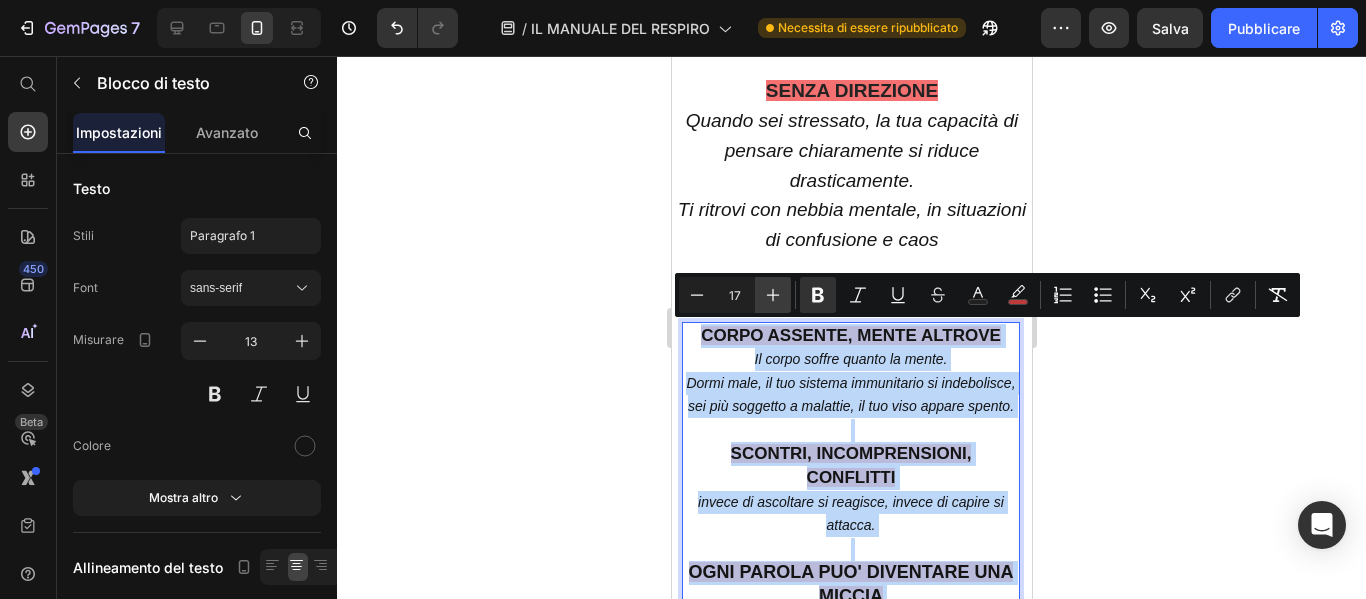 type on "18" 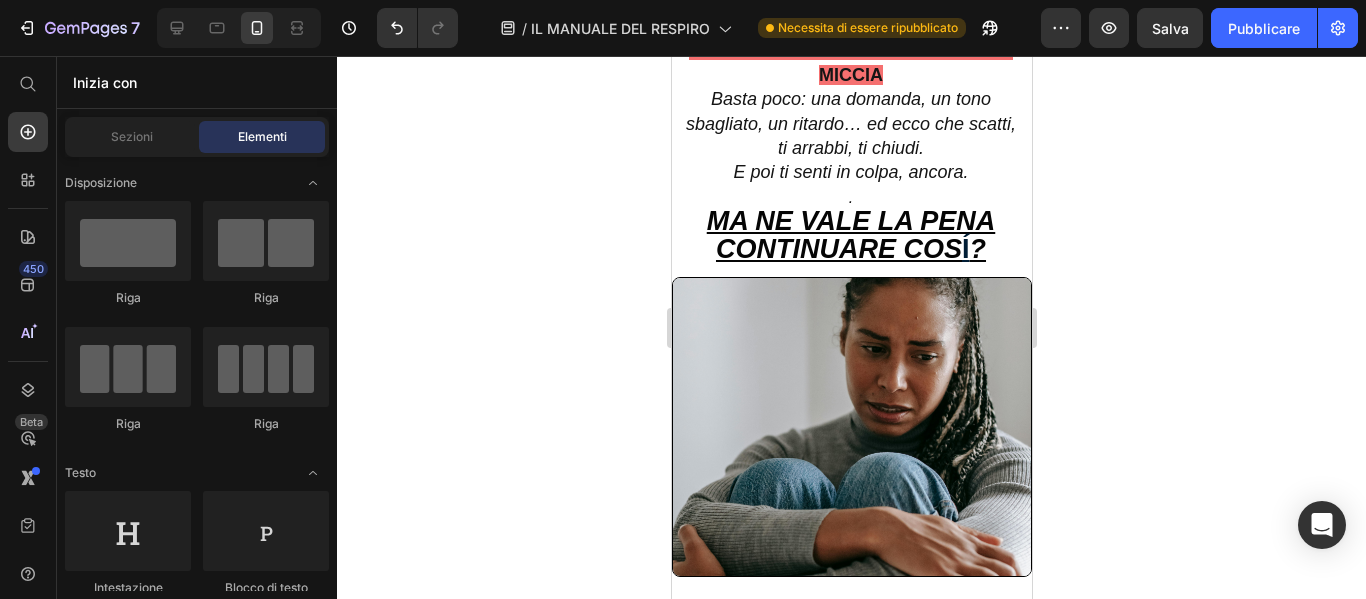 scroll, scrollTop: 2220, scrollLeft: 0, axis: vertical 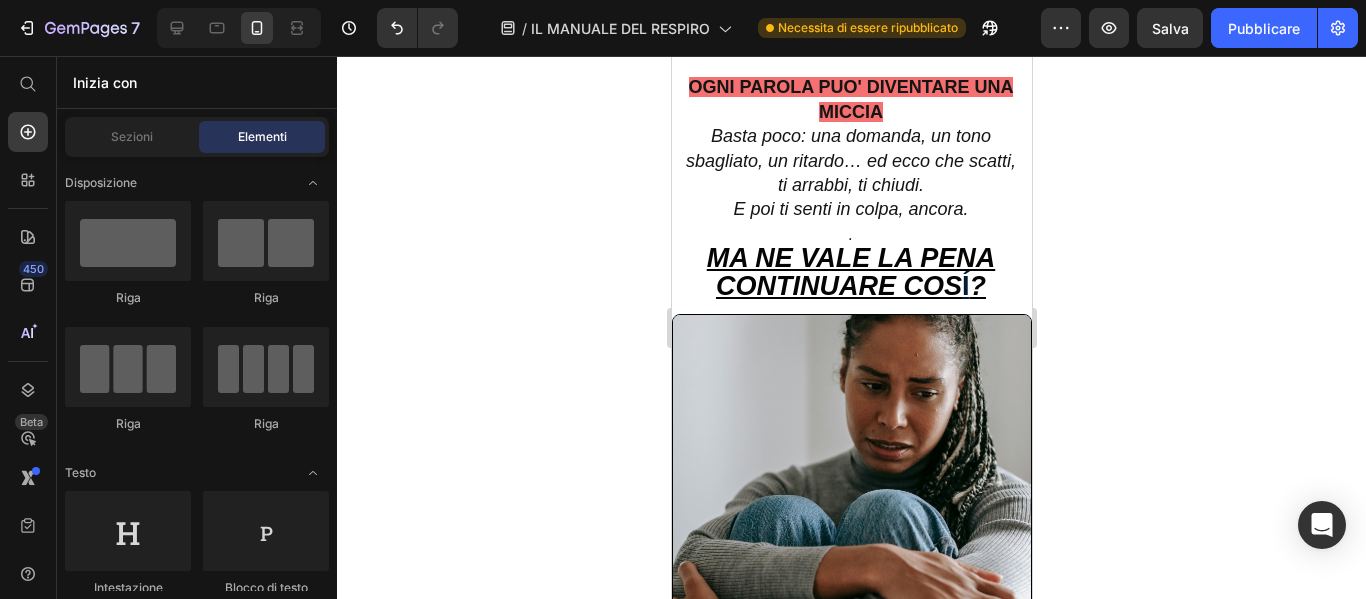 drag, startPoint x: 1024, startPoint y: 131, endPoint x: 1704, endPoint y: 201, distance: 683.59344 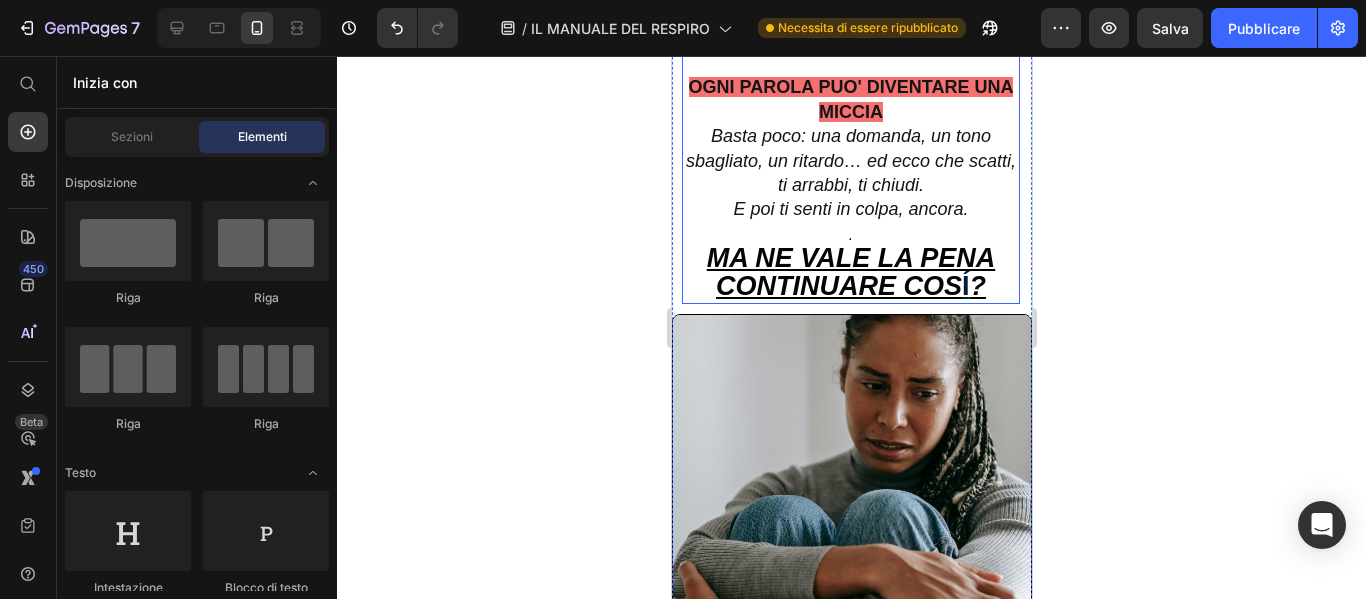 click on "MA NE VALE LA PENA CONTINUARE COS" at bounding box center [850, 271] 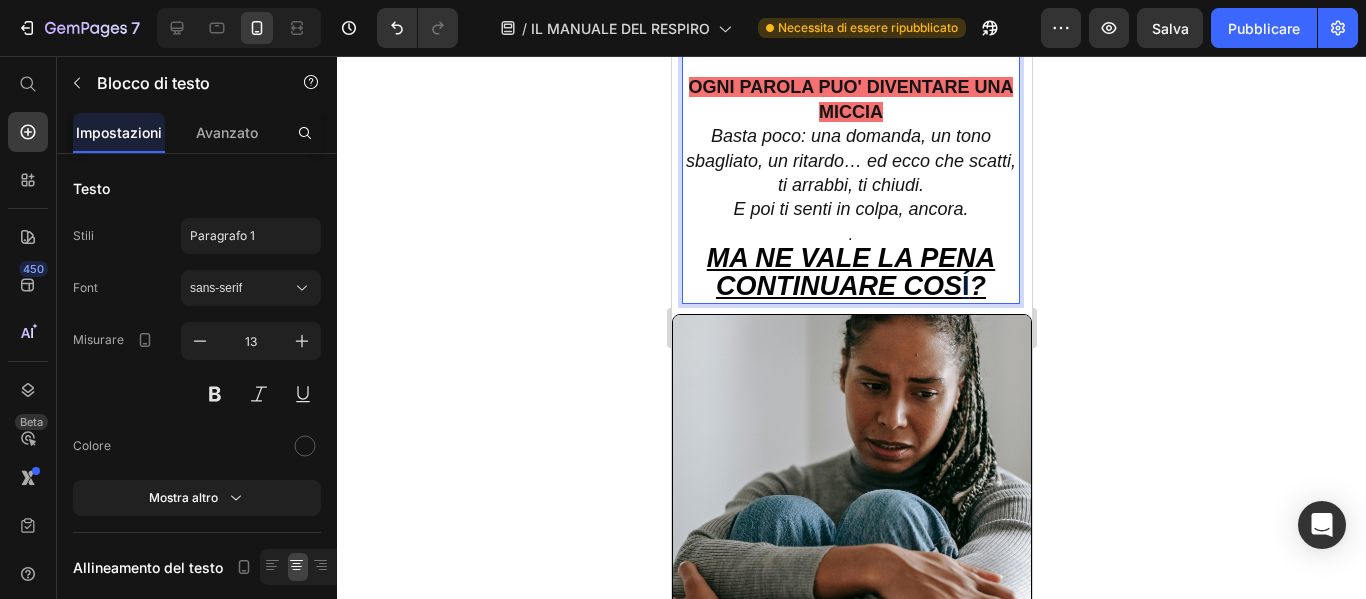 drag, startPoint x: 702, startPoint y: 257, endPoint x: 977, endPoint y: 268, distance: 275.2199 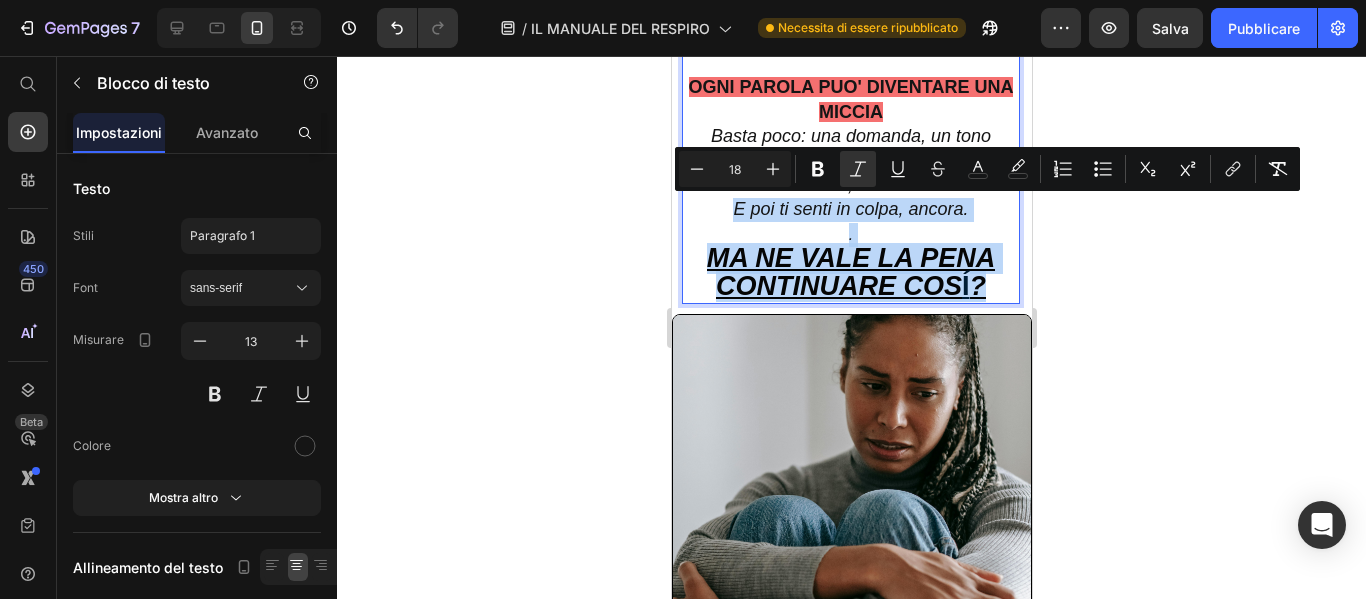 drag, startPoint x: 977, startPoint y: 281, endPoint x: 668, endPoint y: 221, distance: 314.77133 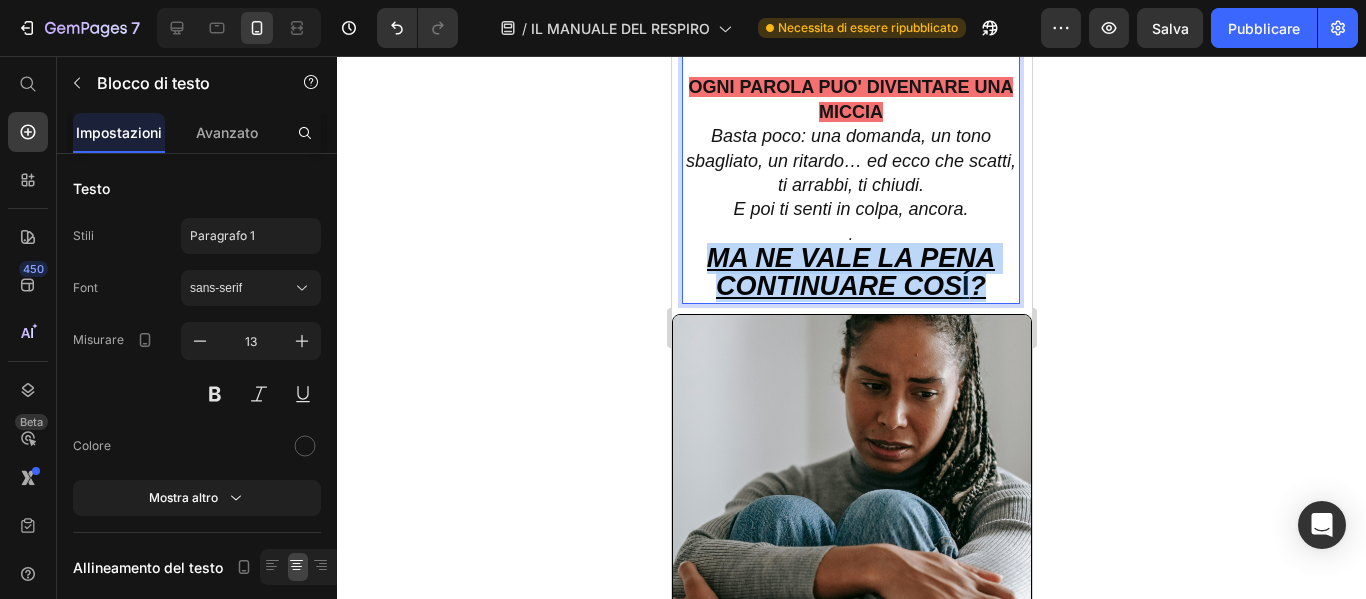 drag, startPoint x: 890, startPoint y: 294, endPoint x: 708, endPoint y: 257, distance: 185.72292 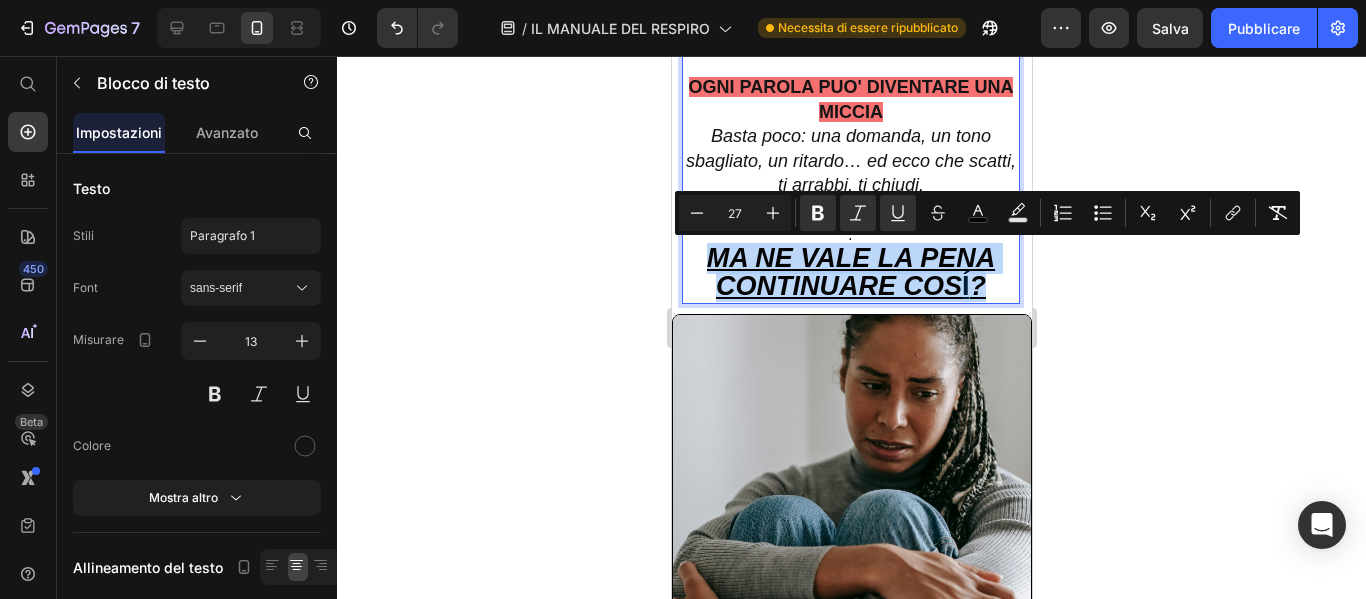 copy on "MA NE VALE LA PENA CONTINUARE COS Í ?" 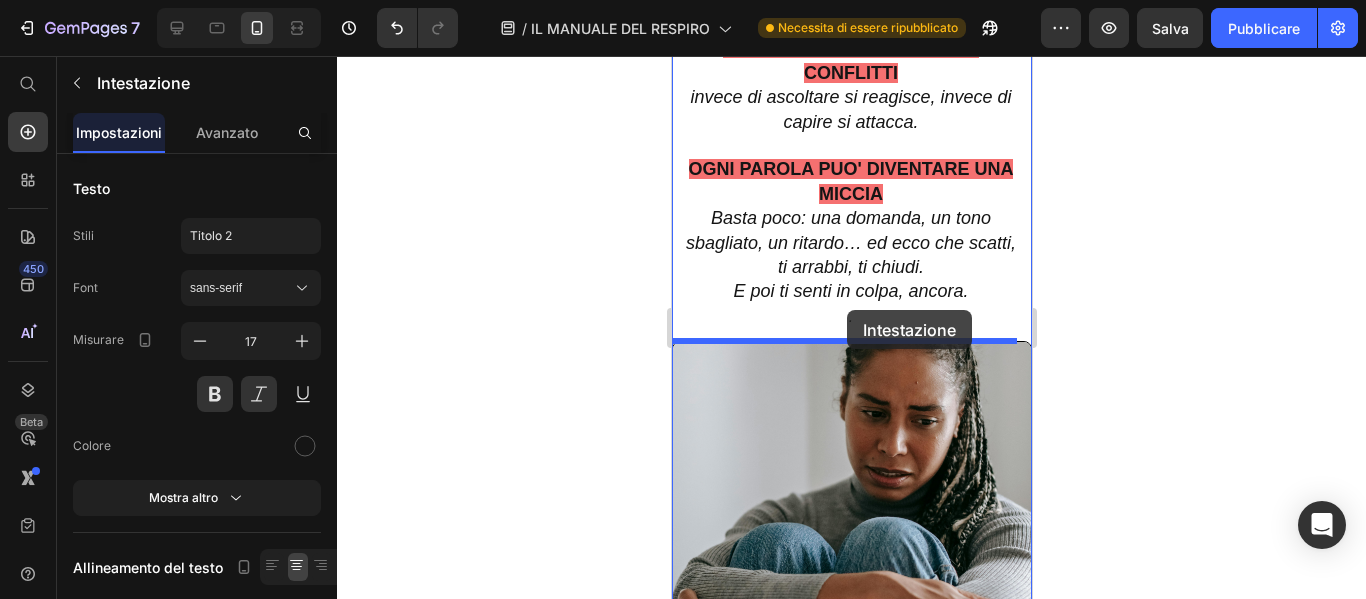 scroll, scrollTop: 2210, scrollLeft: 0, axis: vertical 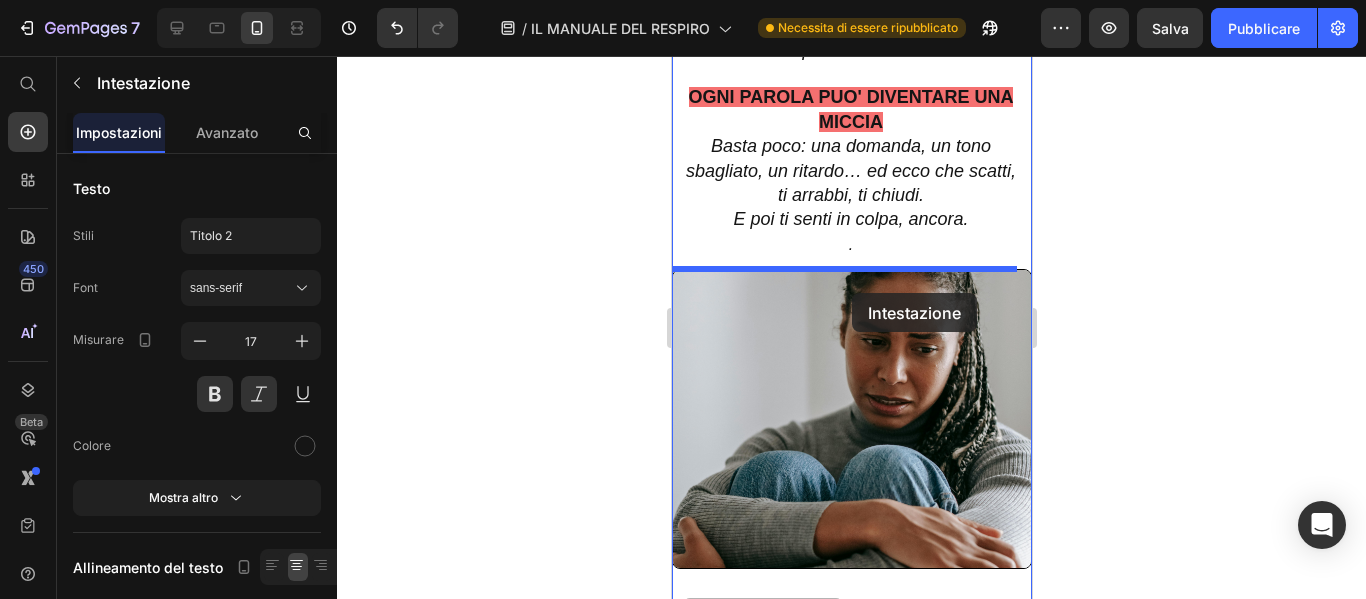 drag, startPoint x: 866, startPoint y: 394, endPoint x: 851, endPoint y: 293, distance: 102.10779 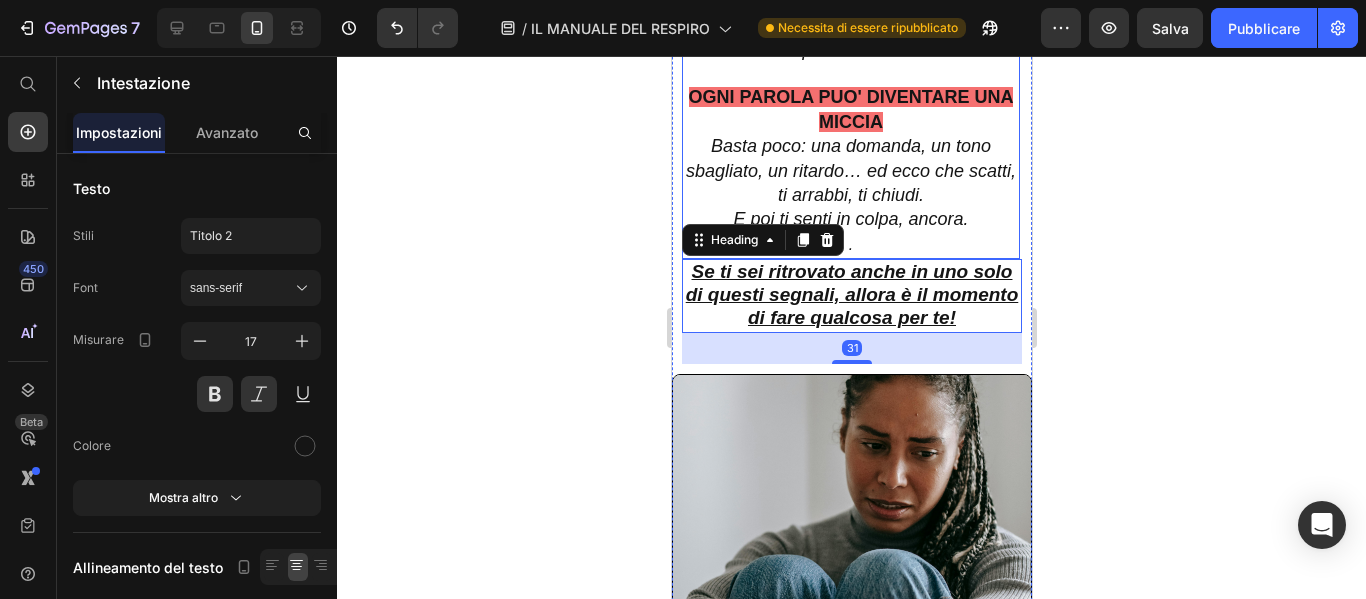 click on "Basta poco: una domanda, un tono sbagliato, un ritardo… ed ecco che scatti, ti arrabbi, ti chiudi." at bounding box center [850, 170] 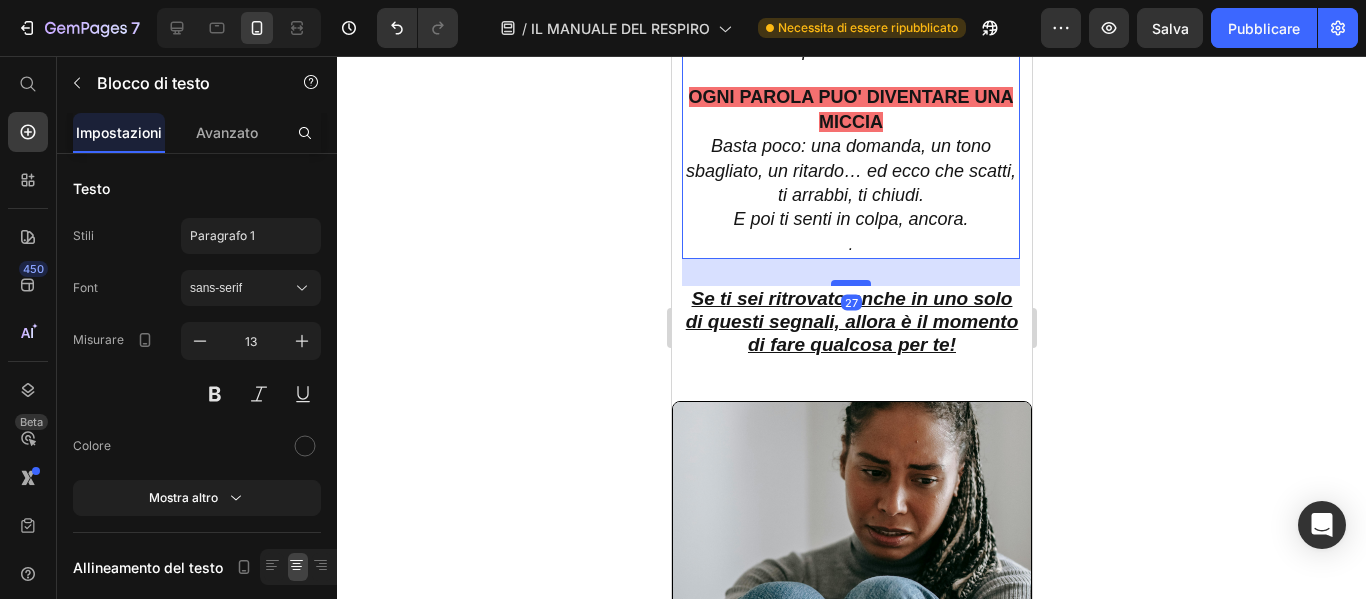 drag, startPoint x: 844, startPoint y: 253, endPoint x: 846, endPoint y: 280, distance: 27.073973 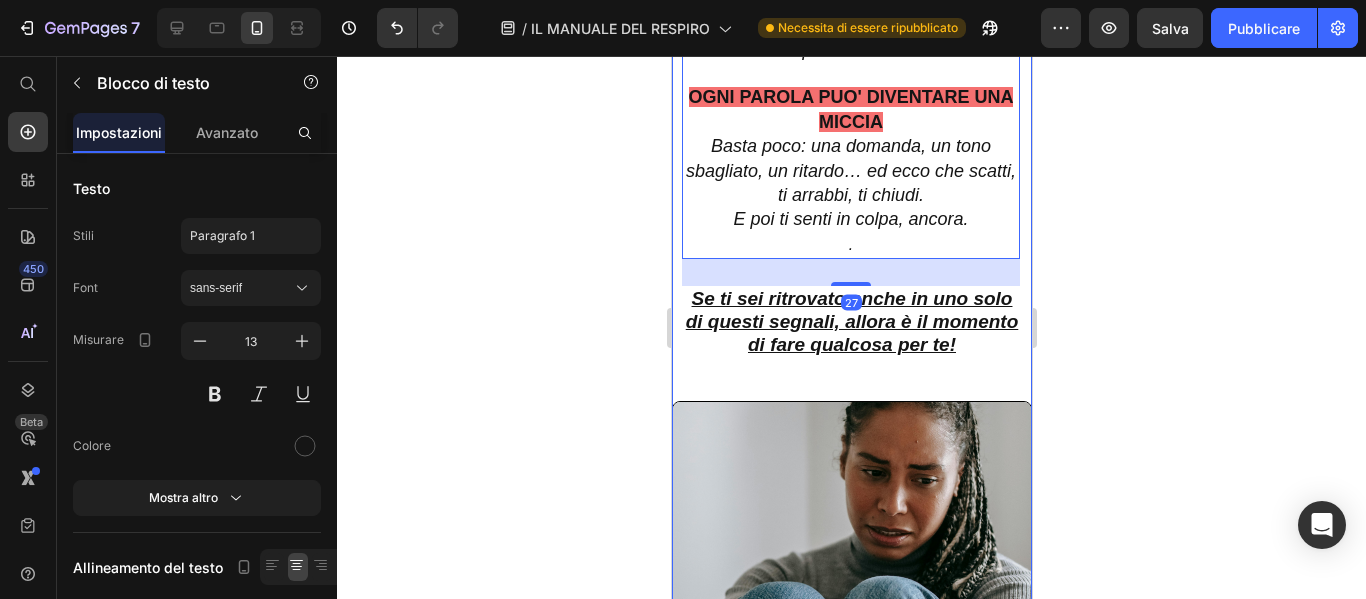 click on "CORPO ASSENTE, MENTE ALTROVE Il corpo soffre quanto la mente.  Dormi male, il tuo sistema immunitario si indebolisce, sei più soggetto a malattie, il tuo viso appare spento.  SCONTRI, INCOMPRENSIONI, CONFLITTI  invece di ascoltare si reagisce, invece di capire si attacca.  OGNI PAROLA PUO' DIVENTARE UNA MICCIA Basta poco: una domanda, un tono sbagliato, un ritardo… ed ecco che scatti, ti arrabbi, ti chiudi.  E poi ti senti in colpa, ancora. . Text Block   27 Se ti sei ritrovato anche in uno solo di questi segnali, allora è il momento di fare qualcosa per te! Heading Image" at bounding box center (851, 259) 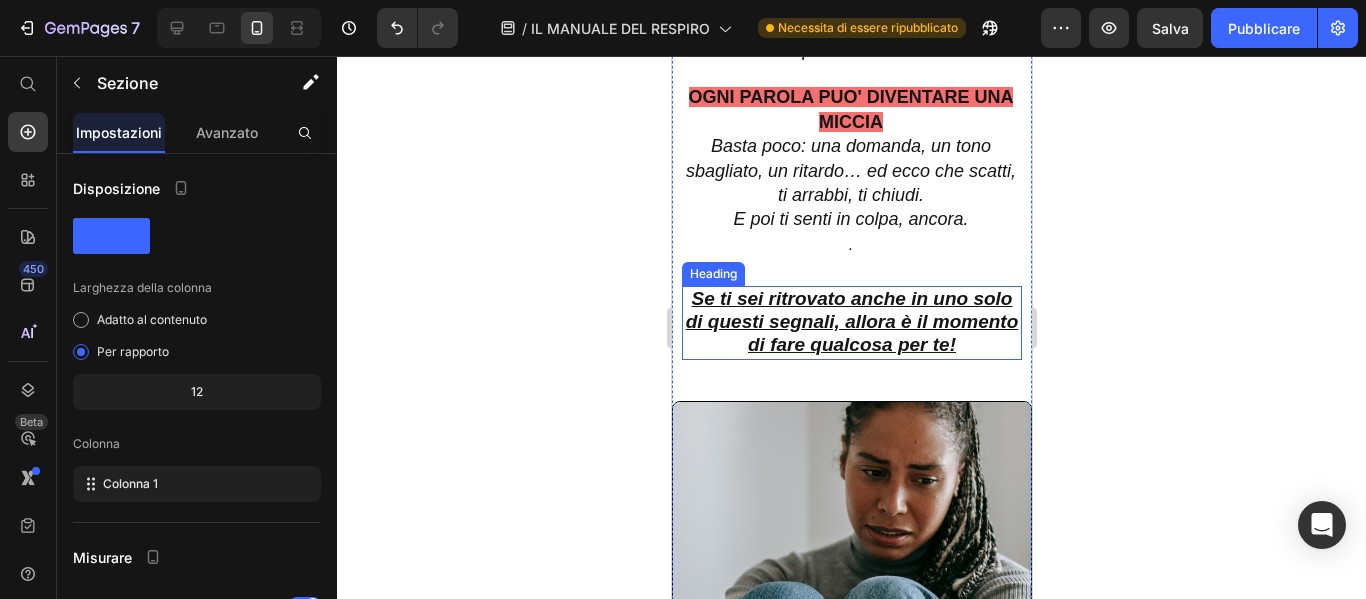 click on "Se ti sei ritrovato anche in uno solo di questi segnali, allora è il momento di fare qualcosa per te!" at bounding box center (851, 321) 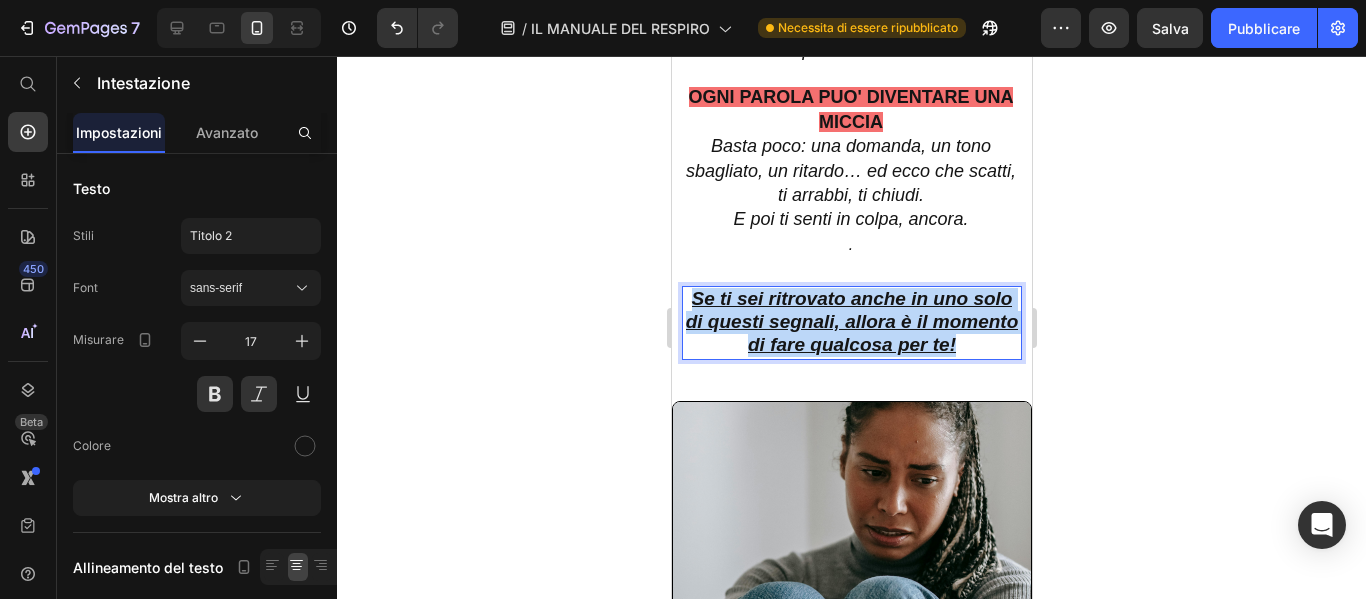 drag, startPoint x: 685, startPoint y: 301, endPoint x: 1000, endPoint y: 354, distance: 319.4276 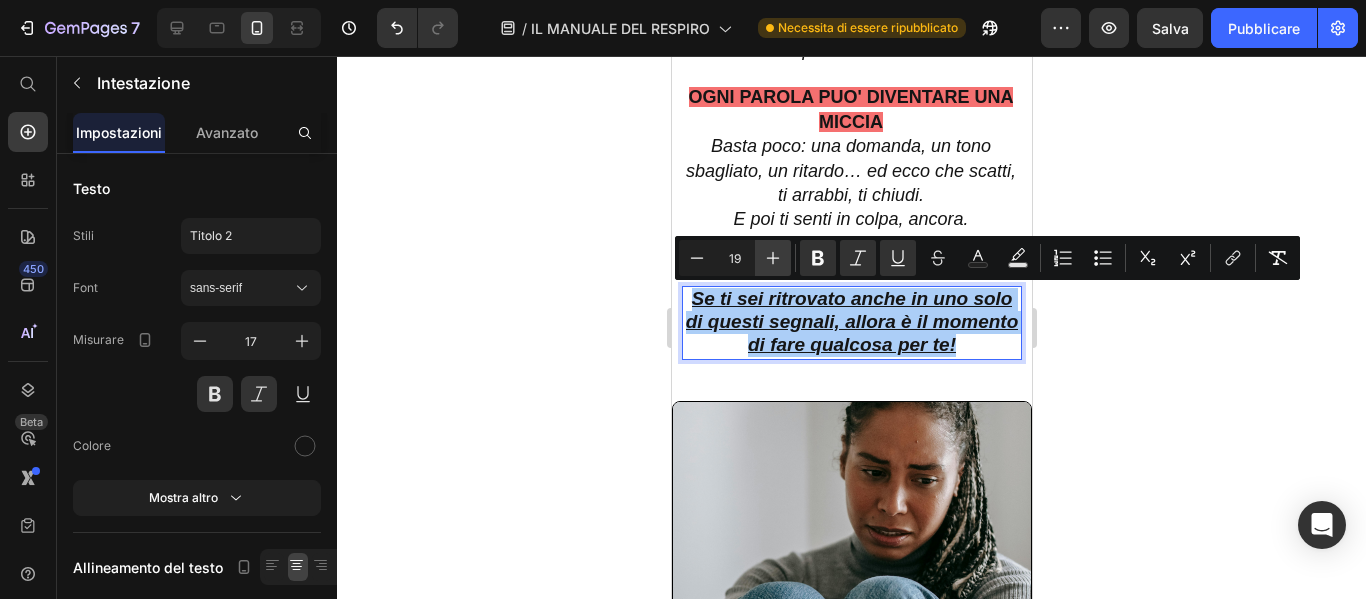 click 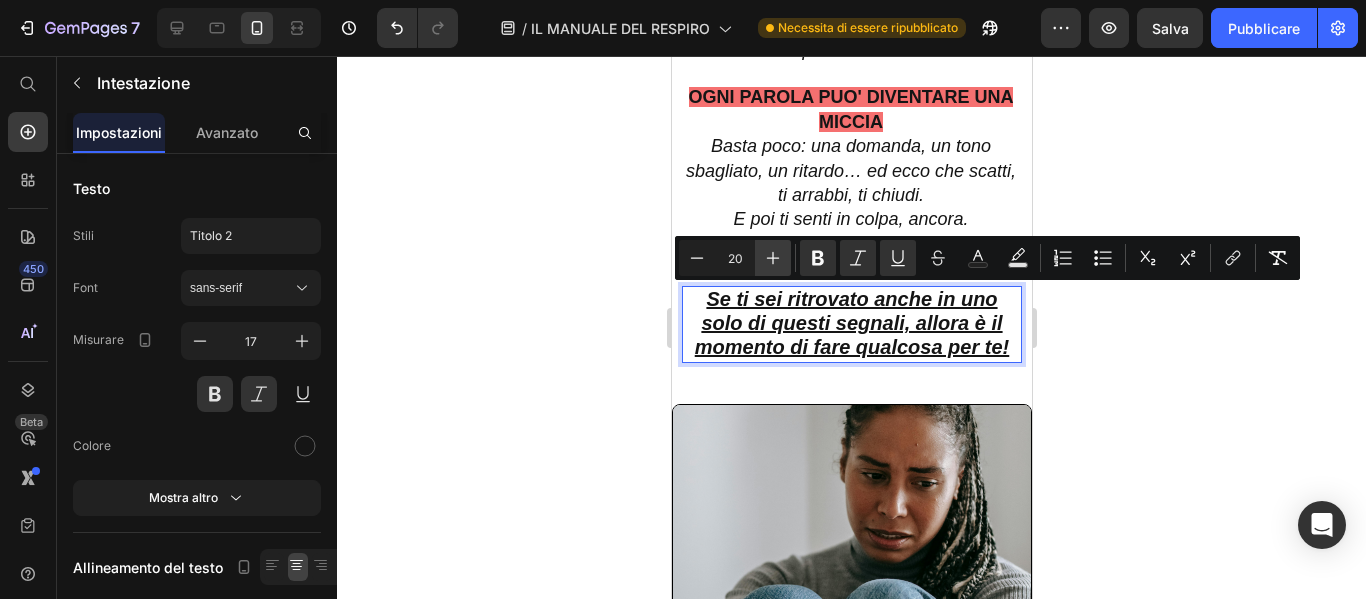 click 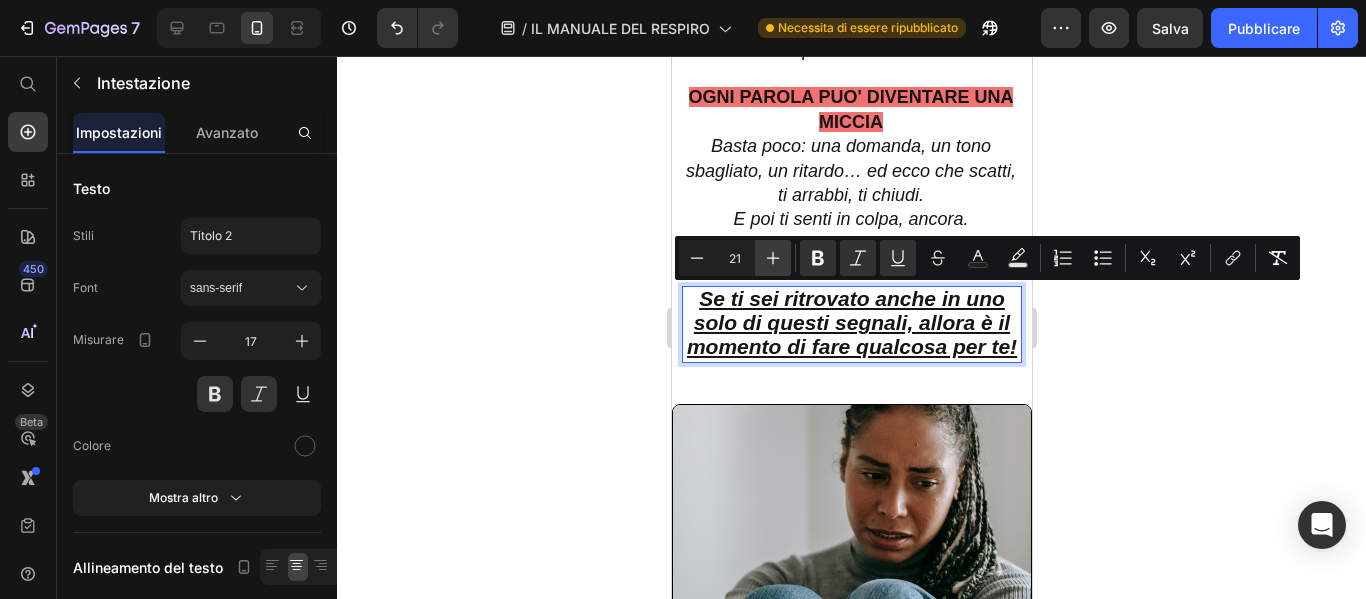 click 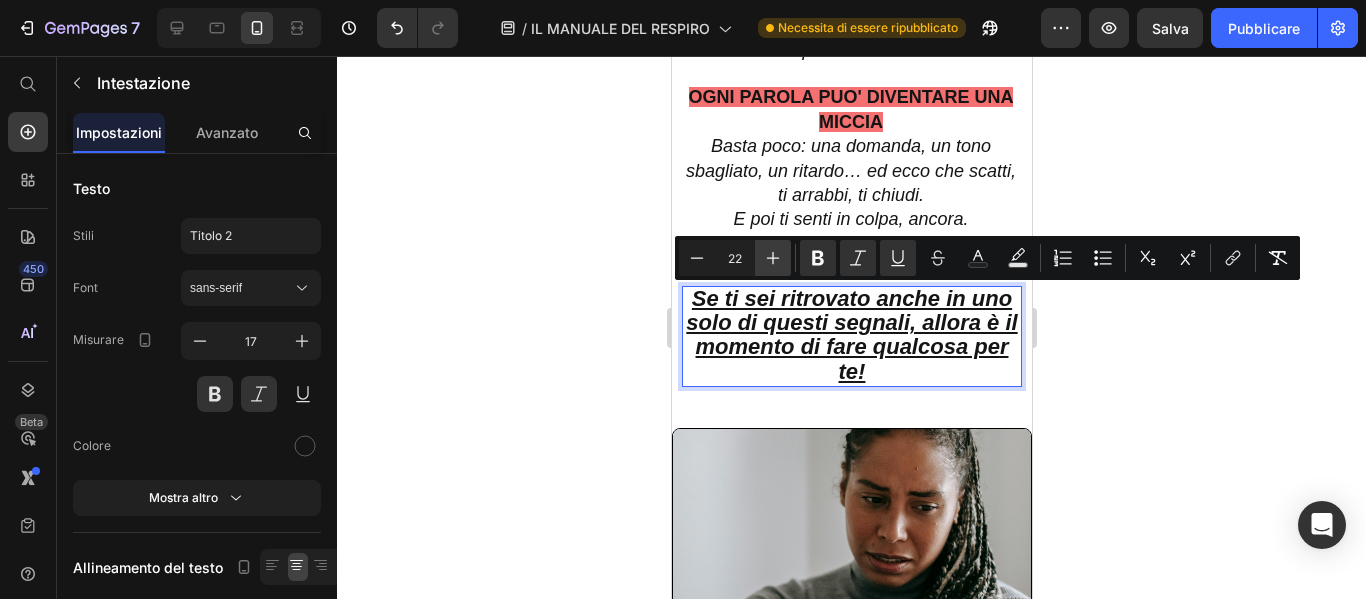 click 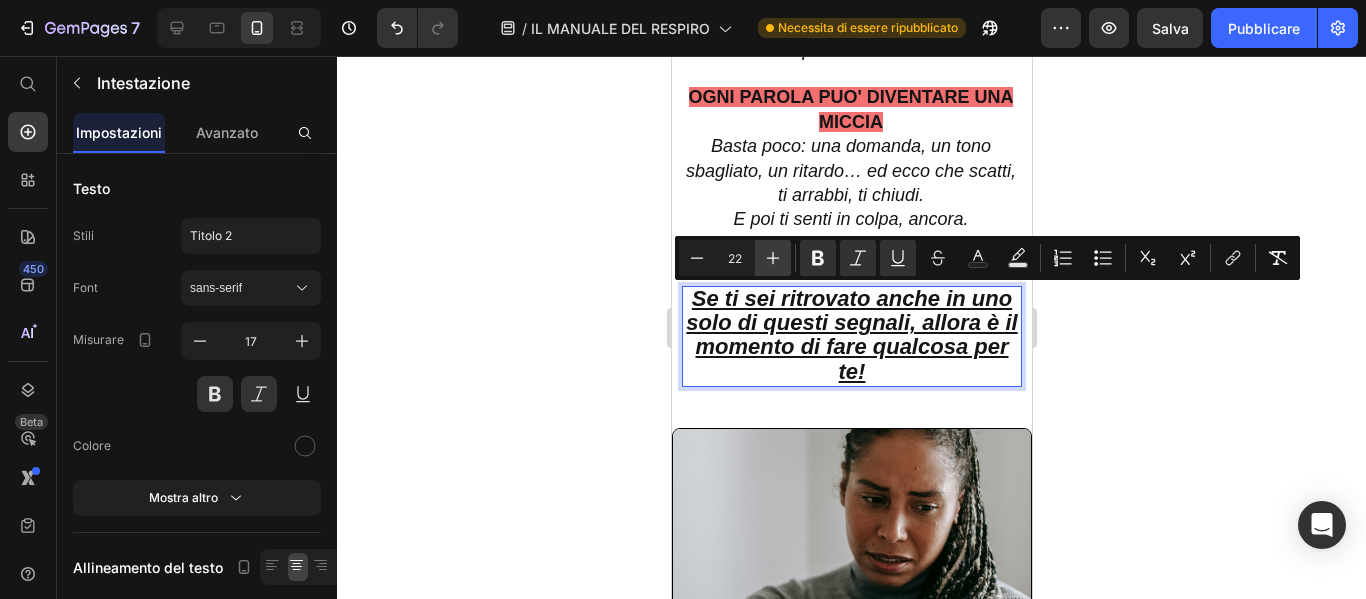 type on "23" 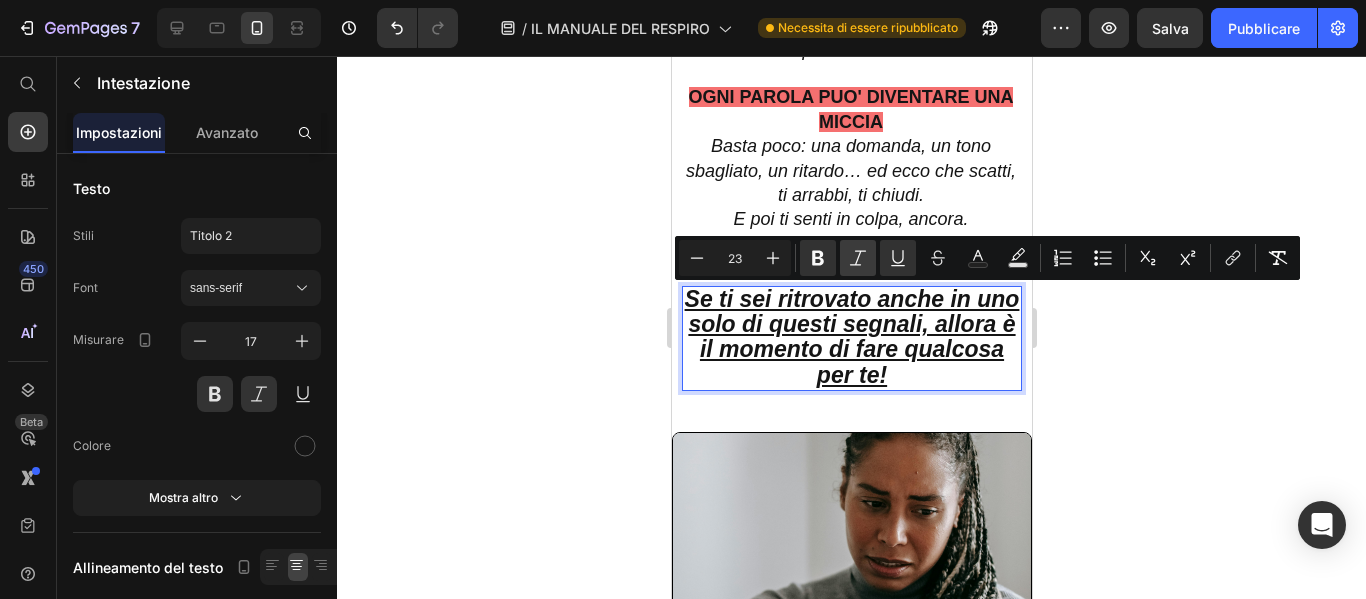 click 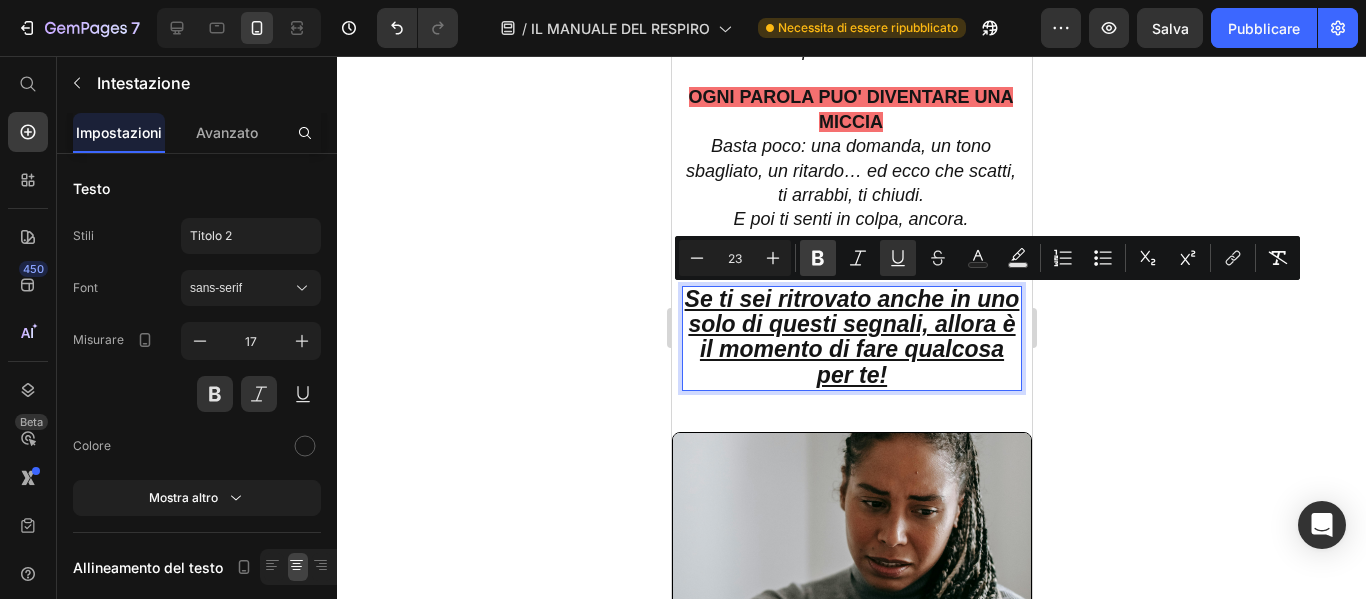 click 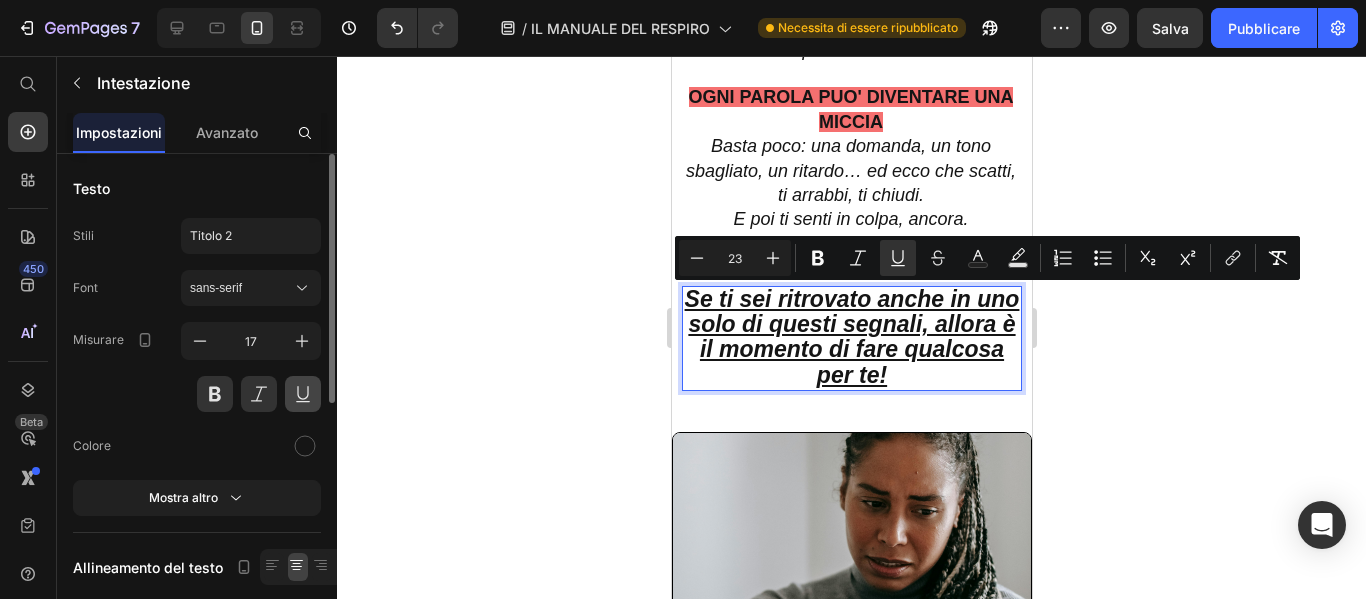 click at bounding box center (303, 394) 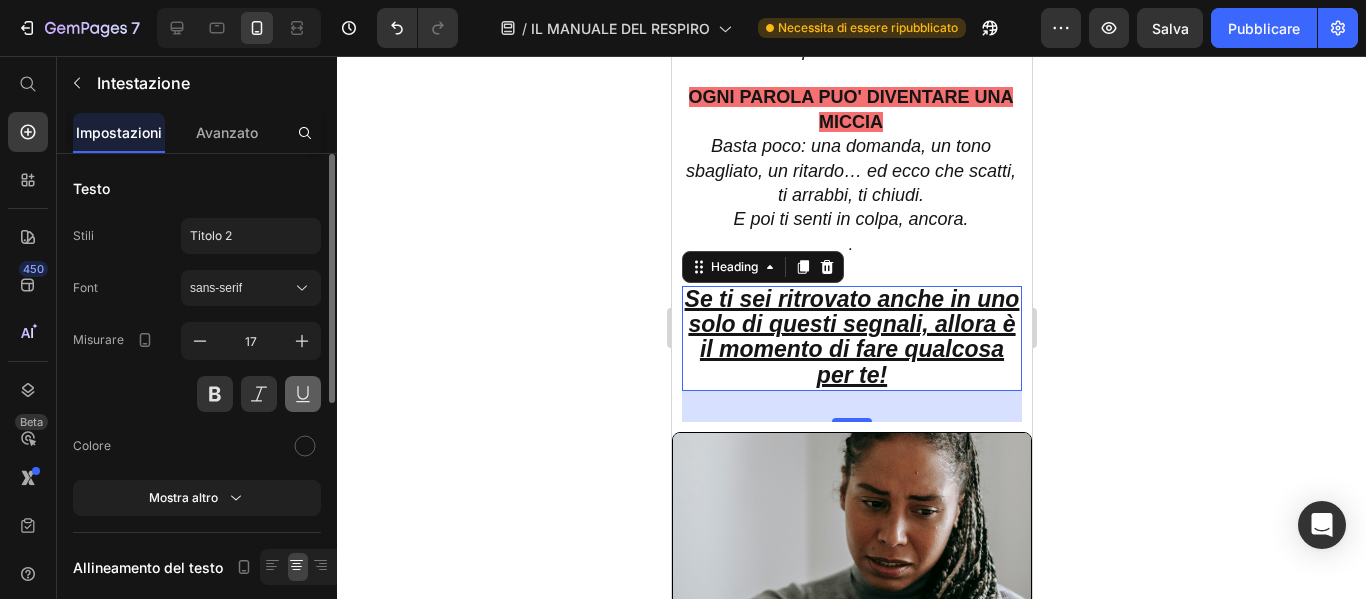 click at bounding box center [303, 394] 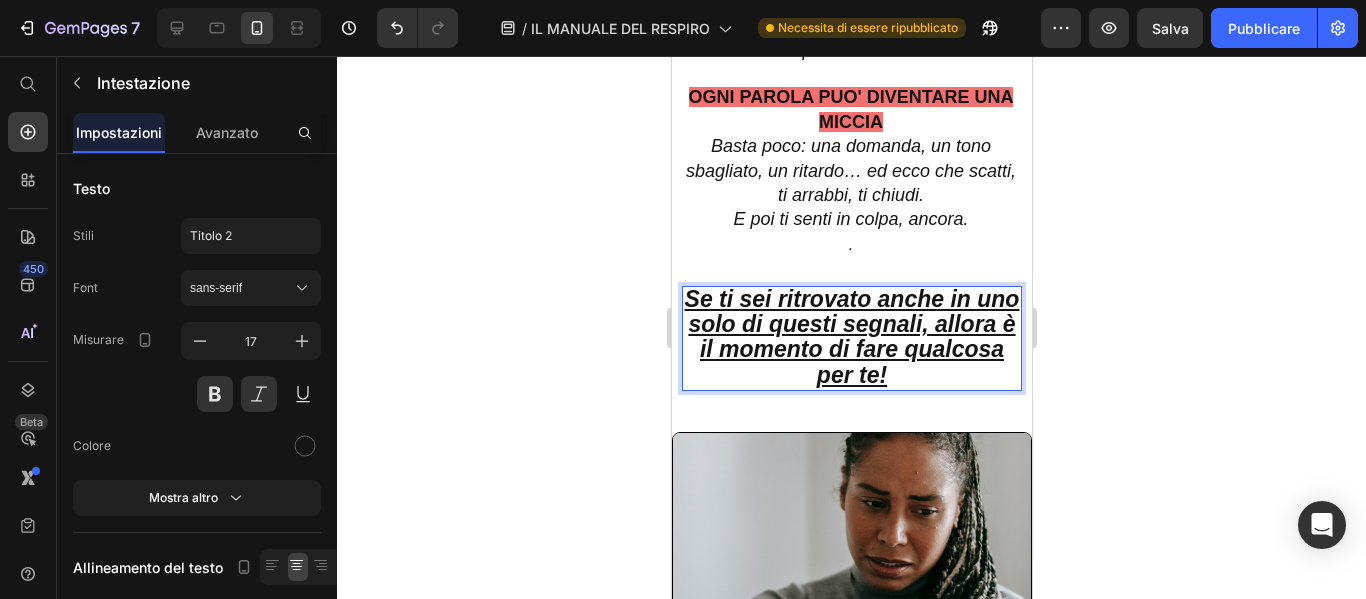 click on "Se ti sei ritrovato anche in uno solo di questi segnali, allora è il momento di fare qualcosa per te!" at bounding box center (851, 338) 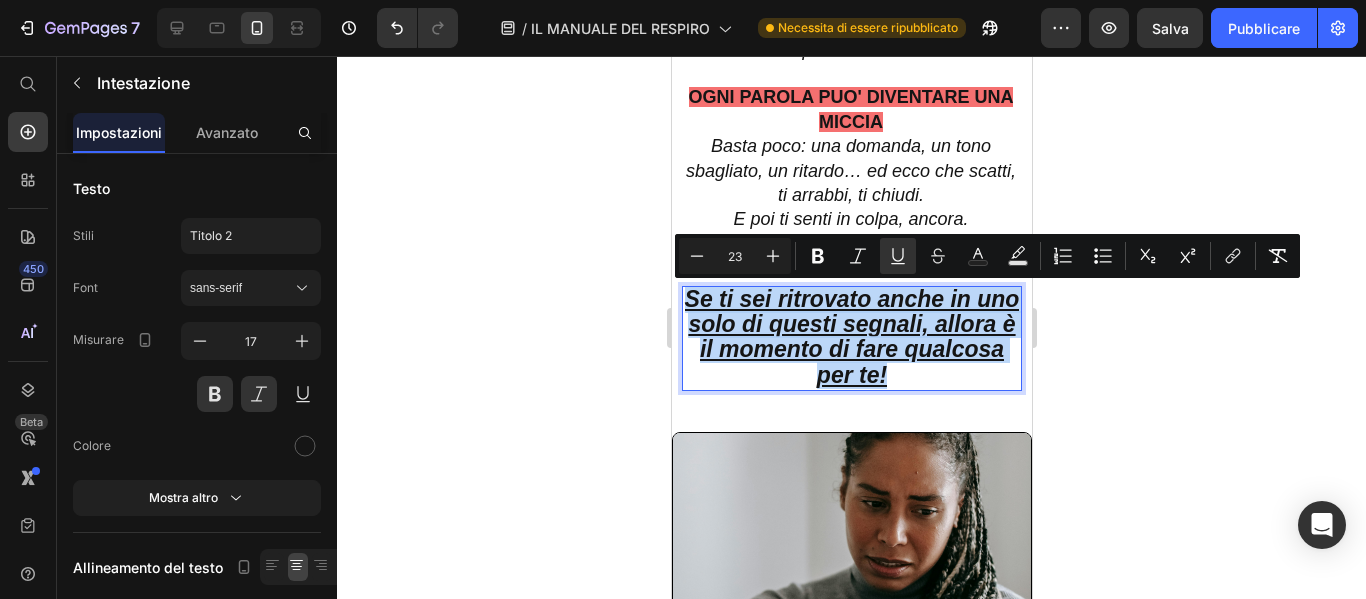 drag, startPoint x: 697, startPoint y: 306, endPoint x: 1730, endPoint y: 428, distance: 1040.1793 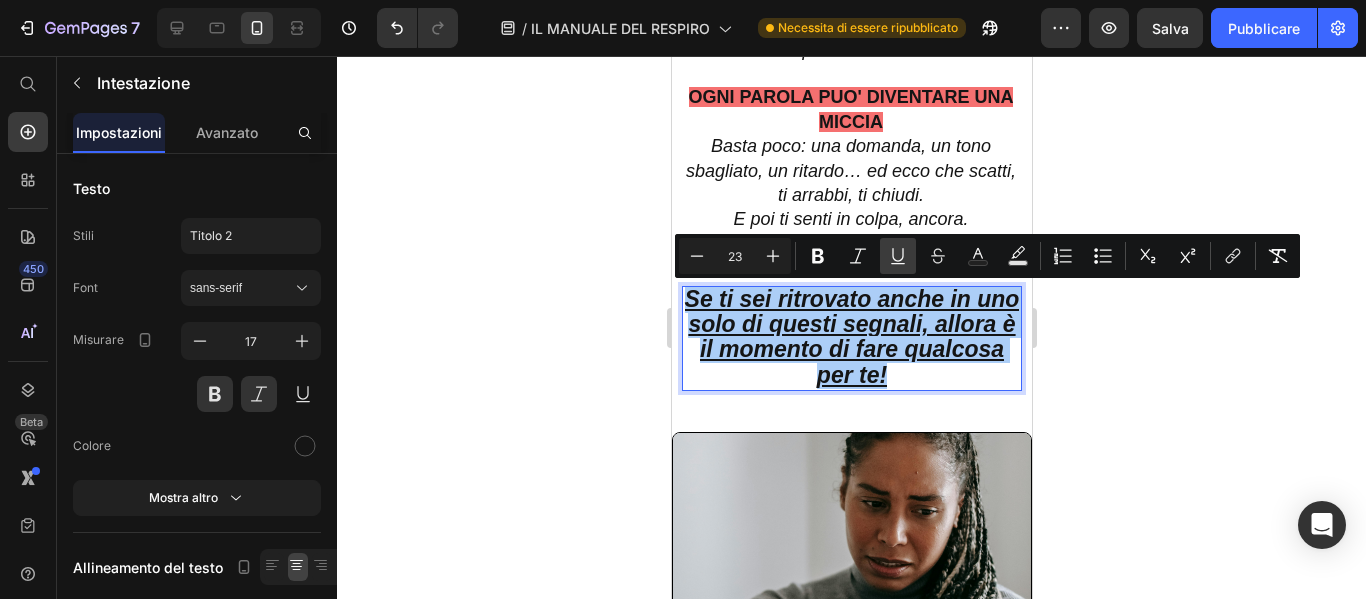 click 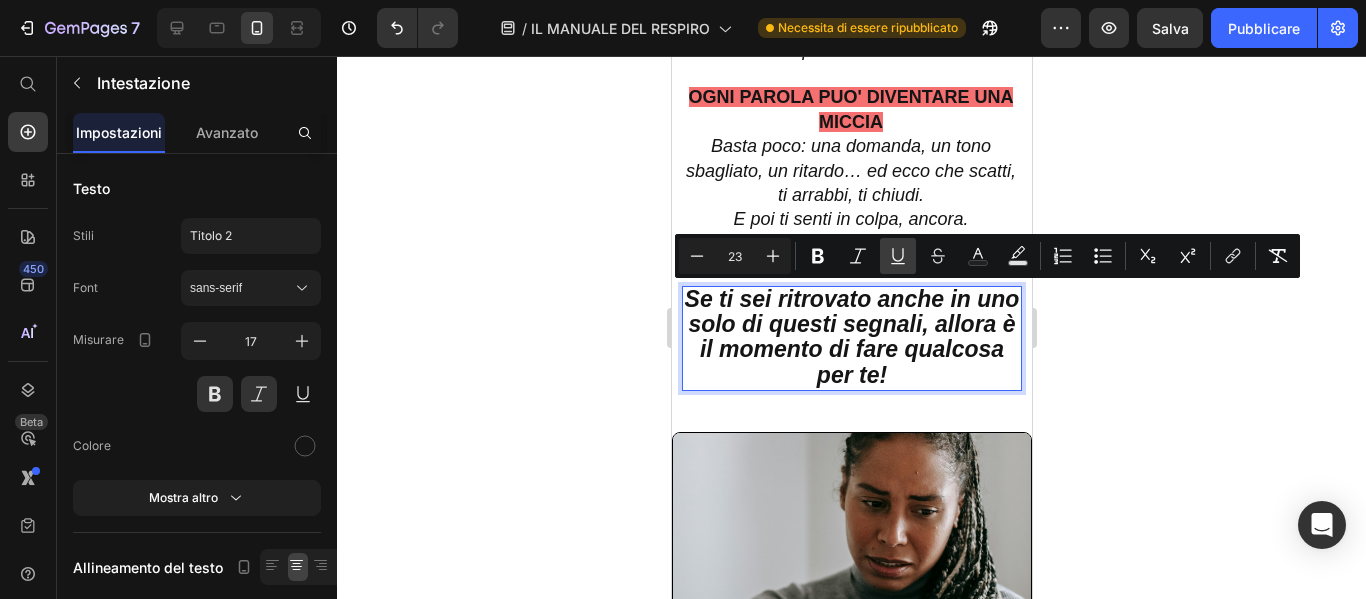 click 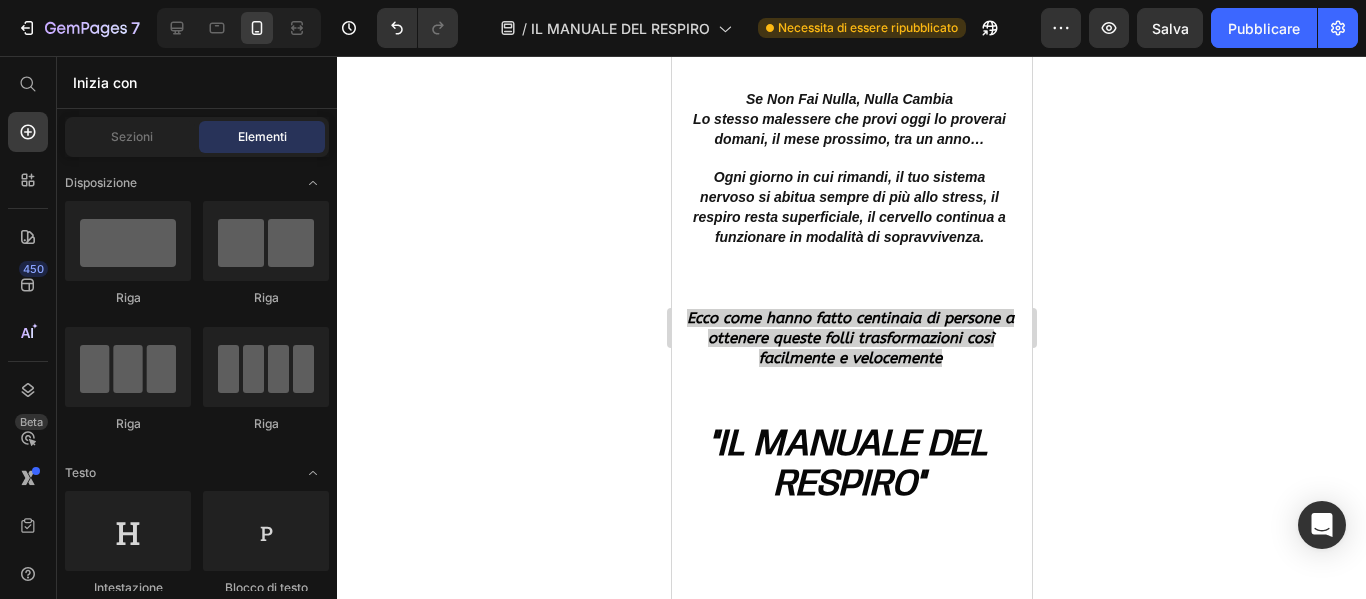 scroll, scrollTop: 5403, scrollLeft: 0, axis: vertical 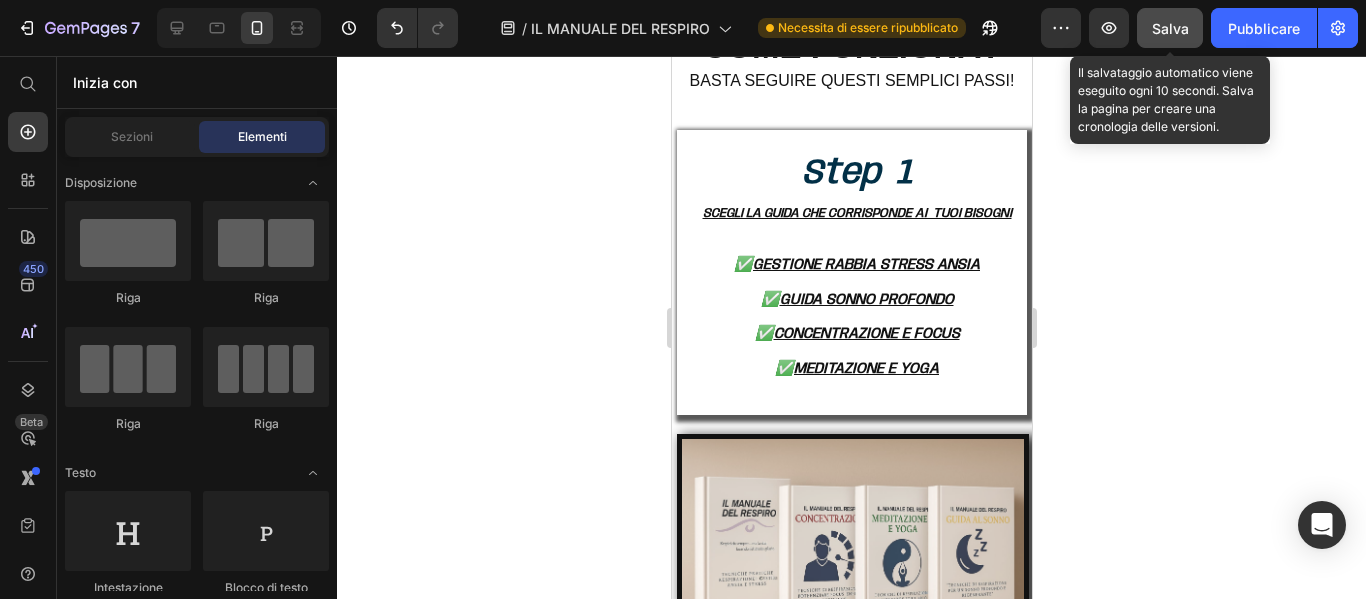 click on "Salva" at bounding box center (1170, 28) 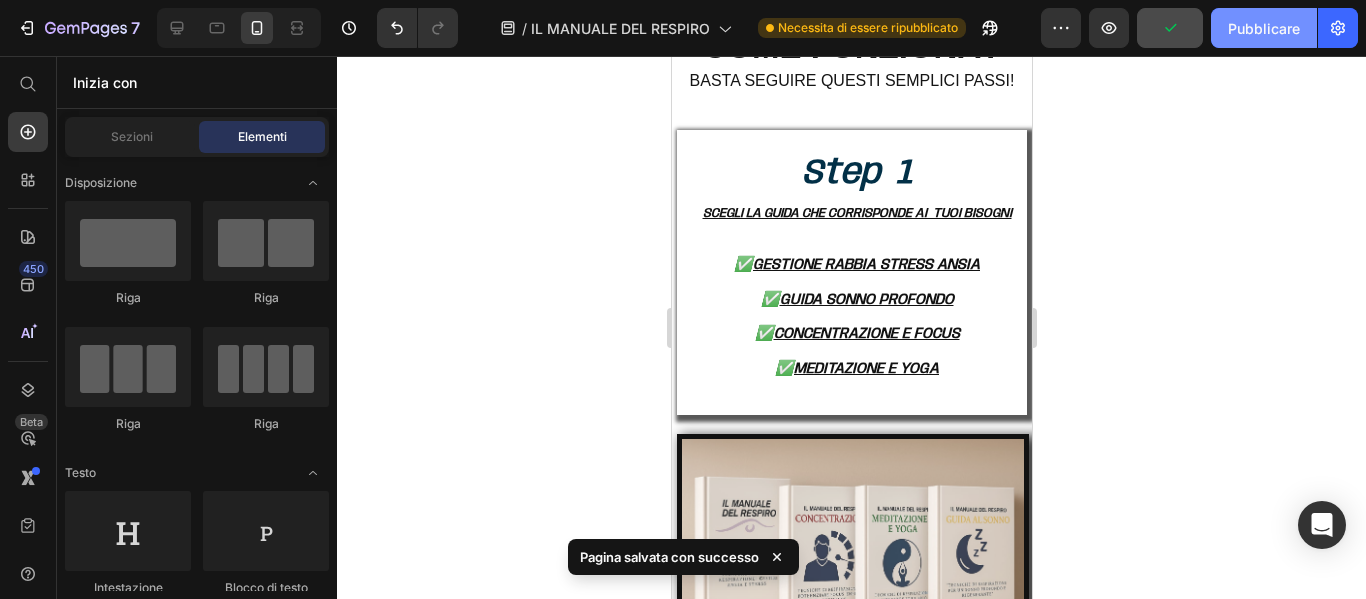 click on "Pubblicare" 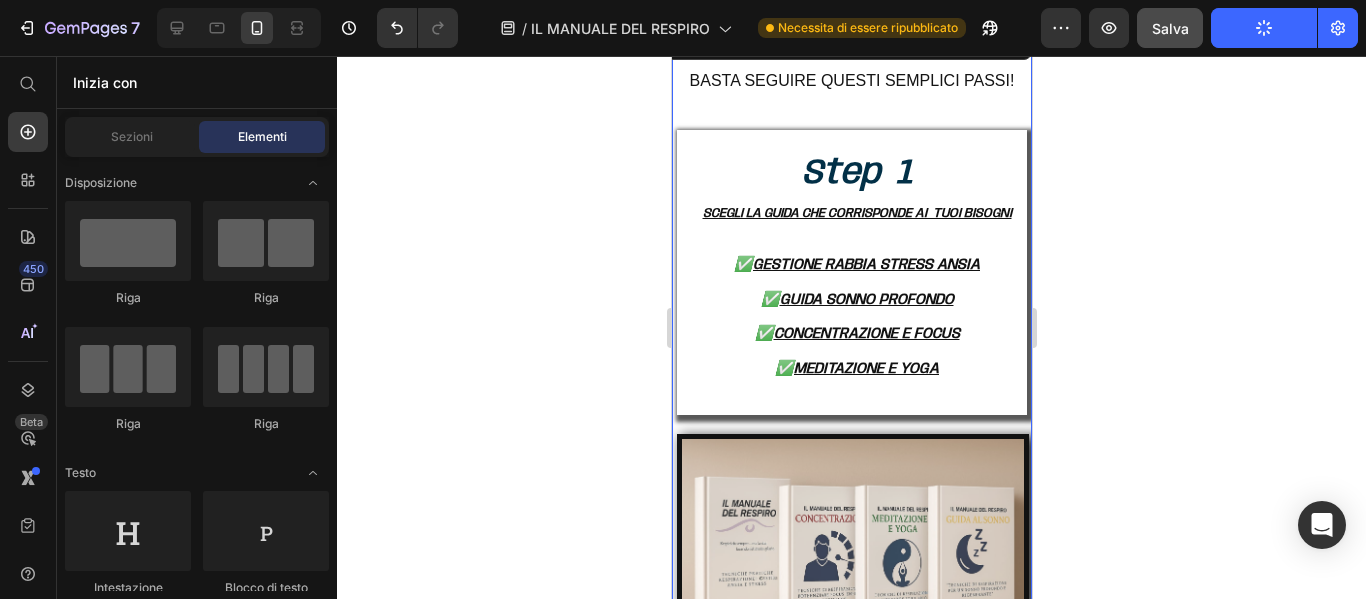 click on "COME FUNZIONA? Heading BASTA SEGUIRE QUESTI SEMPLICI PASSI! Heading Step  1 SCEGLI LA GUIDA CHE CORRISPONDE AI  TUOI BISOGNI ✅ GESTIONE RABBIA STRESS ANSIA ✅ GUIDA SONNO PROFONDO ✅ CONCENTRAZIONE E FOCUS  ✅ MEDITAZIONE E YOGA   Heading Heading Image Row" at bounding box center [851, 344] 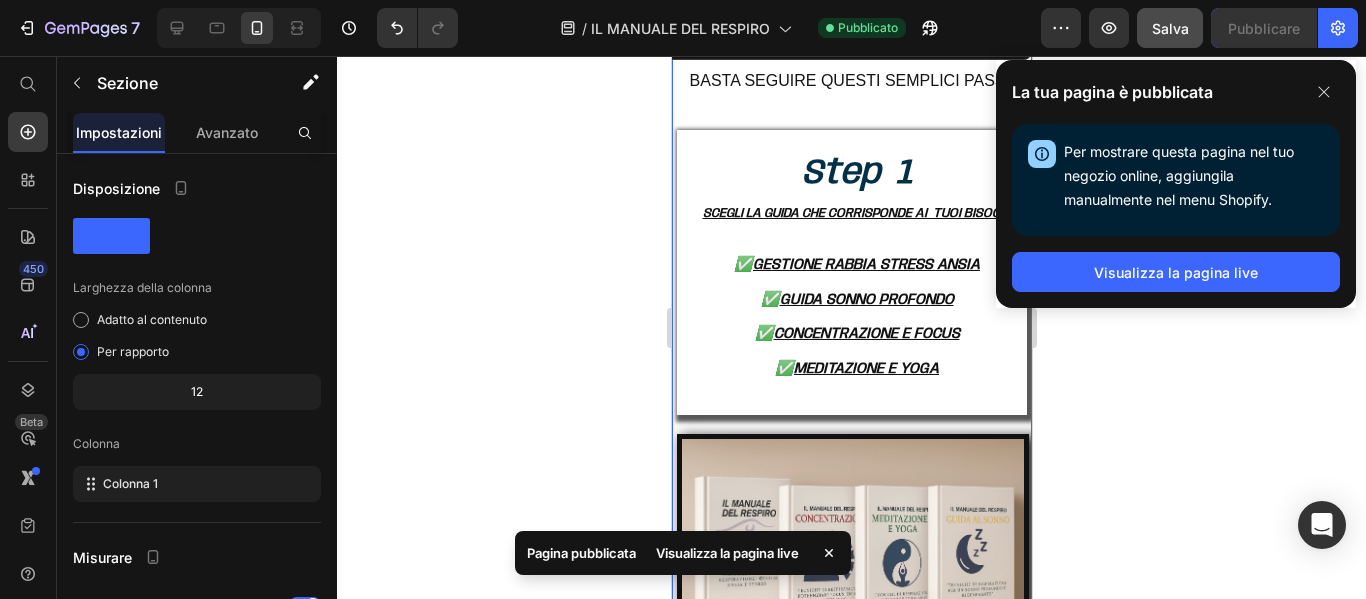 click 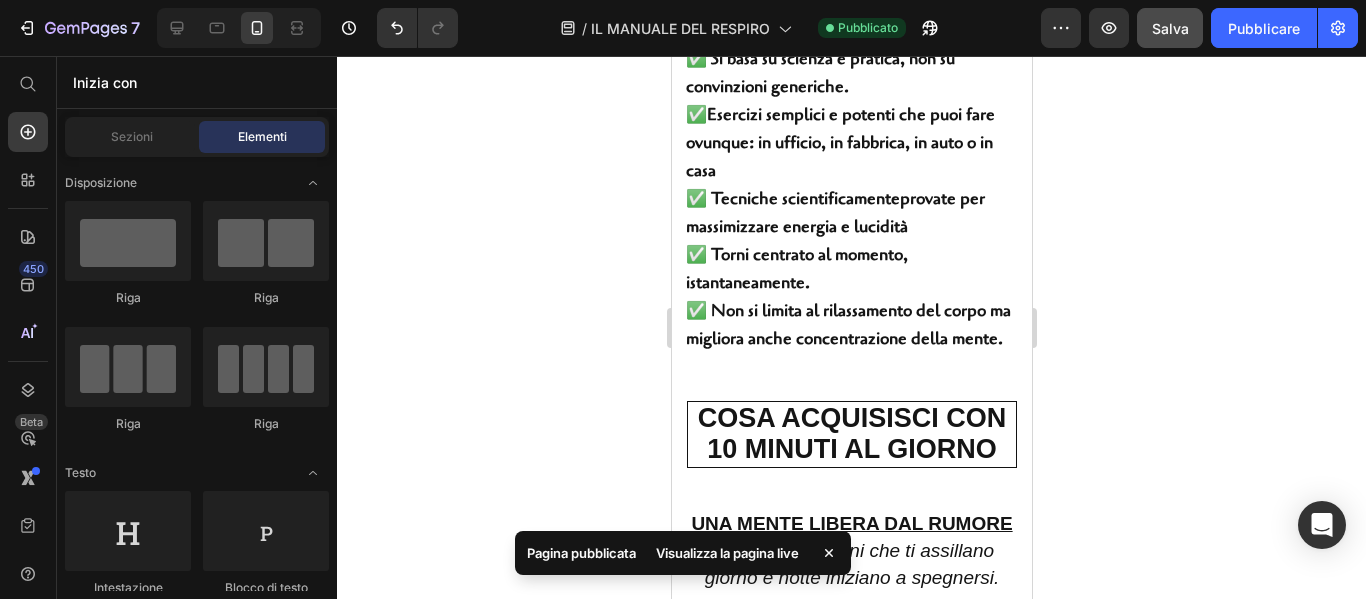 scroll, scrollTop: 3697, scrollLeft: 0, axis: vertical 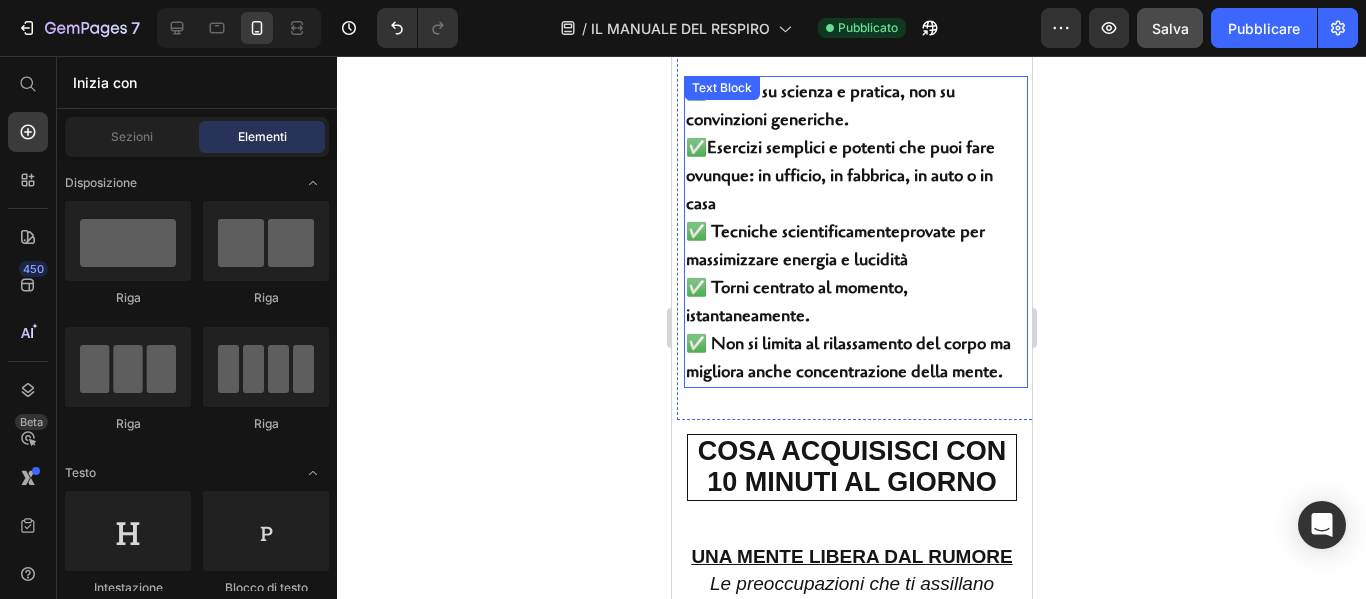 click on "✅  Esercizi semplici e potenti che puoi fare ovunque: in ufficio, in fabbrica, in auto o in casa" at bounding box center (855, 176) 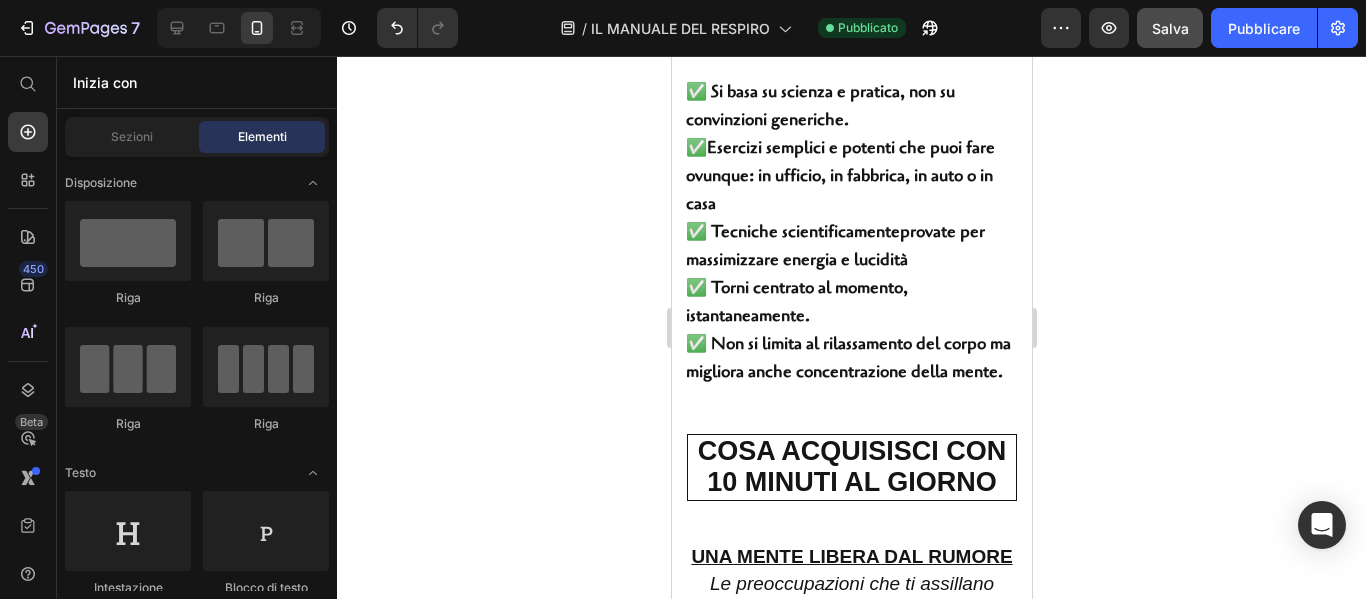 scroll, scrollTop: 4172, scrollLeft: 0, axis: vertical 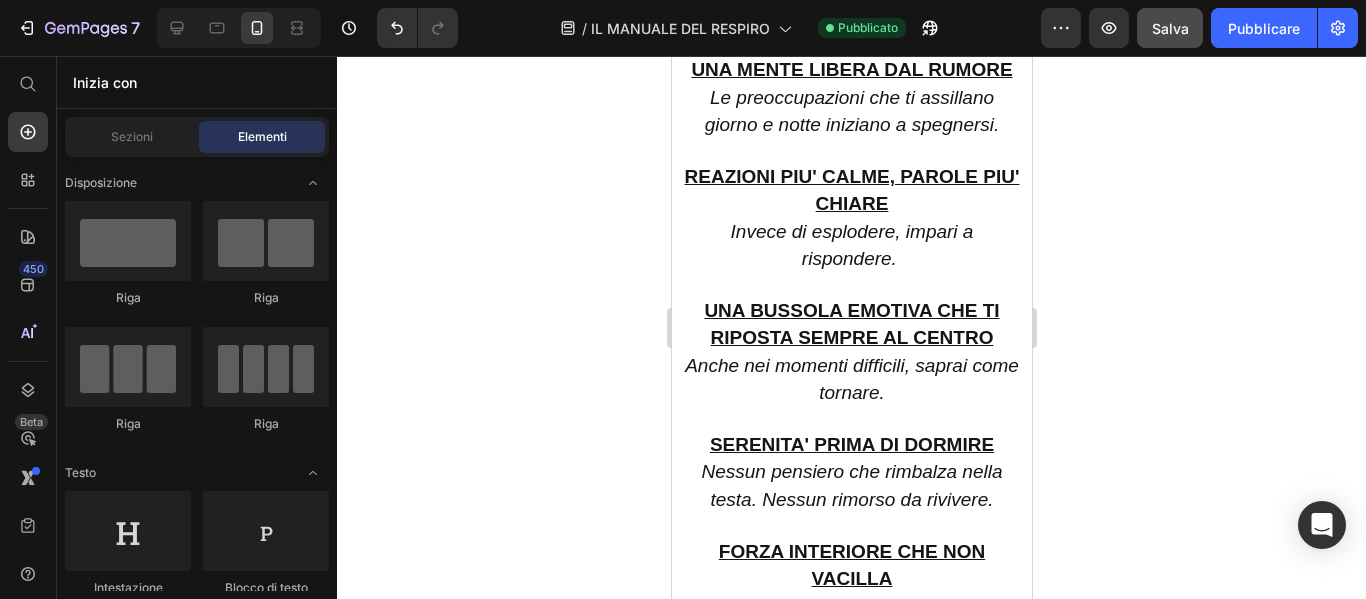 click 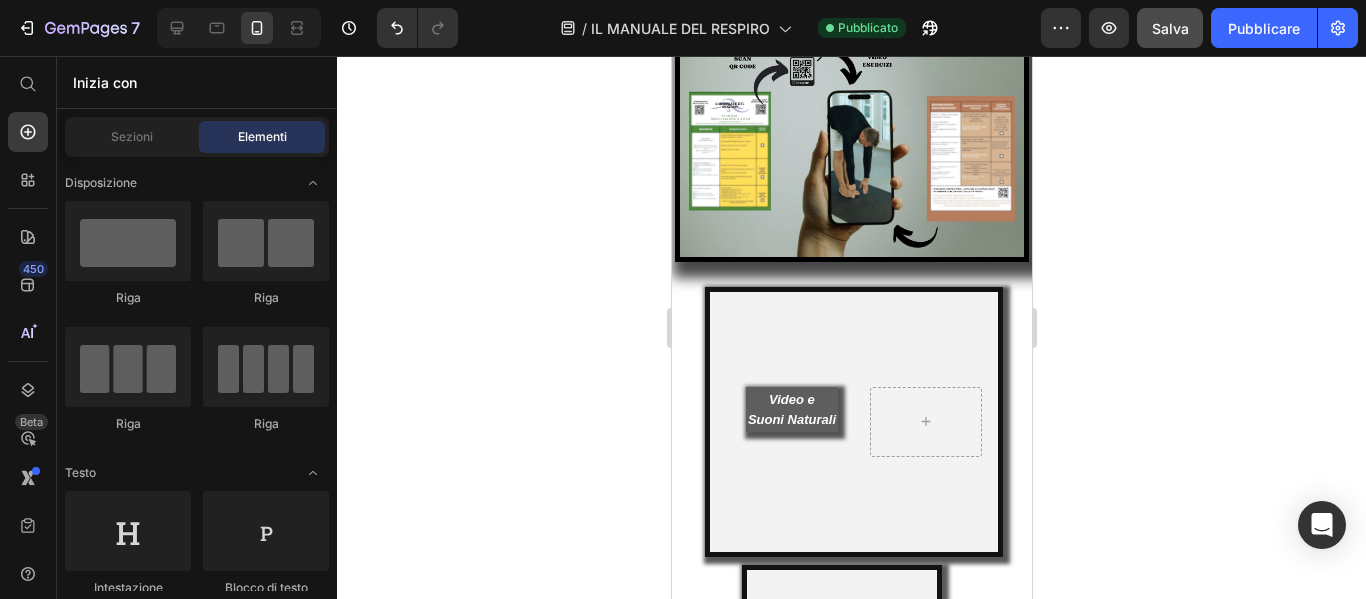 scroll, scrollTop: 8157, scrollLeft: 0, axis: vertical 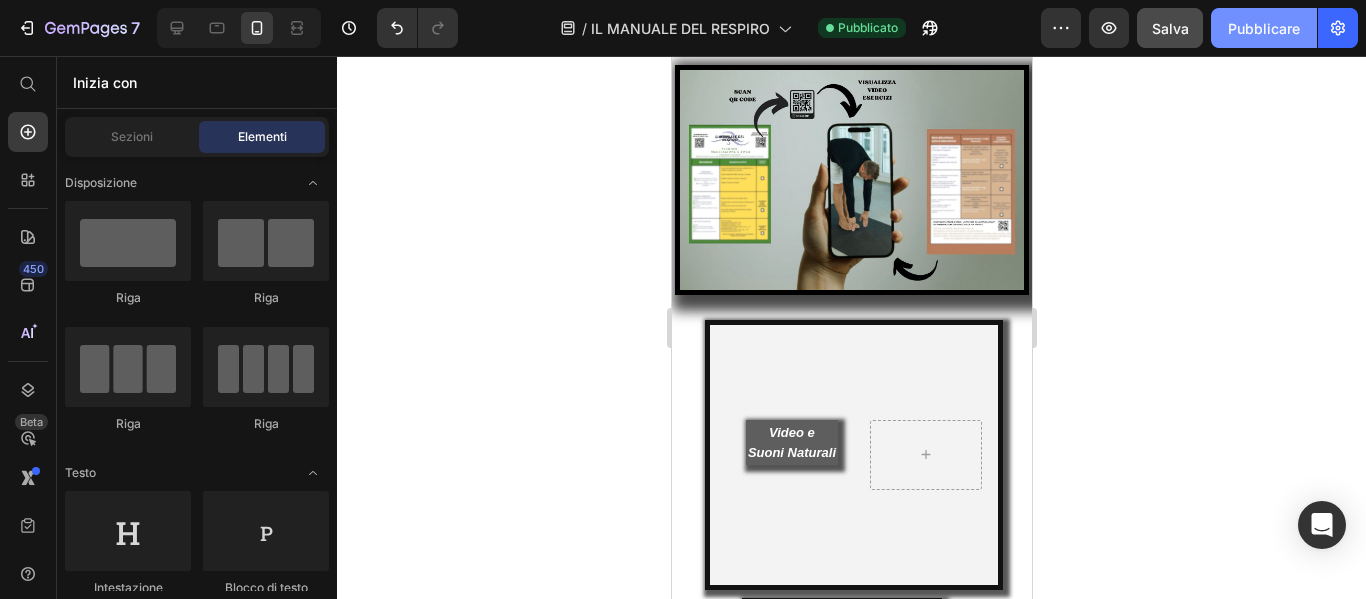 click on "Pubblicare" at bounding box center (1264, 28) 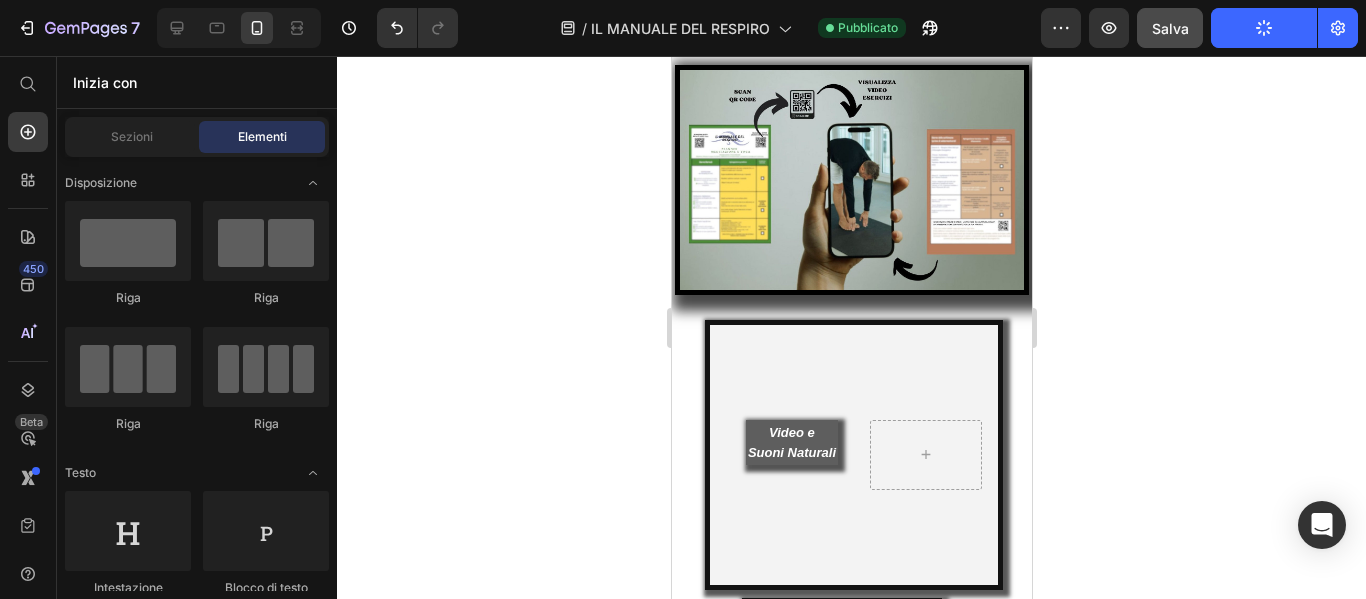 click on "Pubblicare" 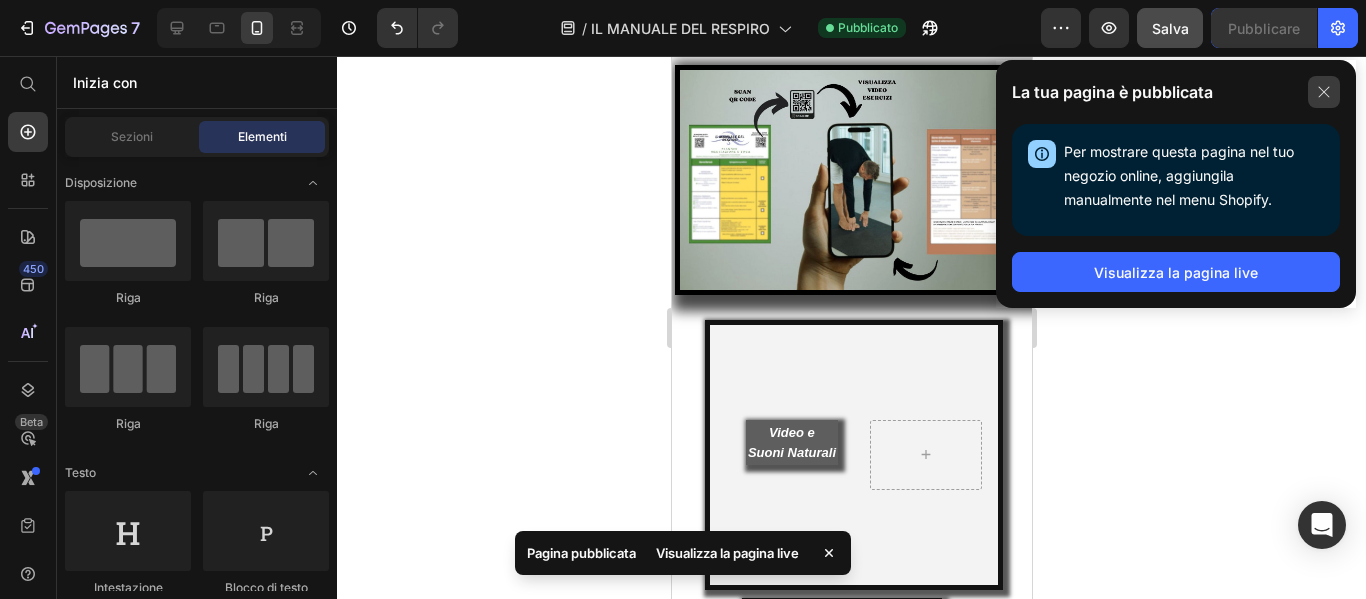 click 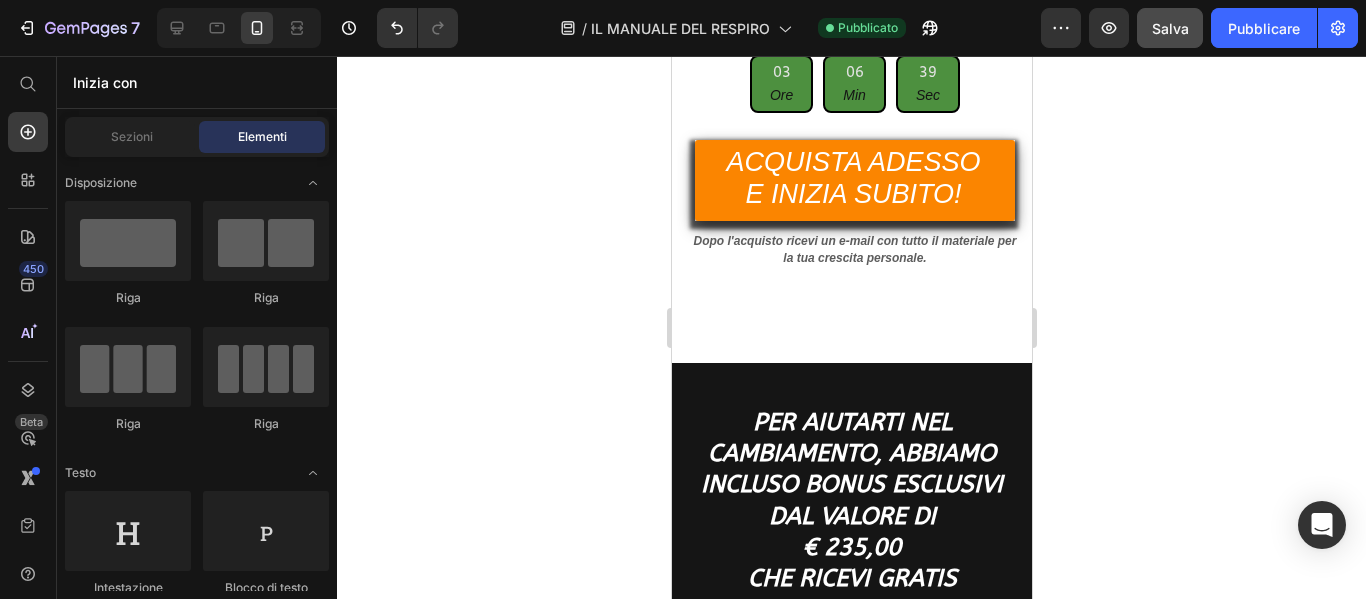 scroll, scrollTop: 12899, scrollLeft: 0, axis: vertical 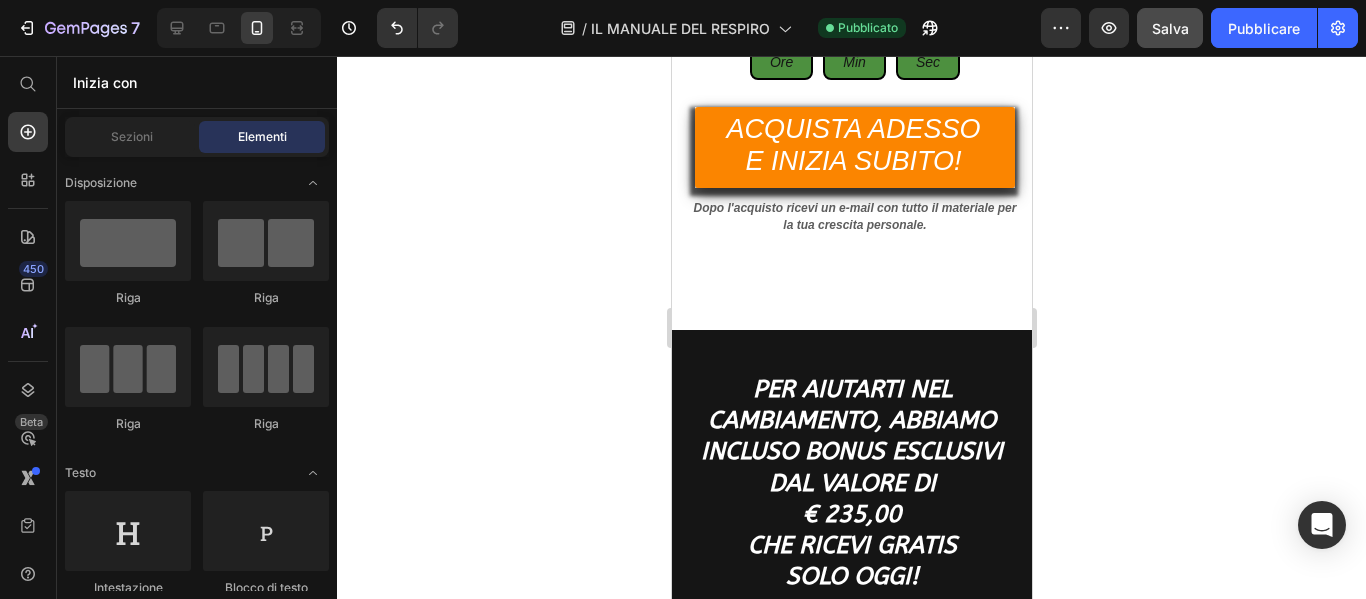 drag, startPoint x: 1021, startPoint y: 330, endPoint x: 1763, endPoint y: 530, distance: 768.4816 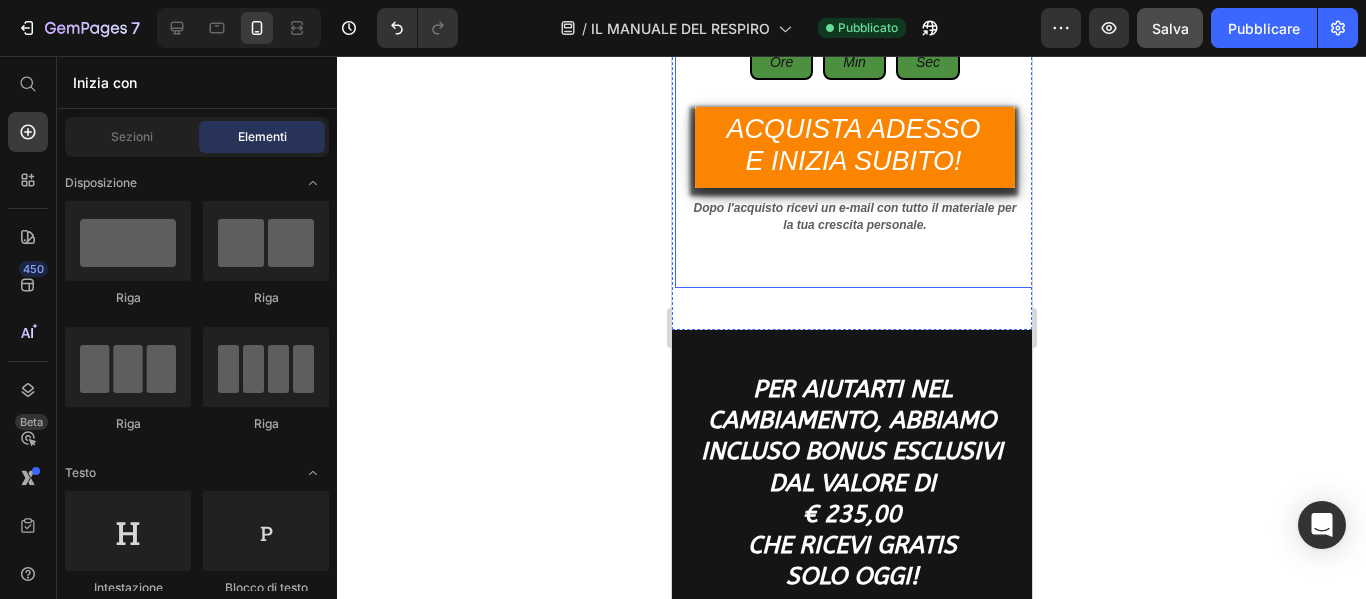 click on "Image Bonus Extra N°2 Heading BOOST+ Heading Complemento al percorso del Manuale, fornisce sostanze nutritive che favoriscono l'equilibrio ormonale   Heading € 29,00 Heading INCLUSO SOLO PER OGGI! Heading Row Image Bonus Extra N°3 Heading Meditazioni Naturali  Heading Porta il corpo e la mente in una nuova dimensione. Oltre 1H  Audio/Video da 5 Min ciascuno    Heading €4 9,00 Heading INCLUSO SOLO PER OGGI! Heading Row Image Bonus Extra N°4 Heading TUTORIAL YOGA Heading 500+ Video esercizi illustrativi tra cui HATCHA YOGA, STRETCHING e tutte le posizioni dell' Arte dello YOGA interamente integrate nella pratica  Heading €7 9,00 Heading INCLUSO SOLO PER OGGI! Heading Row Image Bonus Extra N°5   Heading PIANO ALIMENTARE 21 Giorni Heading Depura il corpo, Nutri la Mente  e guadagna energia pulita. Heading €3 9,00 Heading INCLUSO SOLO PER OGGI! Heading Row SOLO PER OGGI RICEVERAI TUTTO QUESTO AD UN PREZZO STRACCIATO! Heading ACQUISTA ADESSO   A  € 27,00 Button Á . Heading Video €   97,00" at bounding box center [854, -949] 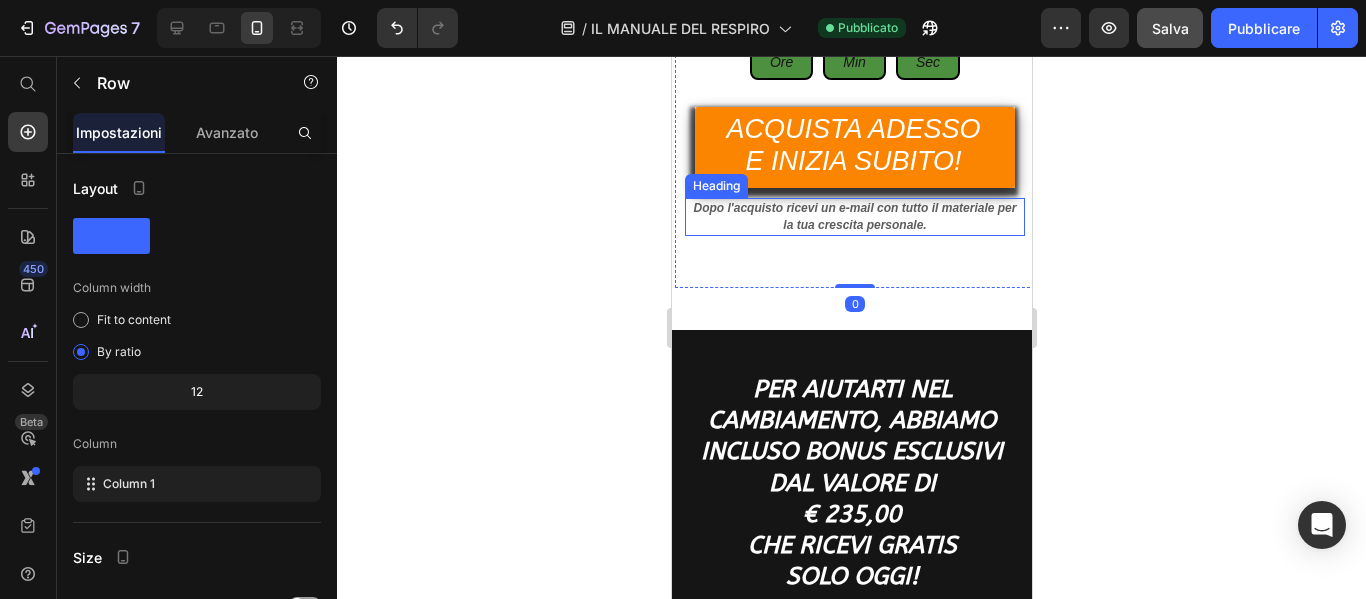 click on "Dopo l'acquisto ricevi un e-mail con tutto il materiale per la tua crescita personale." at bounding box center [854, 217] 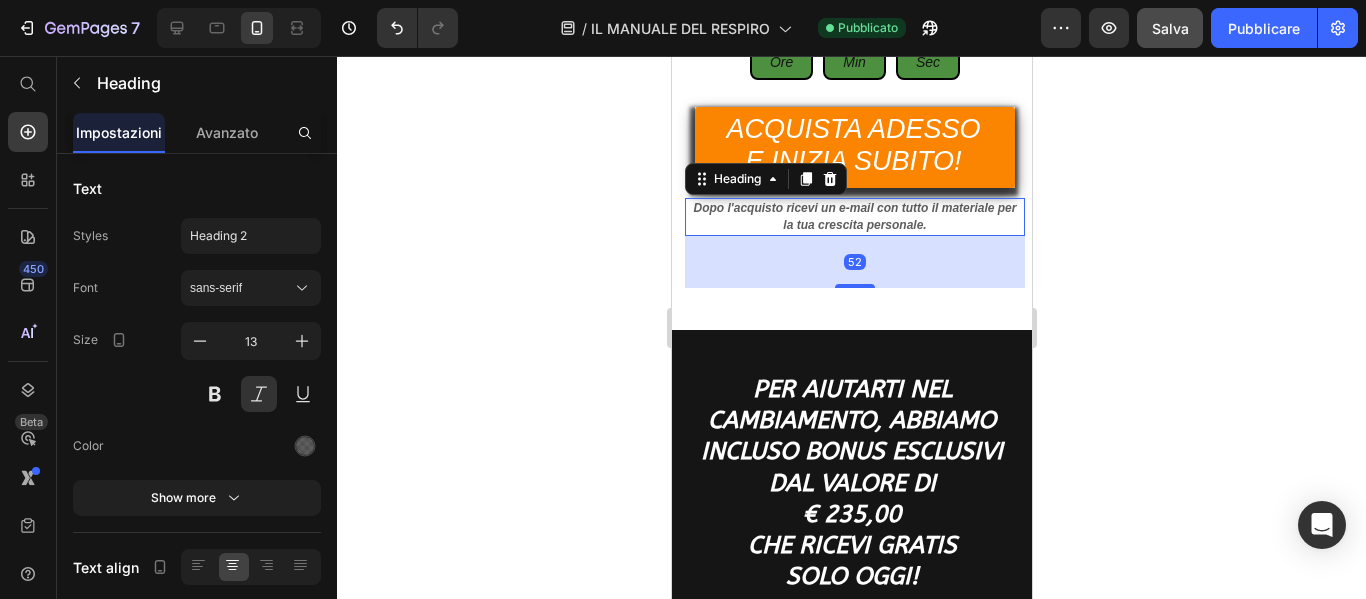 click on "Dopo l'acquisto ricevi un e-mail con tutto il materiale per la tua crescita personale." at bounding box center [854, 217] 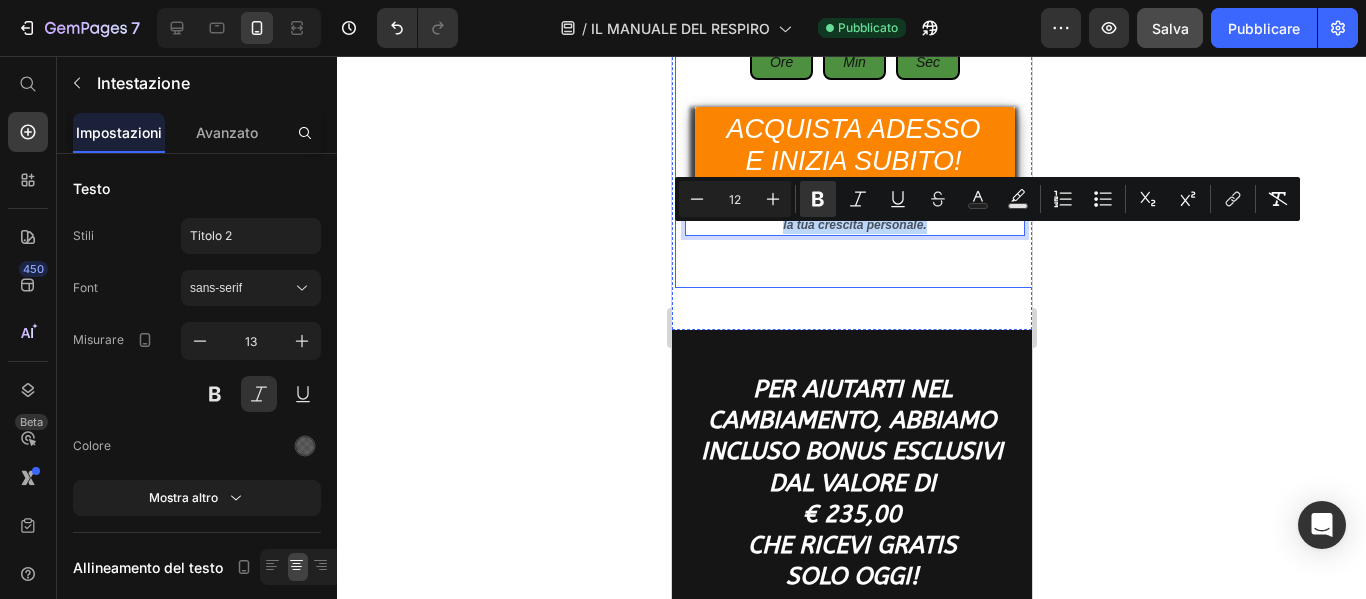drag, startPoint x: 931, startPoint y: 254, endPoint x: 680, endPoint y: 232, distance: 251.9623 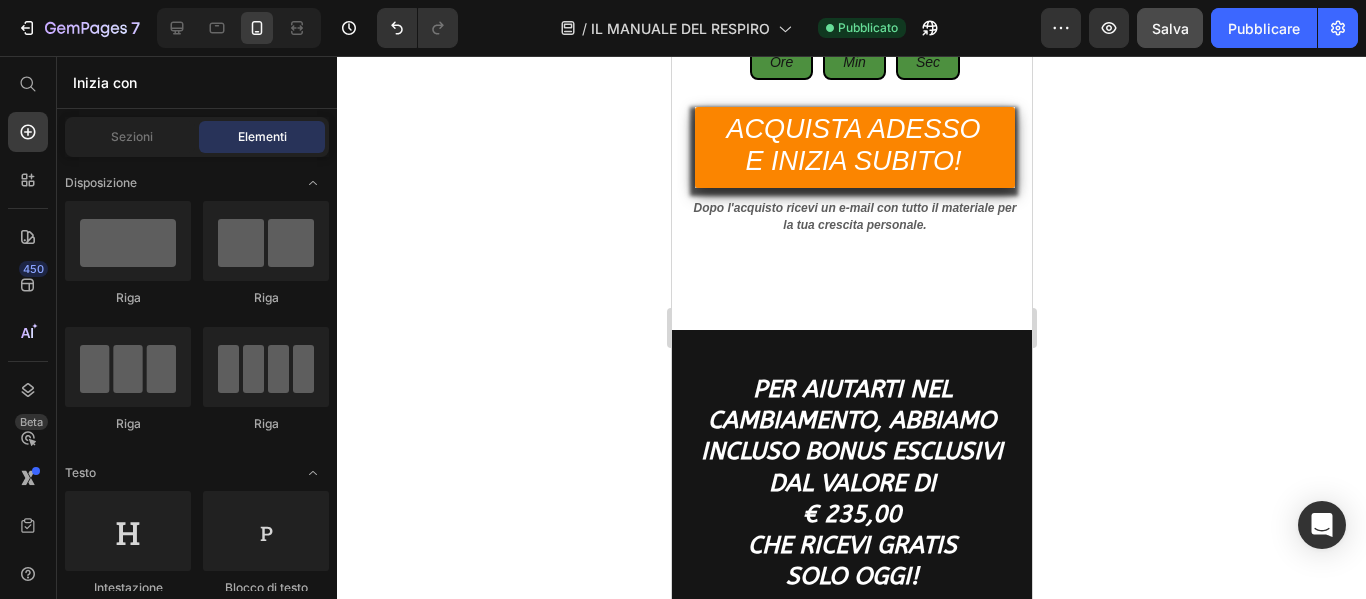 scroll, scrollTop: 13374, scrollLeft: 0, axis: vertical 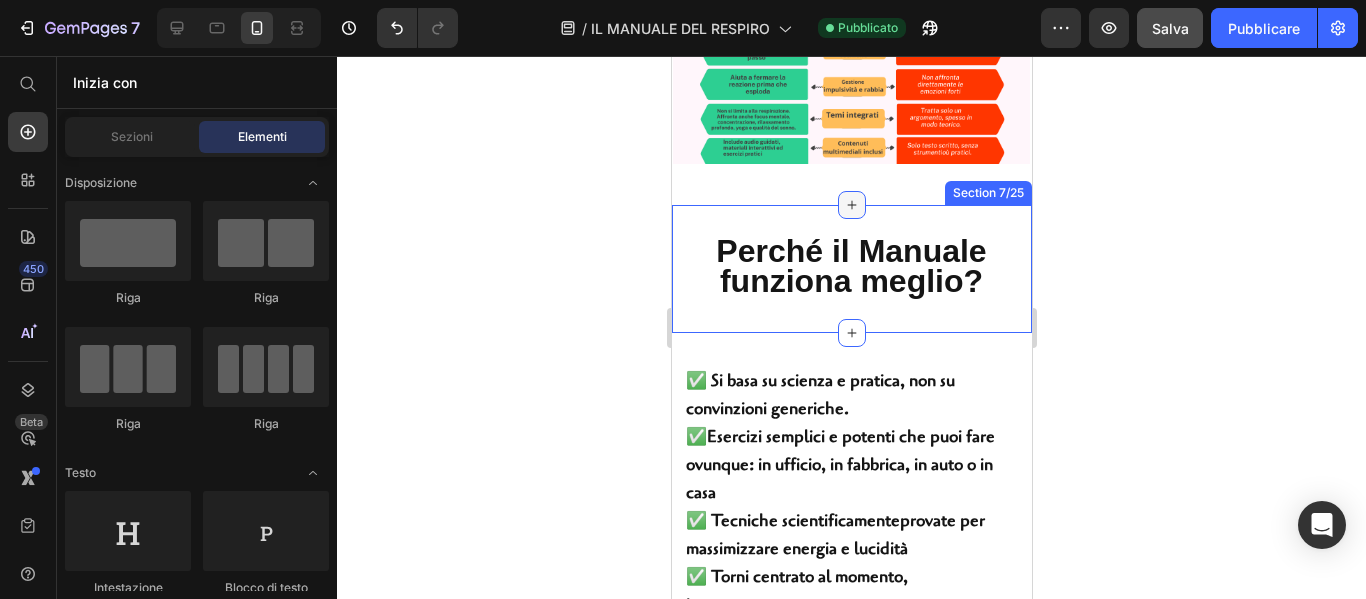 click 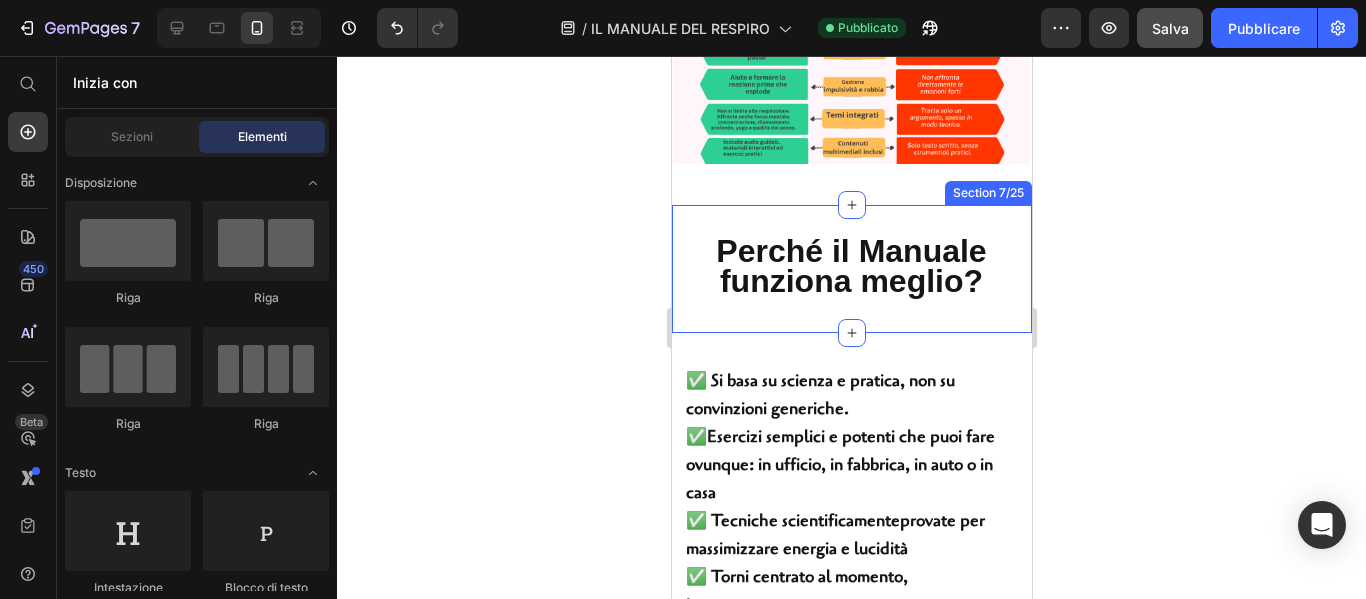 click 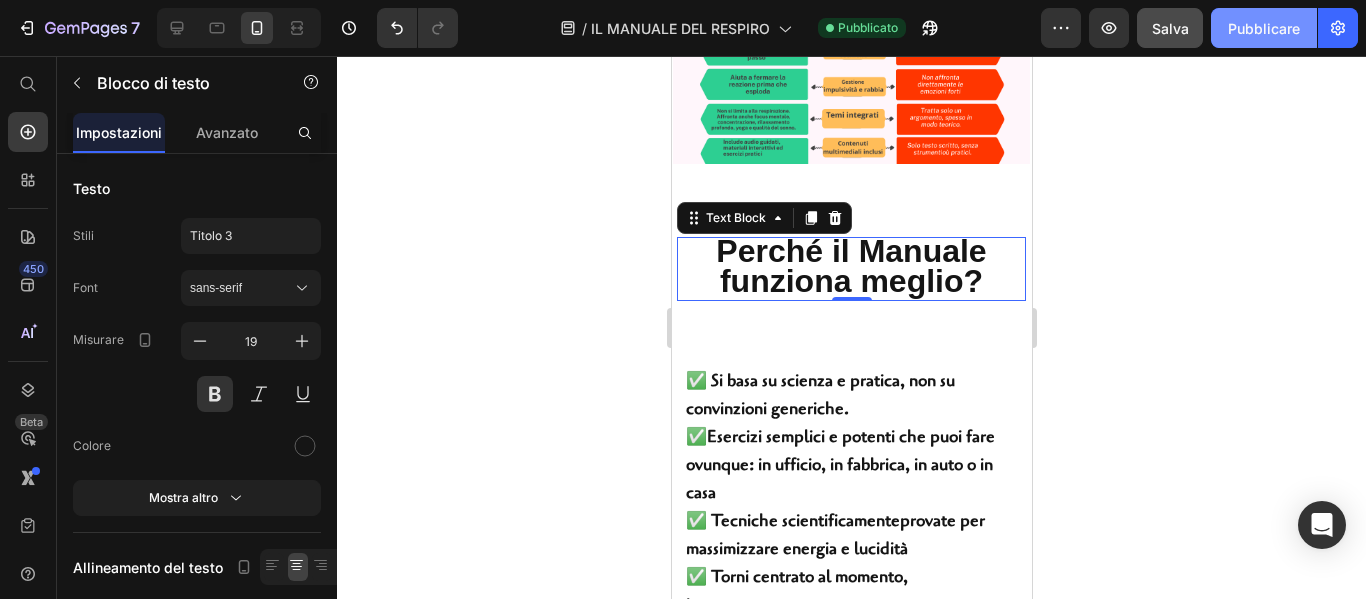 click on "Pubblicare" 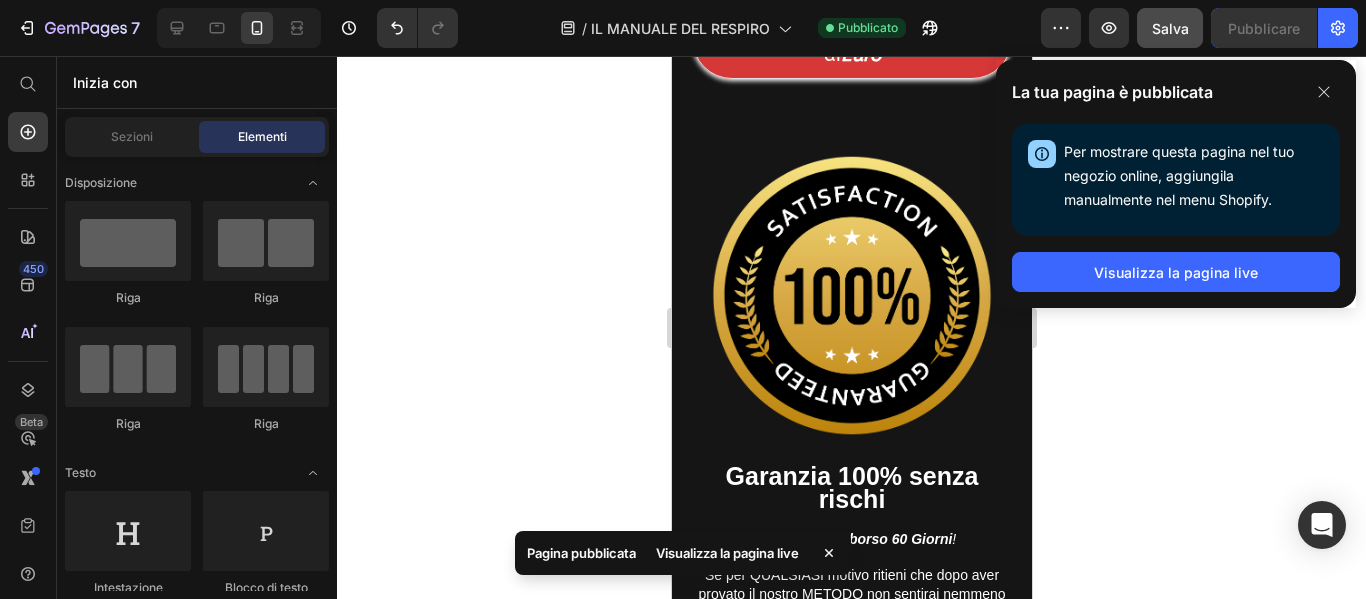 scroll, scrollTop: 14831, scrollLeft: 0, axis: vertical 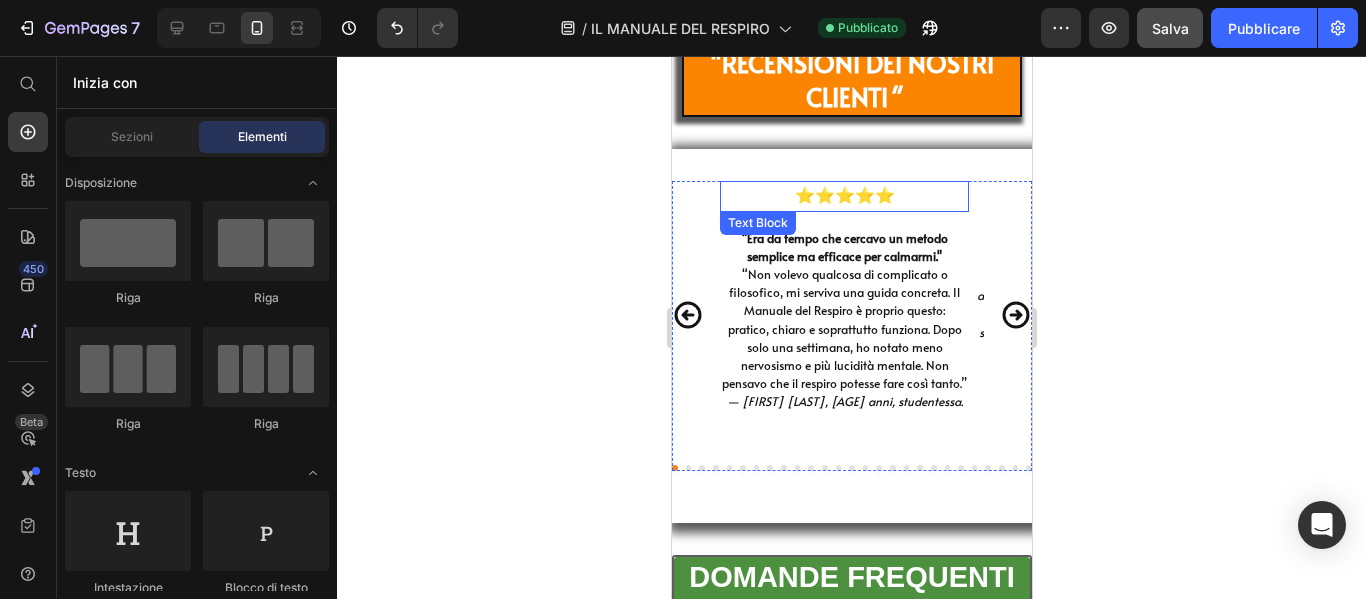click on "⭐⭐⭐⭐⭐" at bounding box center [843, 196] 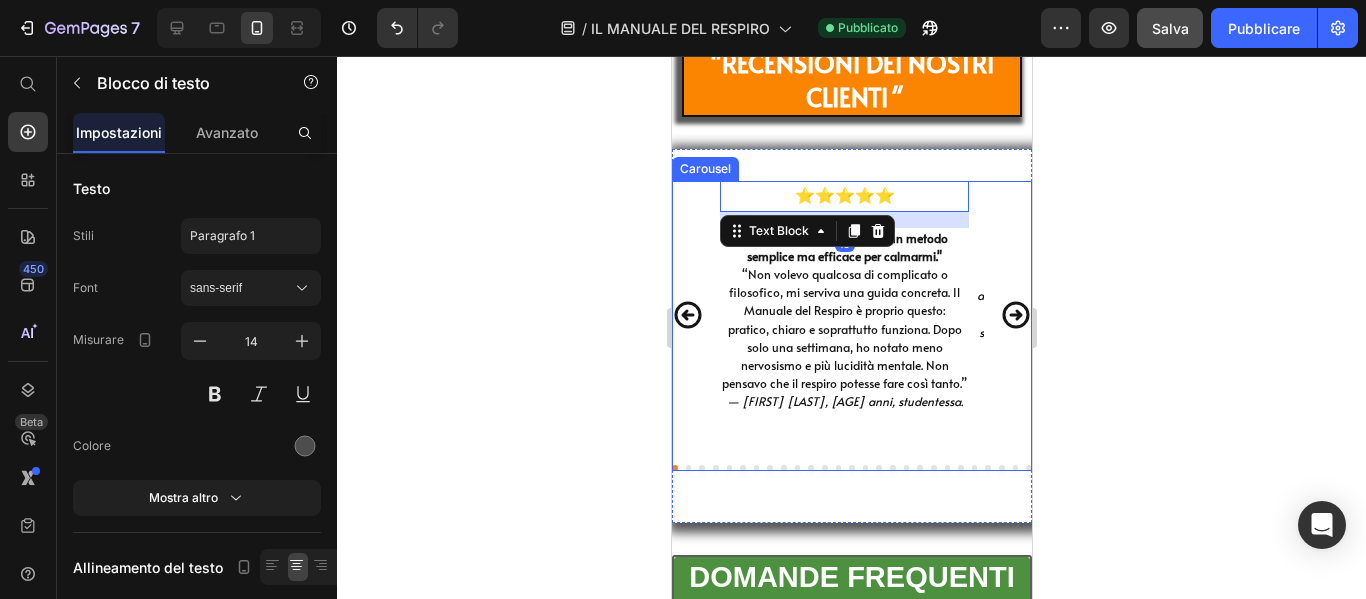 click on "— [FIRST] [LAST], [AGE] anni, padre di famiglia" at bounding box center [851, 315] 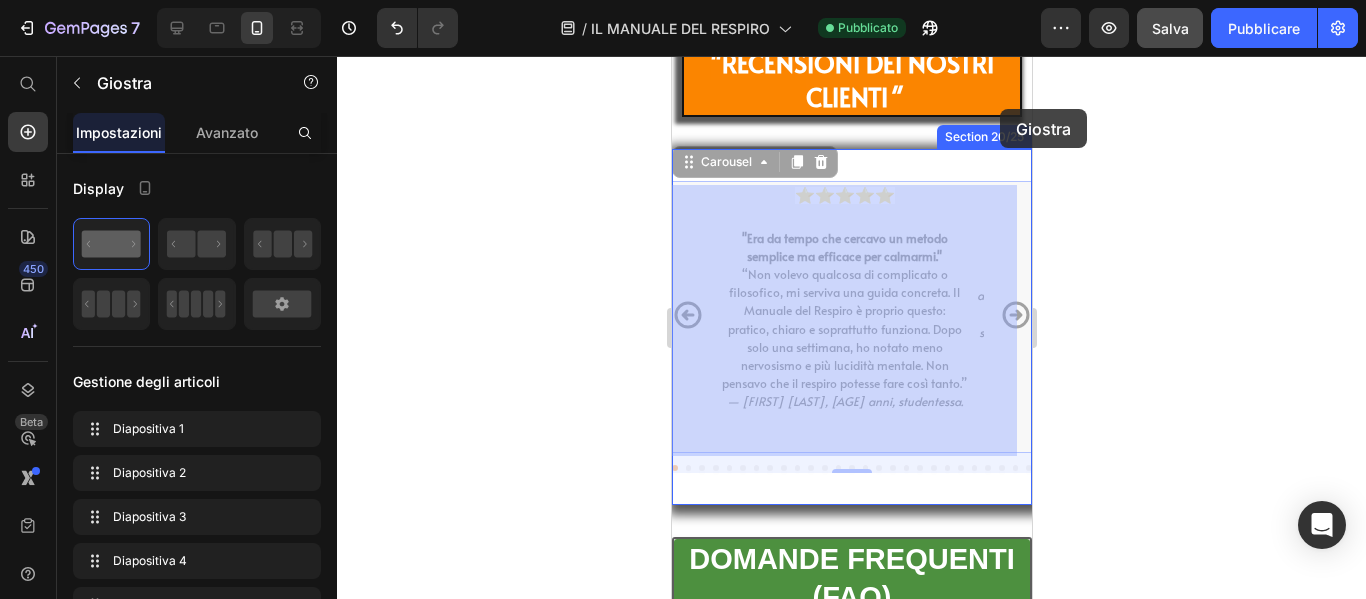 scroll, scrollTop: 14831, scrollLeft: 0, axis: vertical 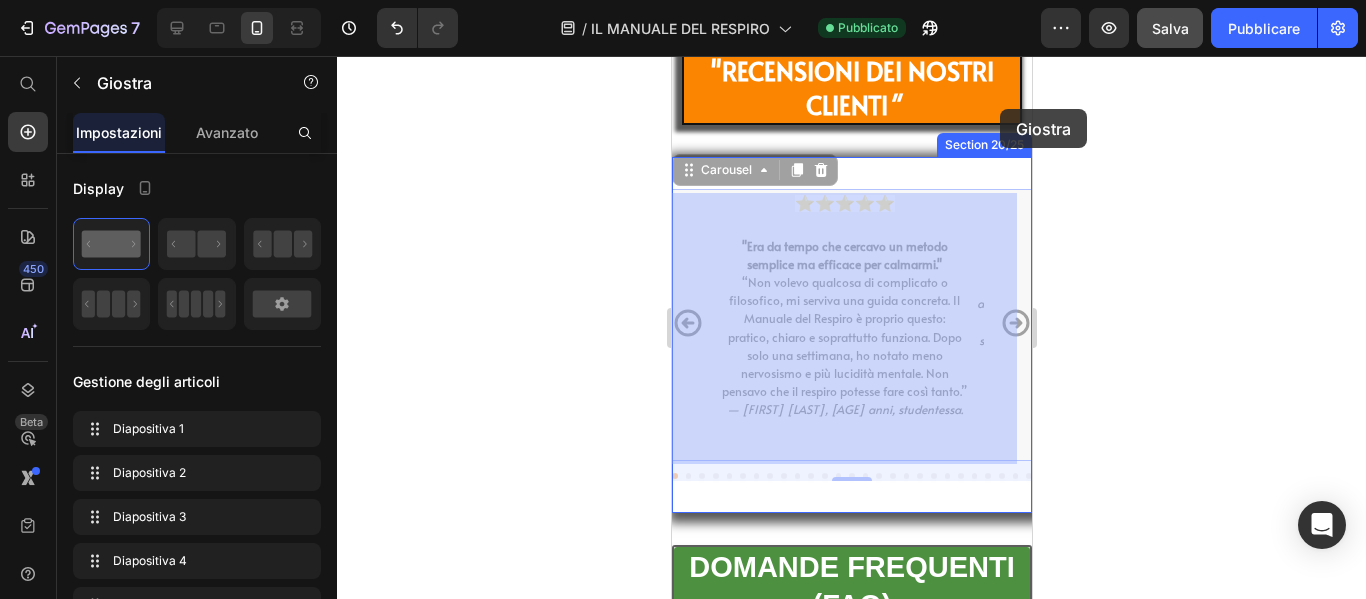 drag, startPoint x: 712, startPoint y: 205, endPoint x: 1171, endPoint y: 51, distance: 484.14563 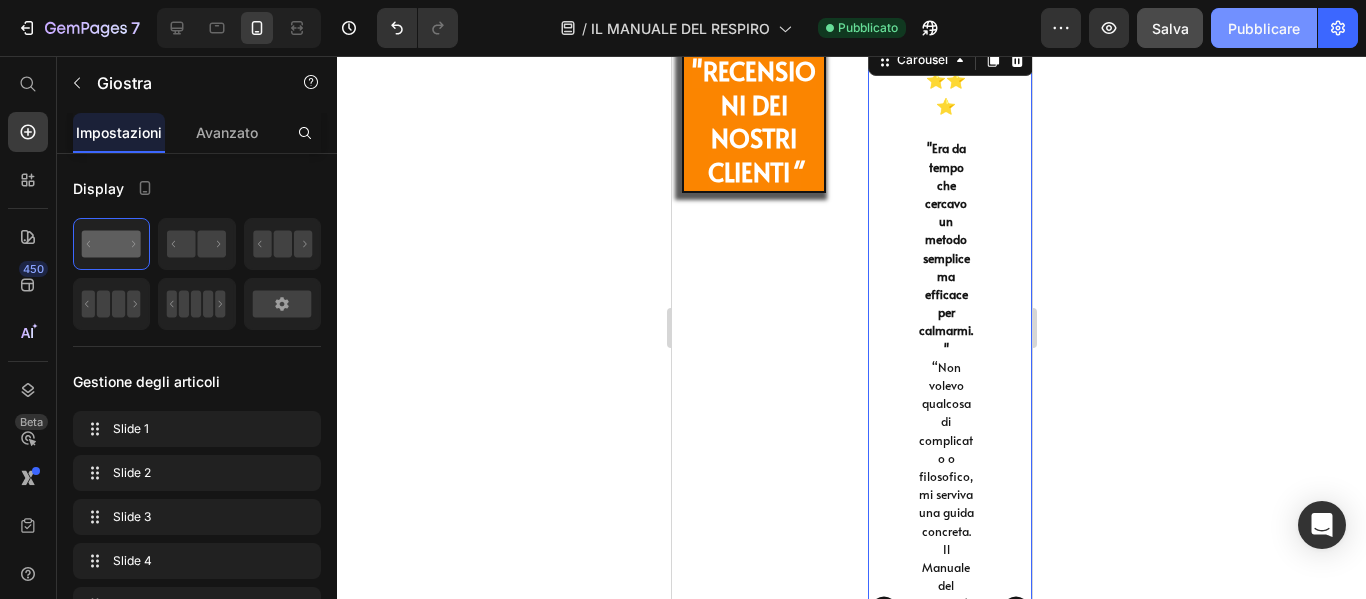 scroll, scrollTop: 14767, scrollLeft: 0, axis: vertical 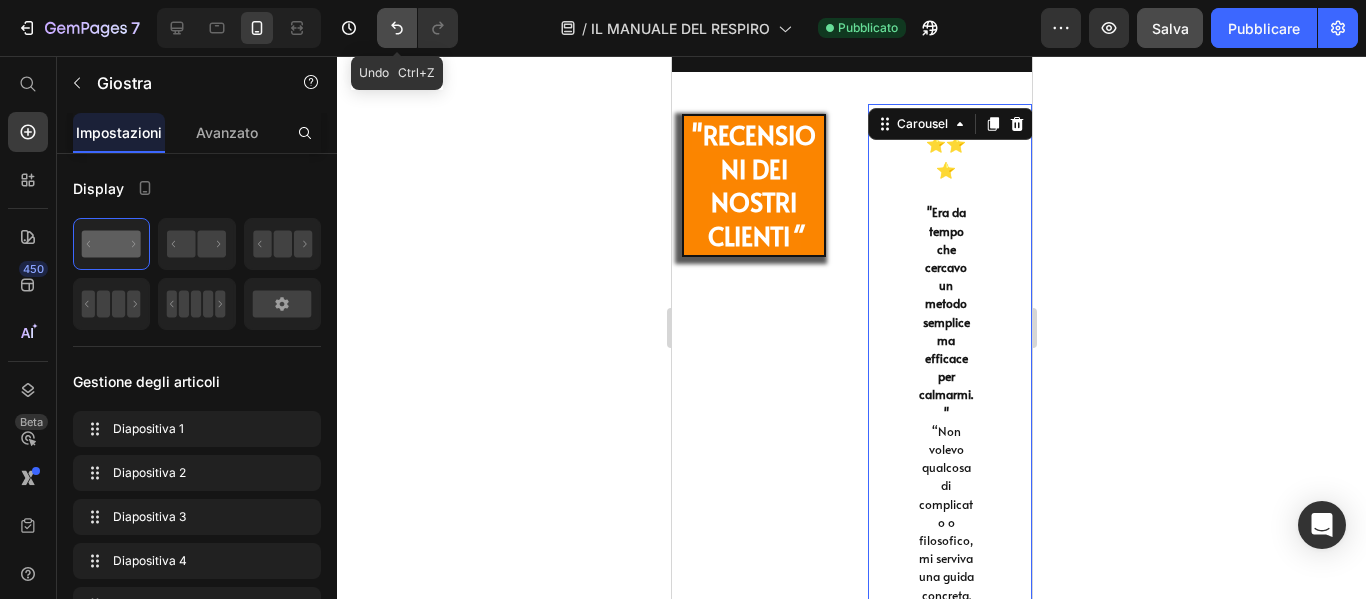 click 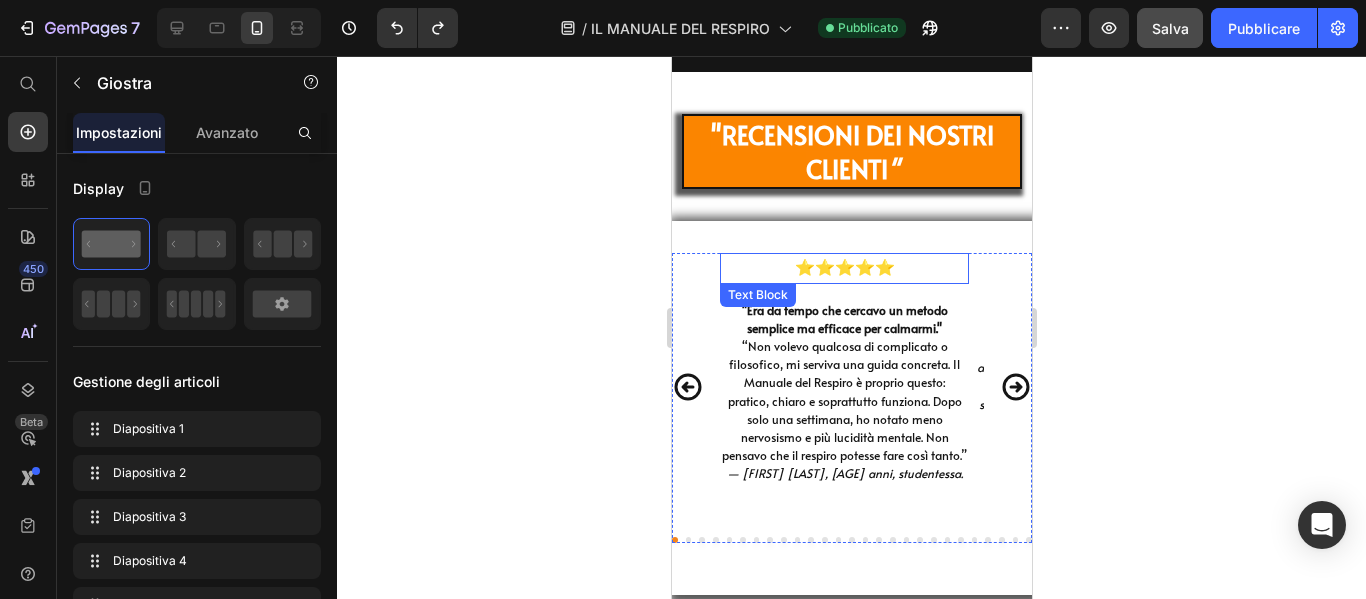 click on "⭐⭐⭐⭐⭐" at bounding box center (843, 268) 